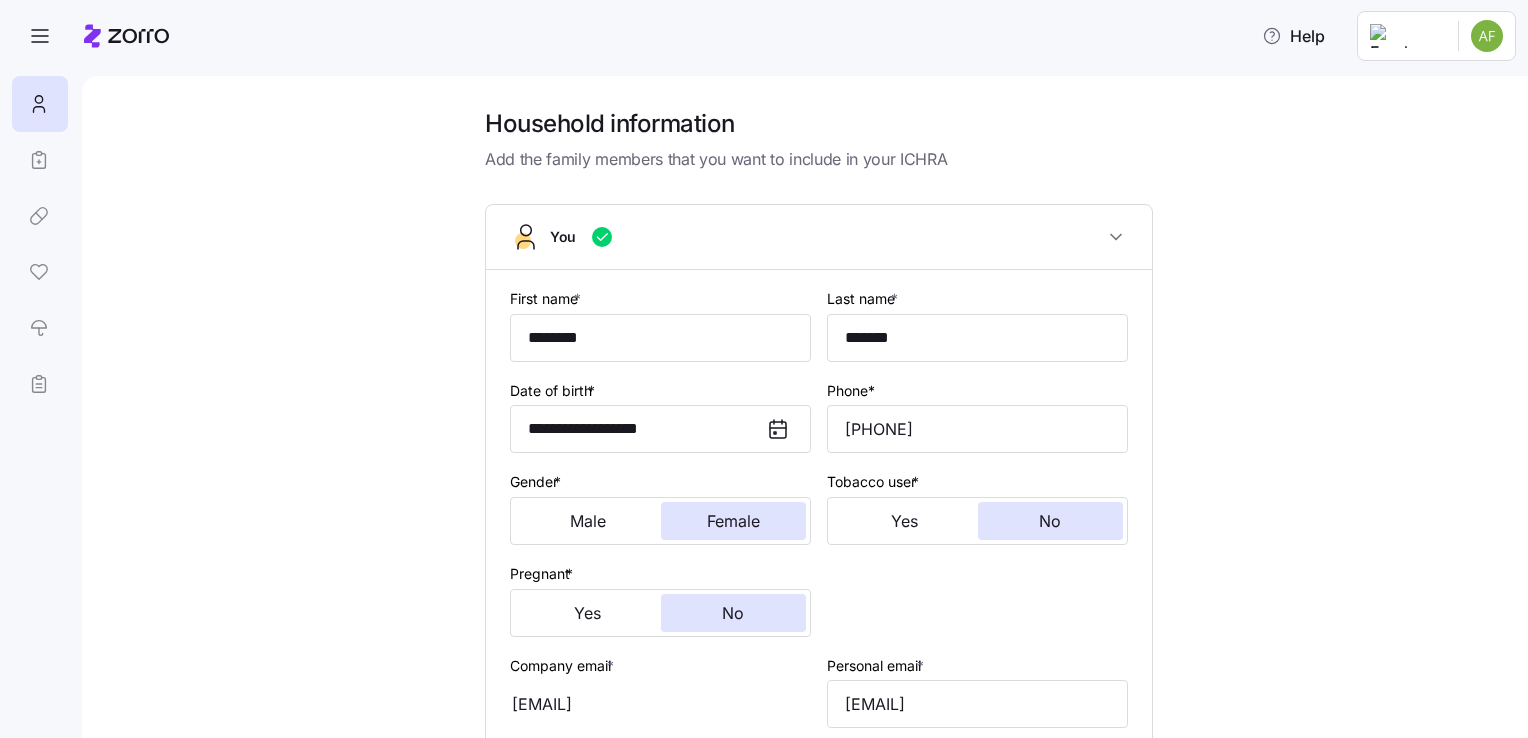 scroll, scrollTop: 0, scrollLeft: 0, axis: both 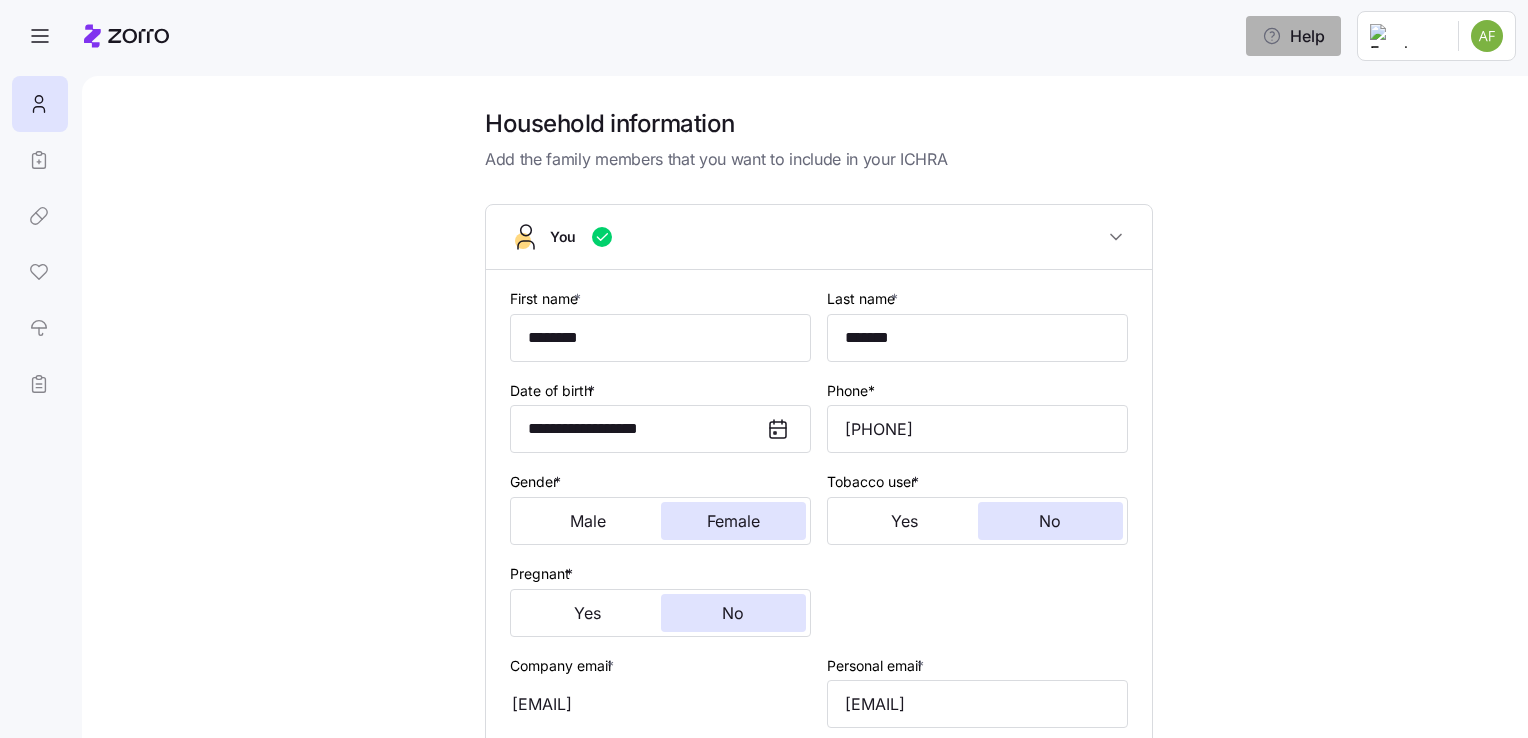 click on "Help" at bounding box center (1293, 36) 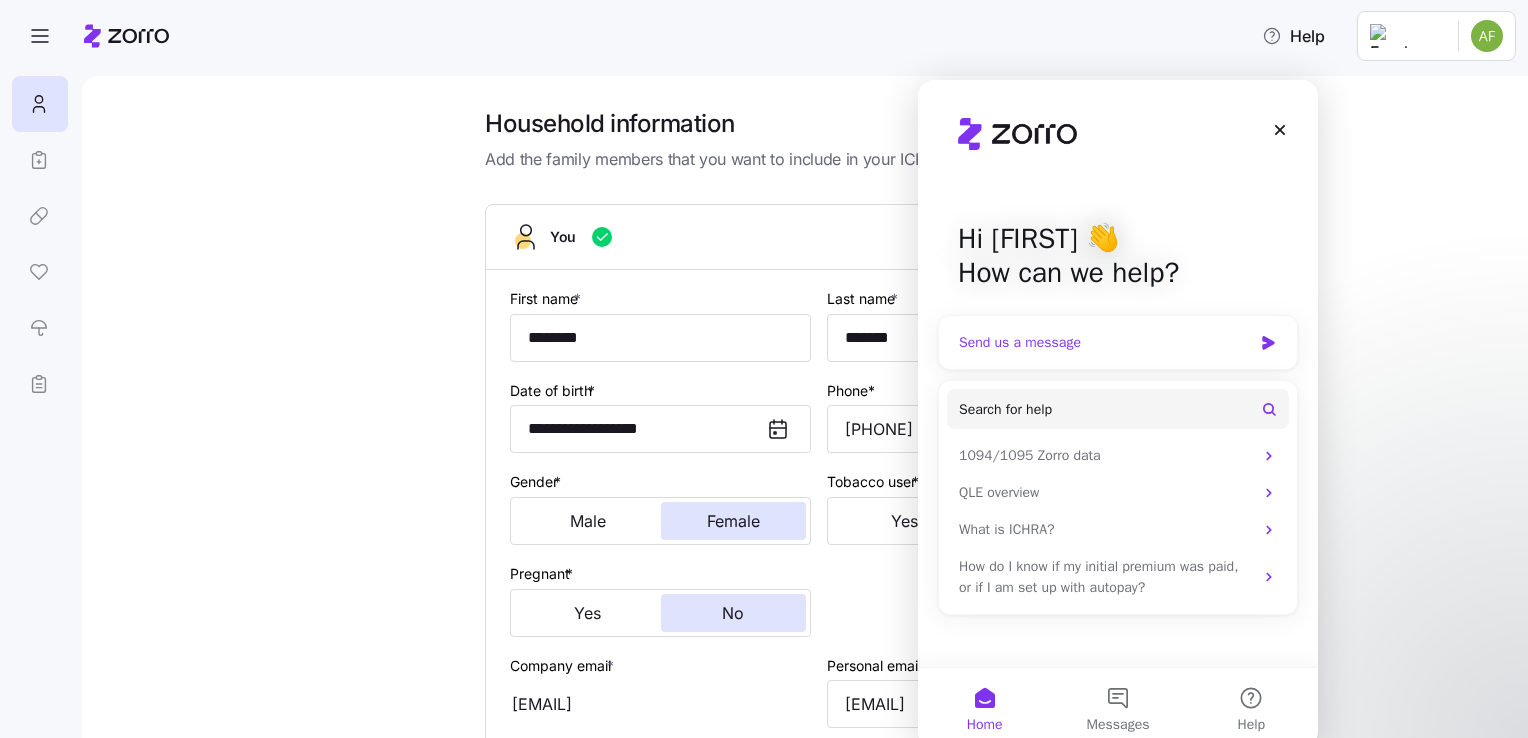click on "Send us a message" at bounding box center (1105, 342) 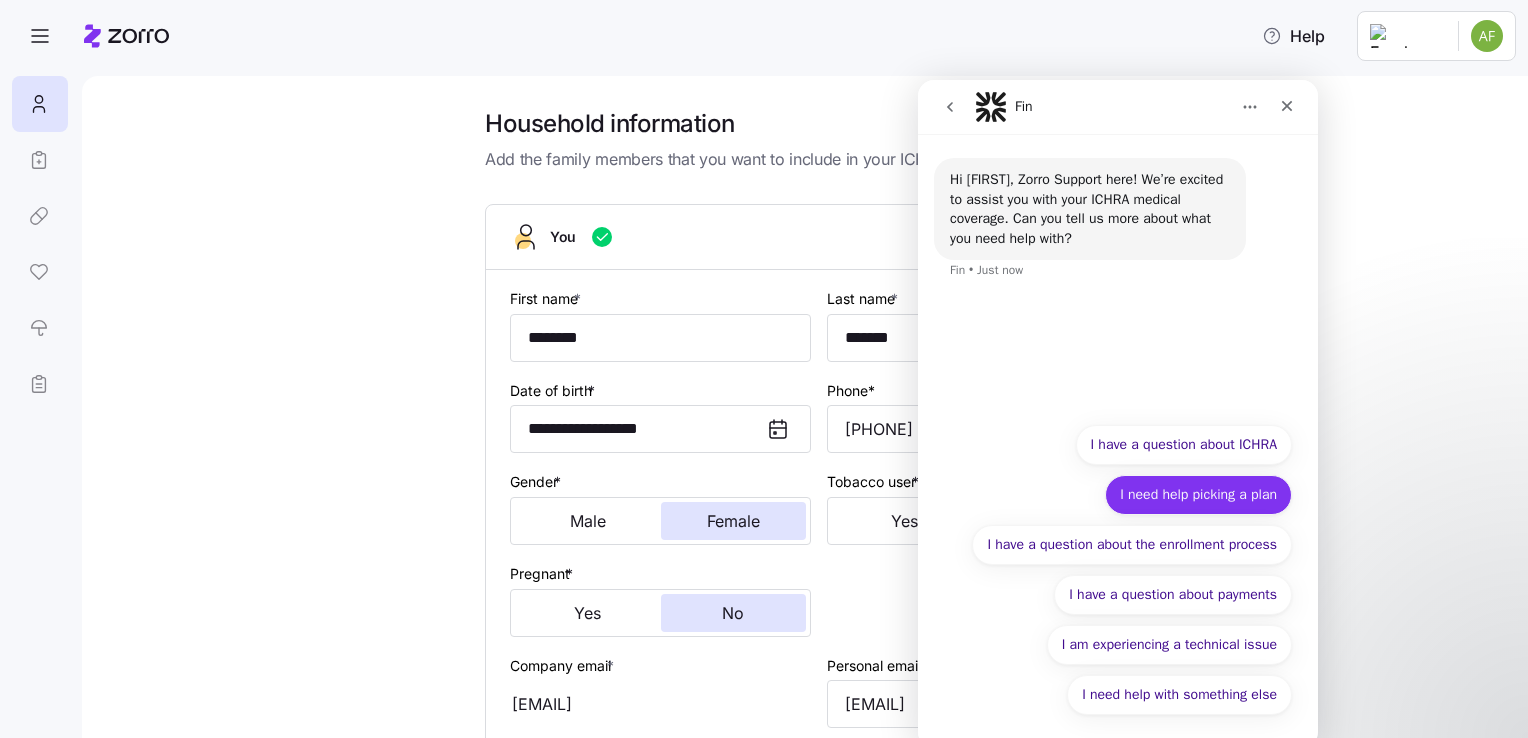 click on "I need help picking a plan" at bounding box center (1198, 495) 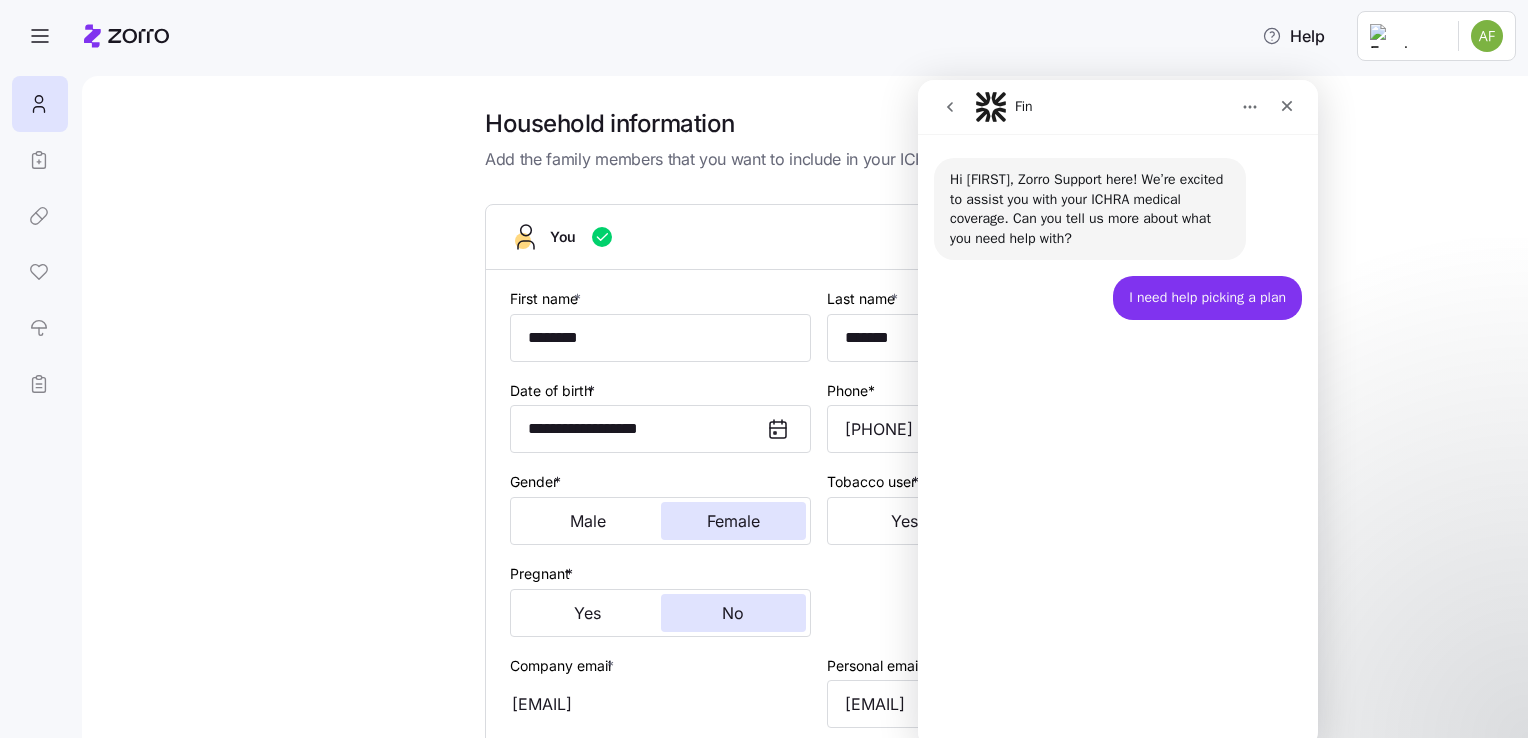 click on "I want to speak to an Enrollment Expert" at bounding box center [1156, 645] 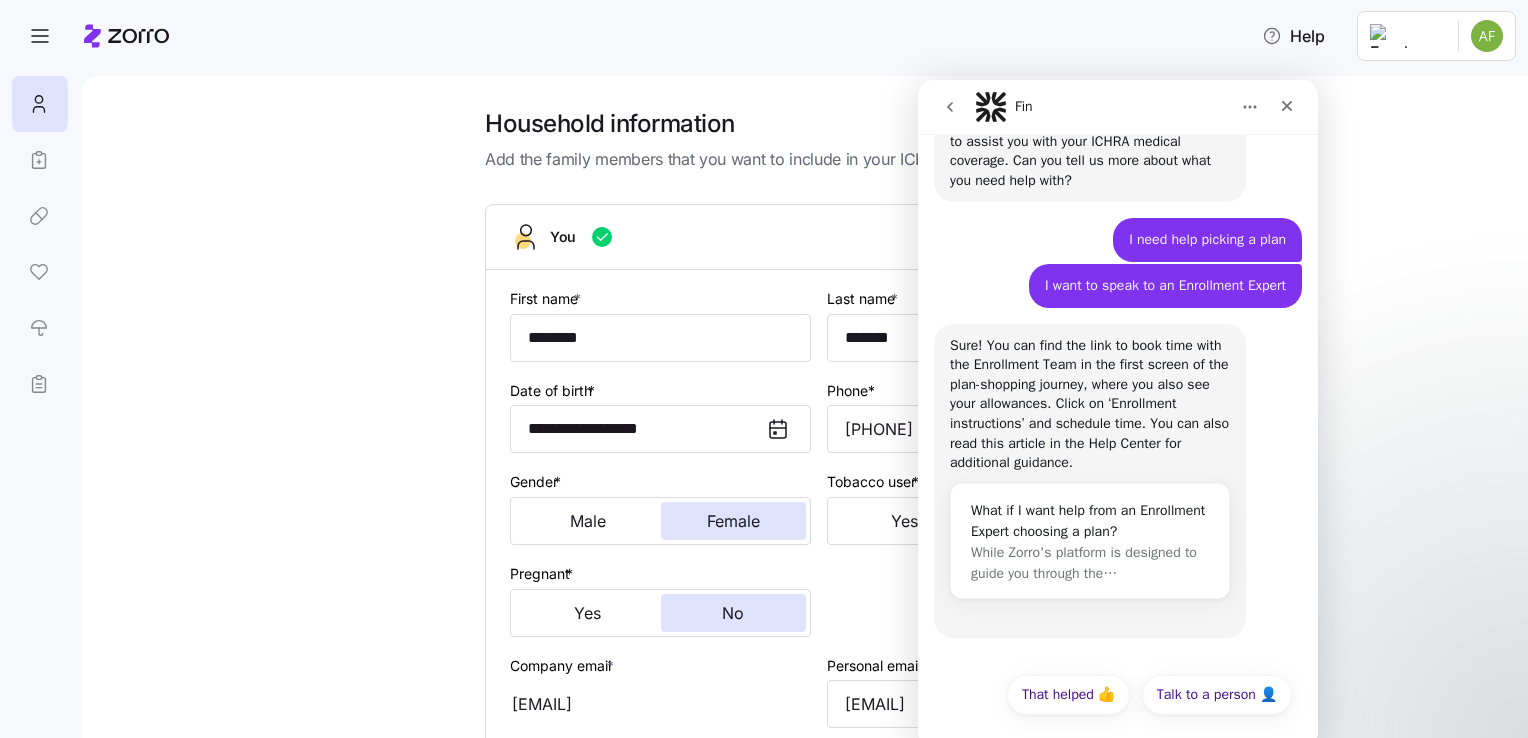 scroll, scrollTop: 59, scrollLeft: 0, axis: vertical 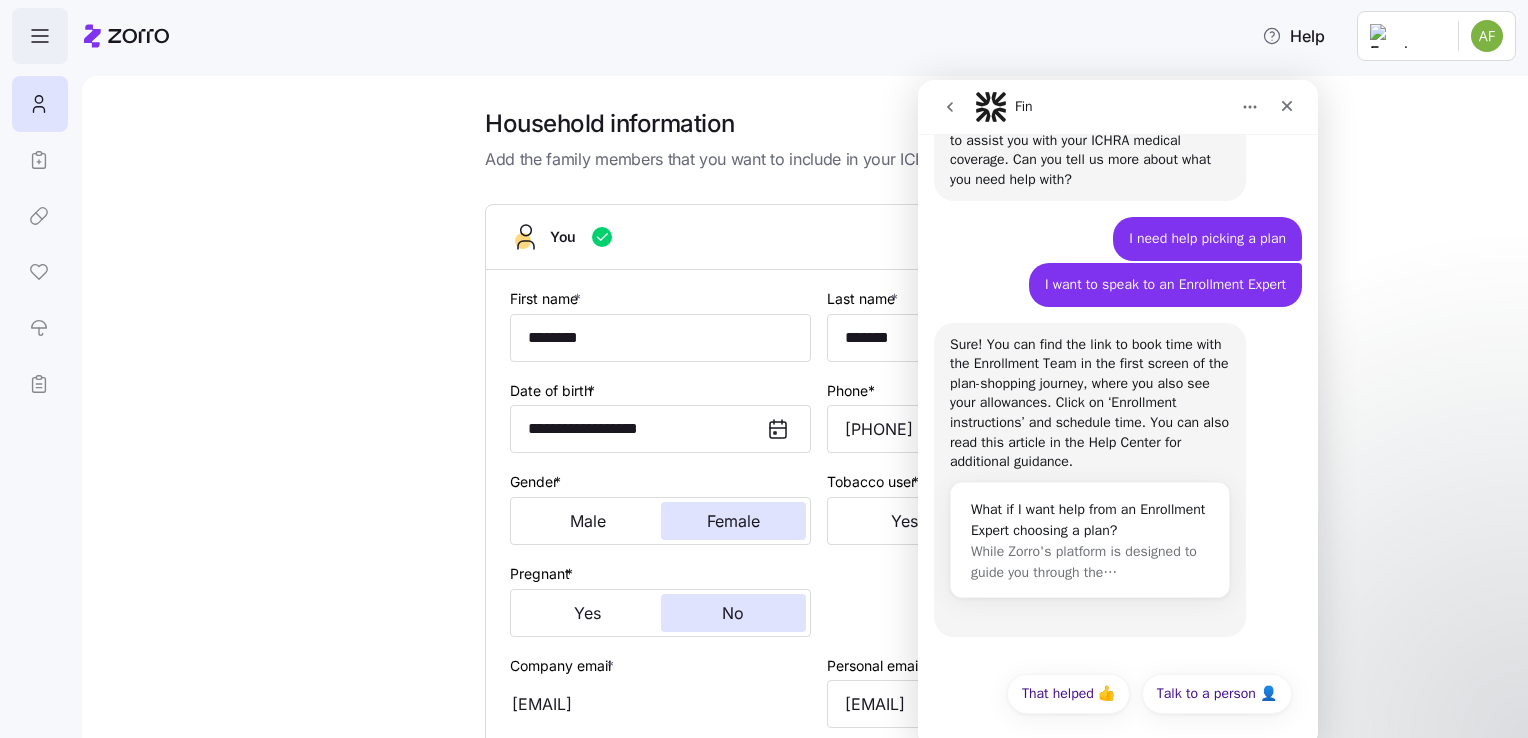 click 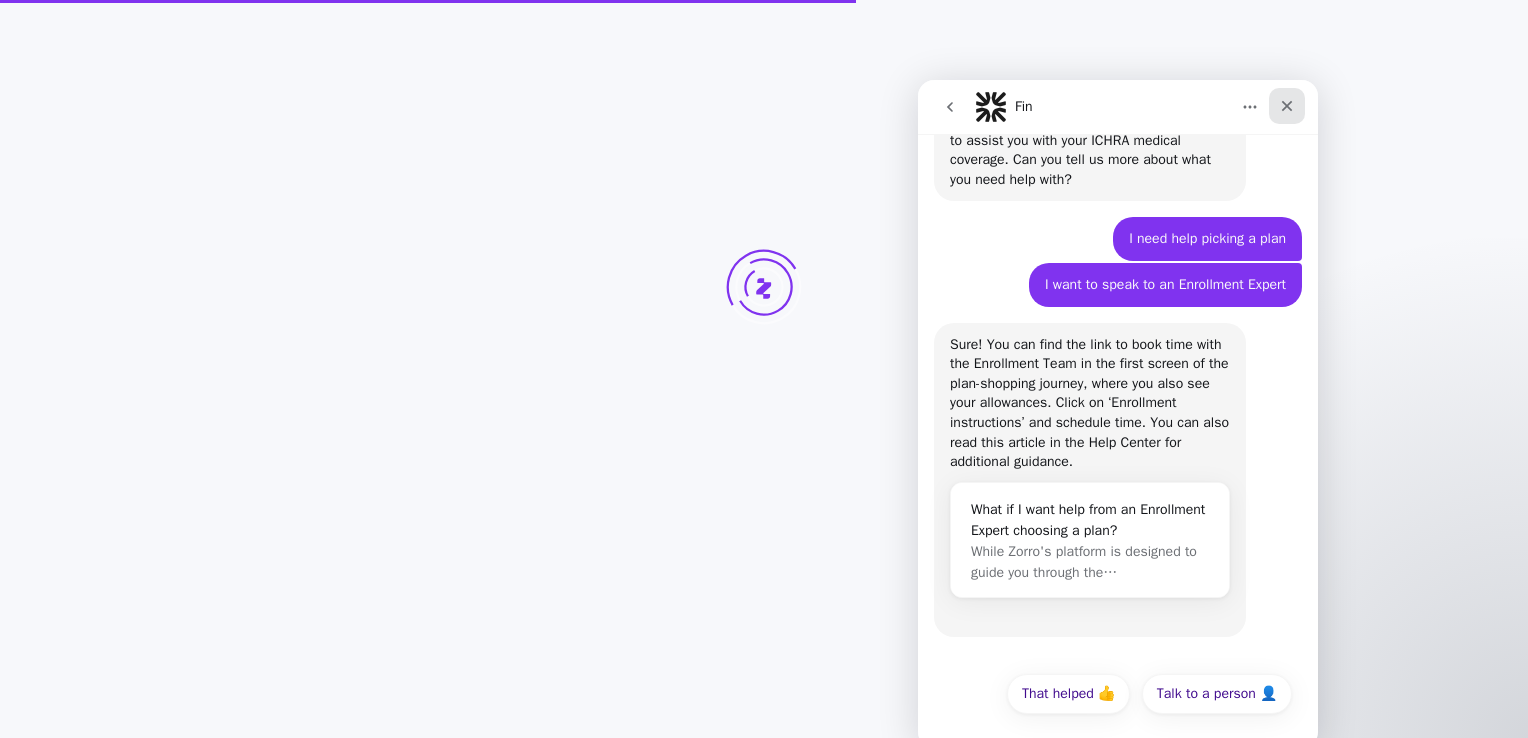 click at bounding box center (1287, 106) 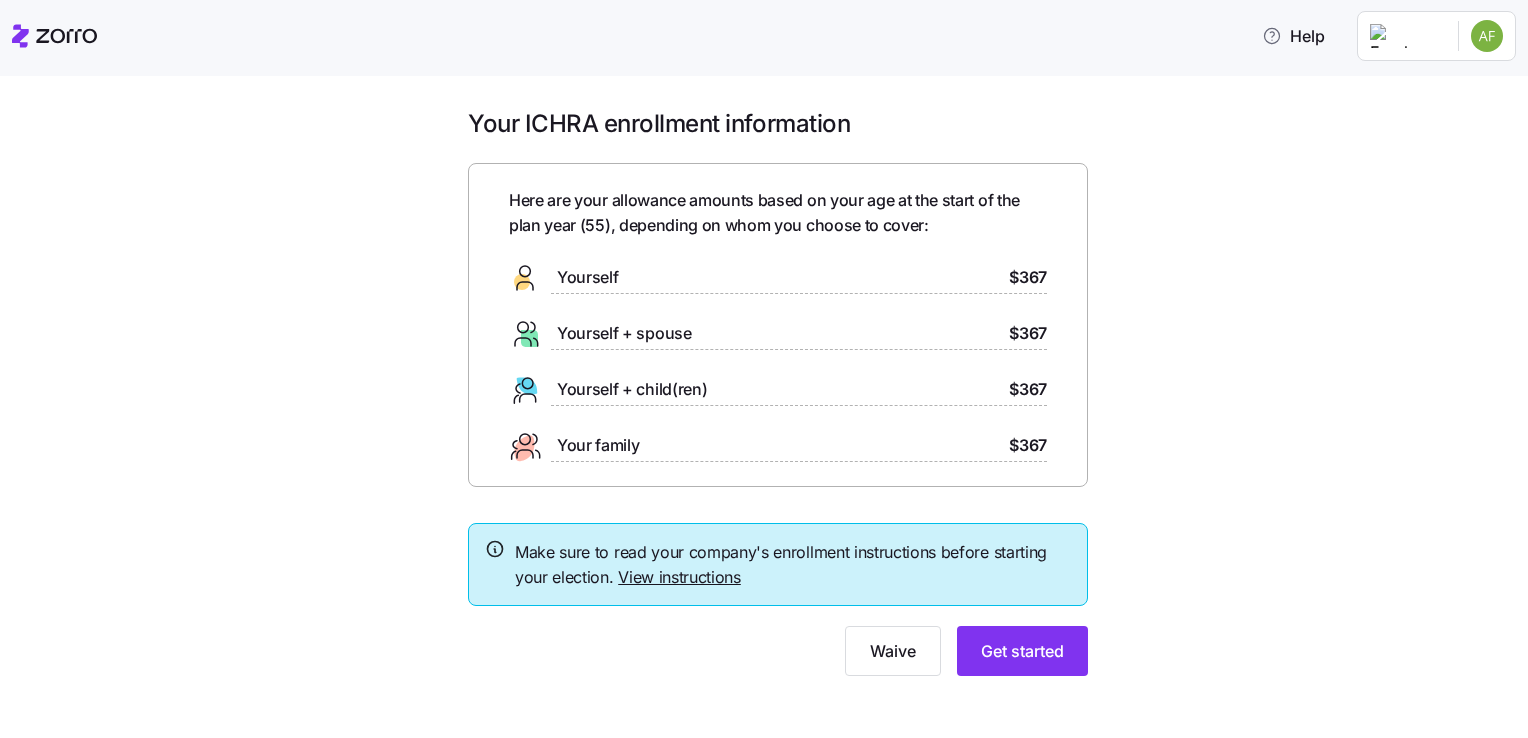 click on "View instructions" at bounding box center (679, 577) 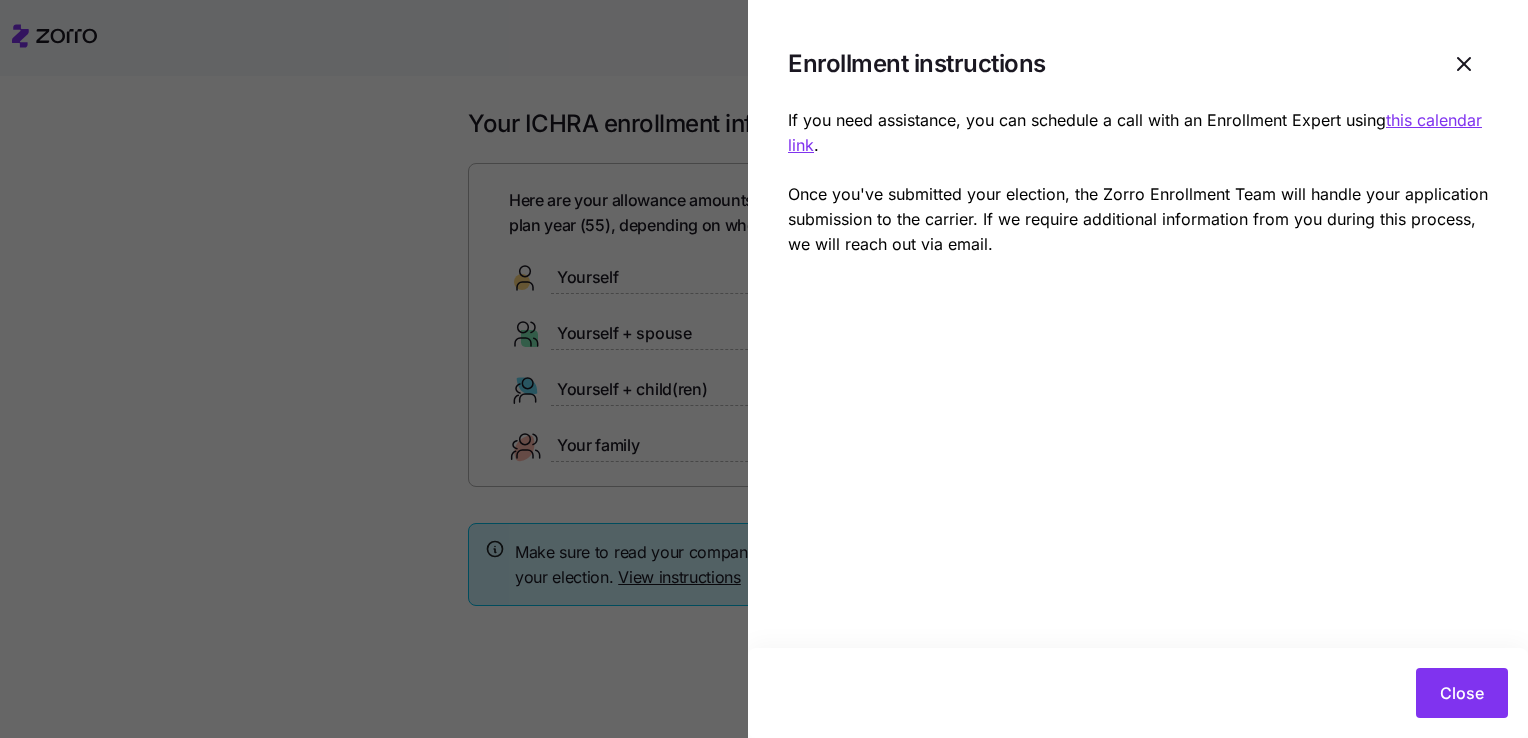click on "this calendar link" at bounding box center [1135, 132] 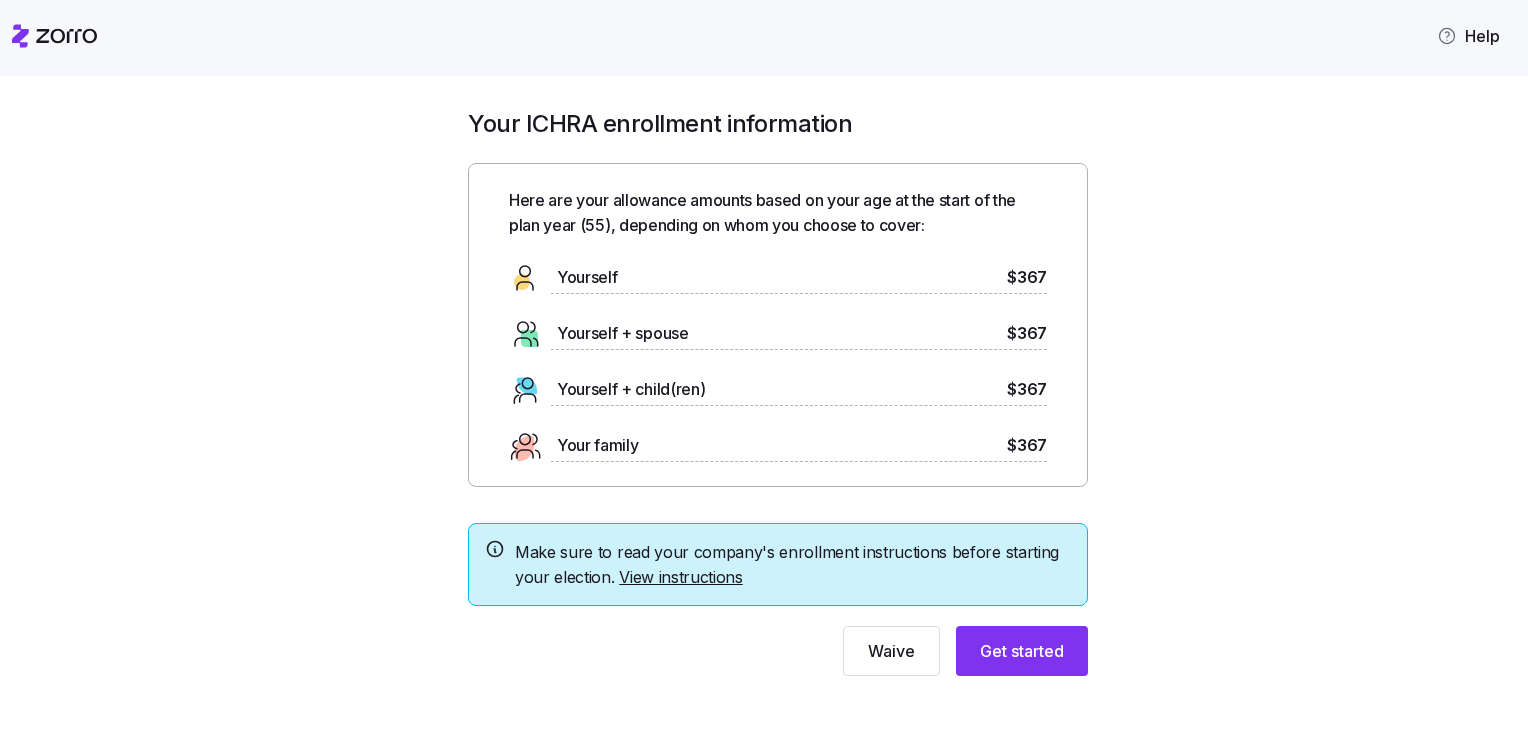 scroll, scrollTop: 0, scrollLeft: 0, axis: both 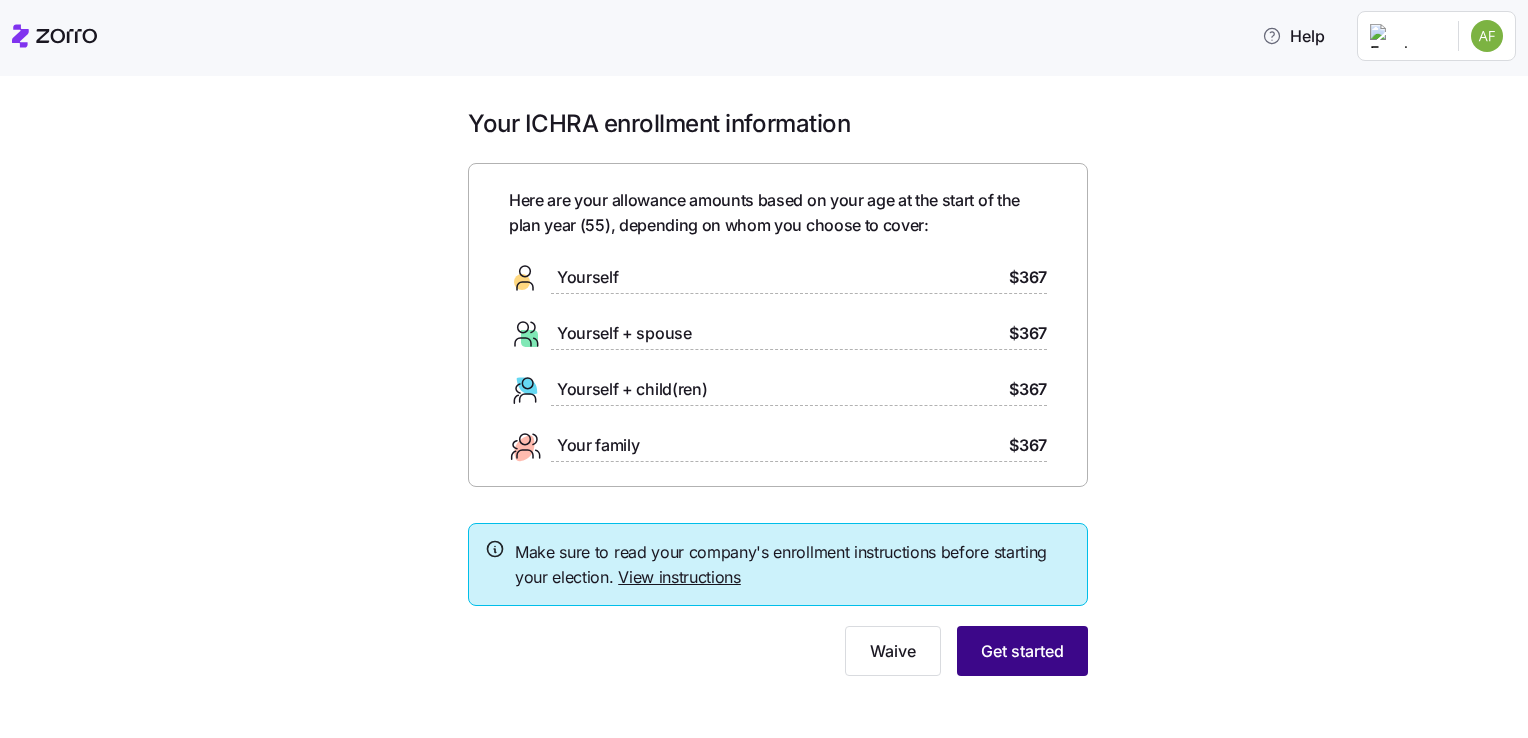 click on "Get started" at bounding box center [1022, 651] 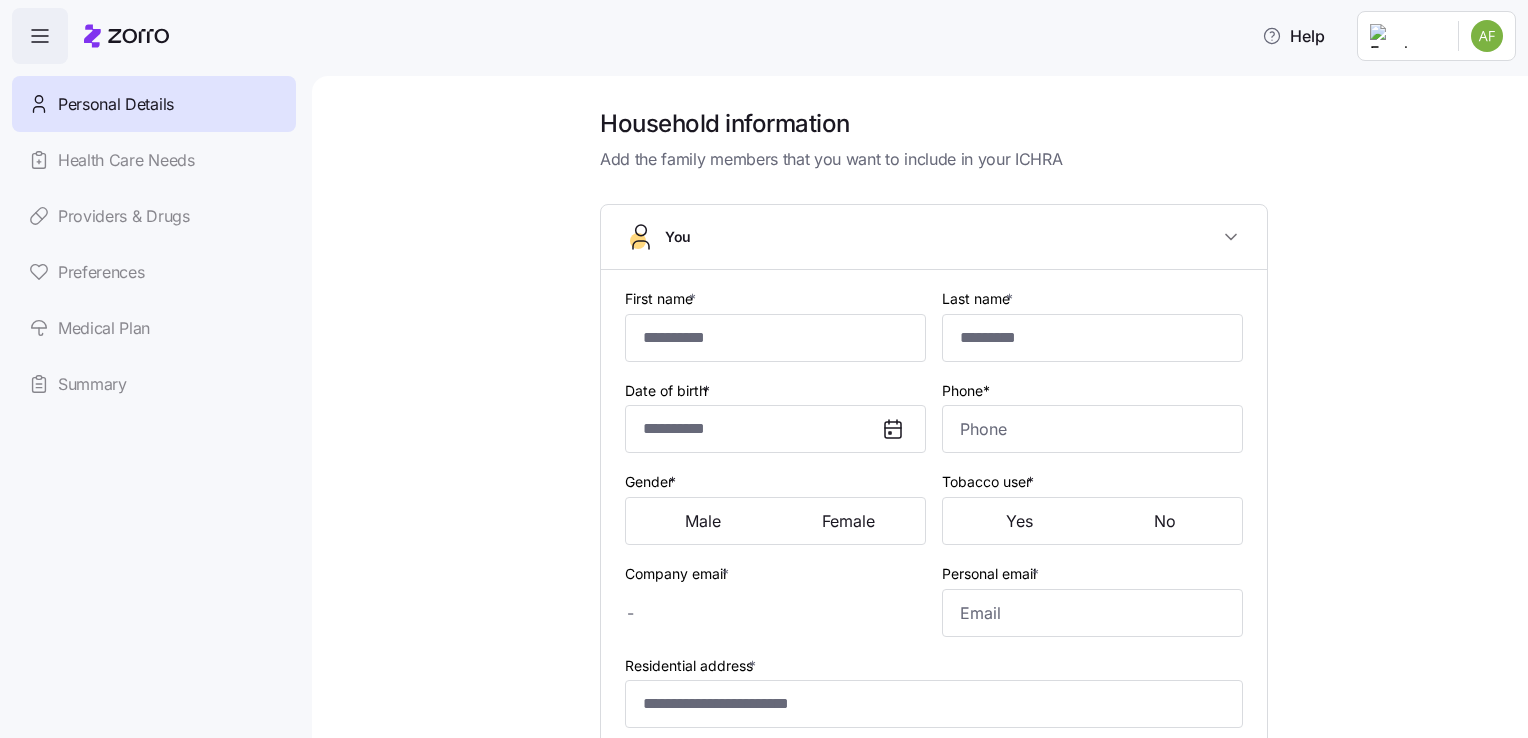 type on "********" 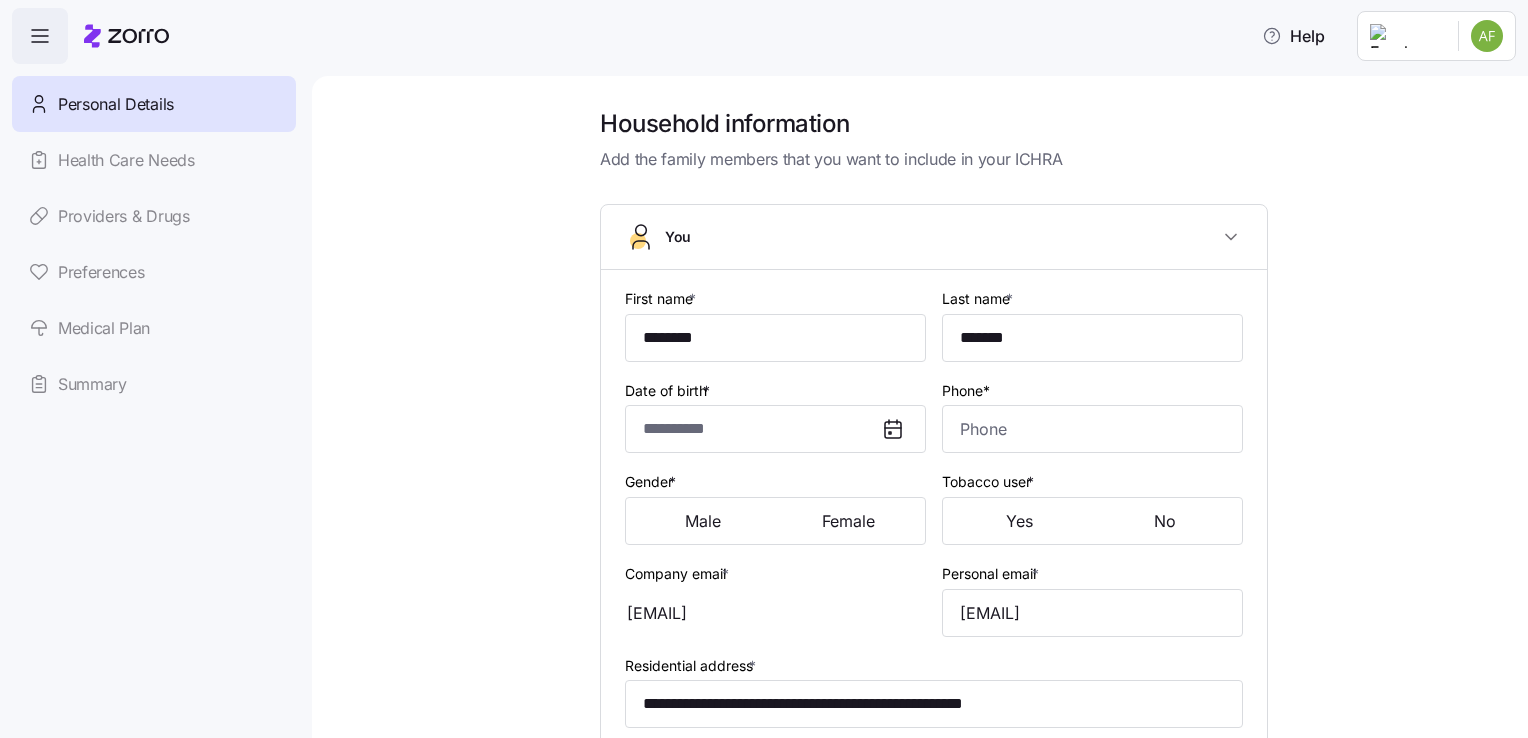 type on "**********" 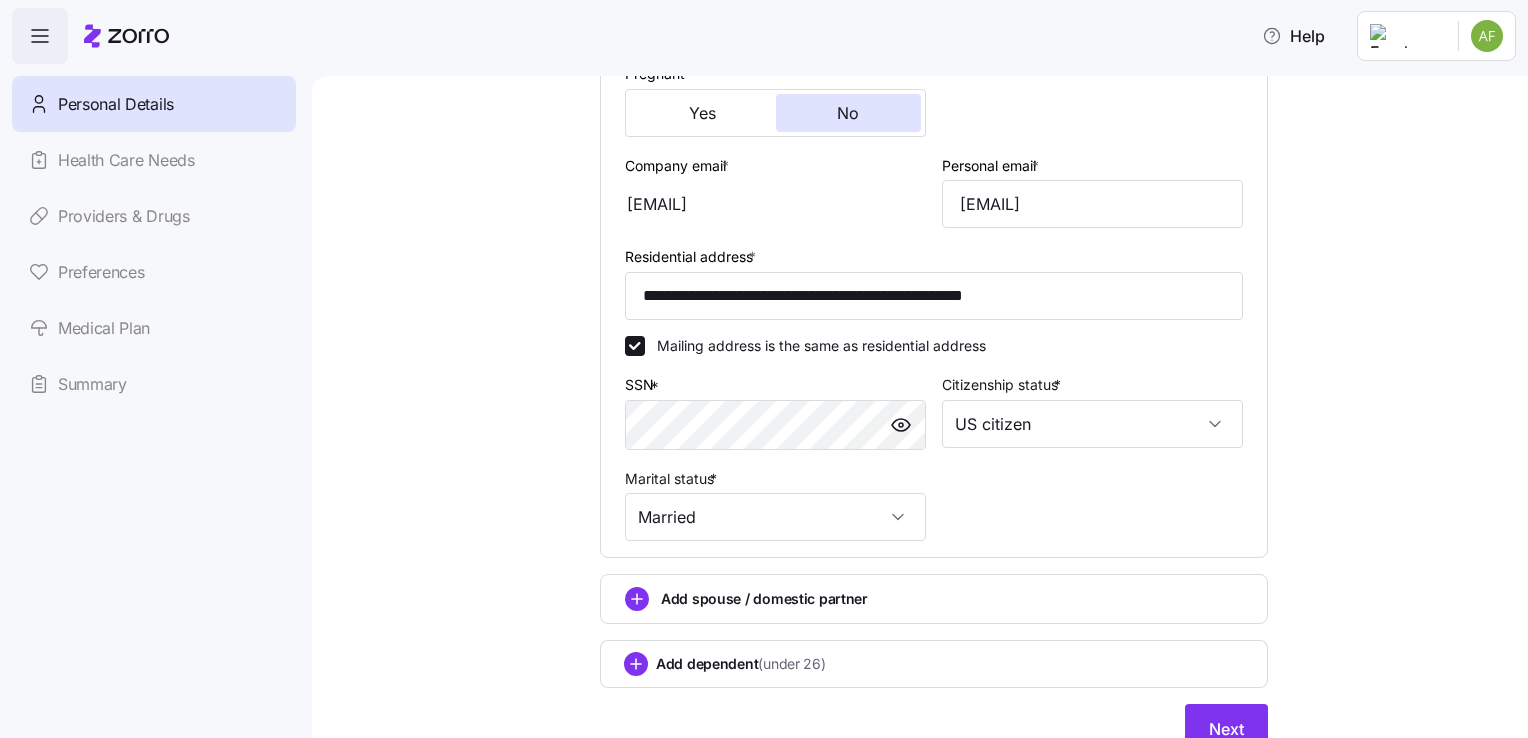 scroll, scrollTop: 584, scrollLeft: 0, axis: vertical 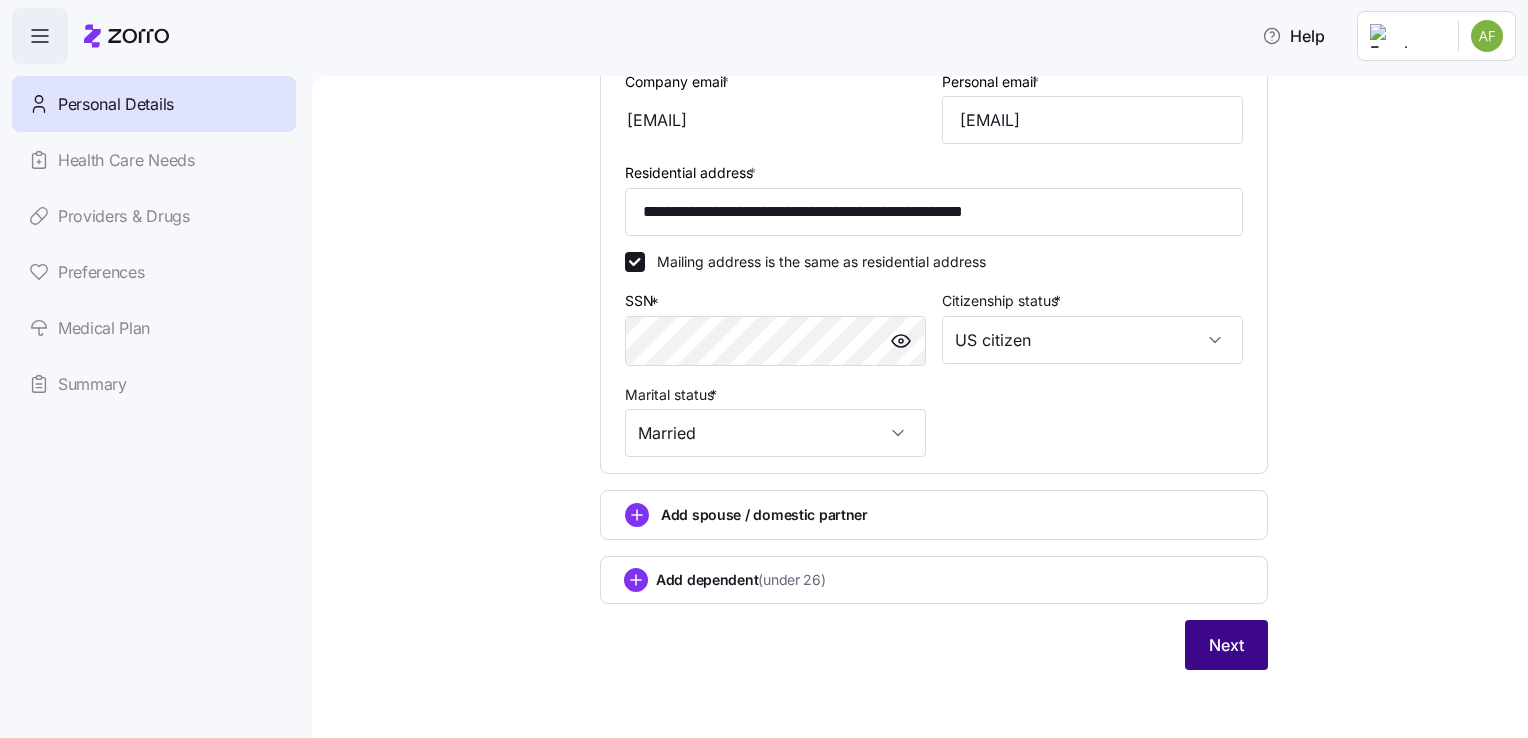 click on "Next" at bounding box center [1226, 645] 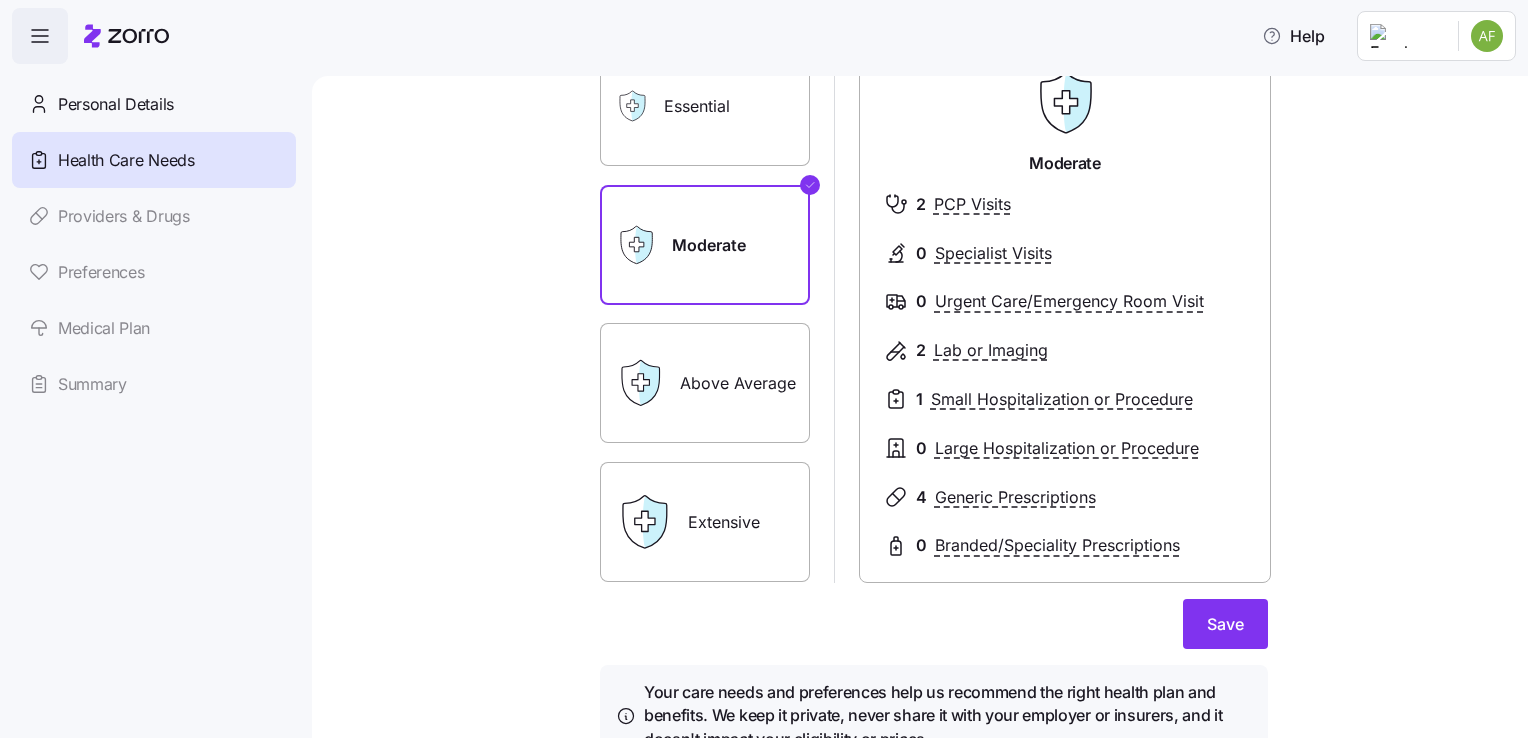 scroll, scrollTop: 200, scrollLeft: 0, axis: vertical 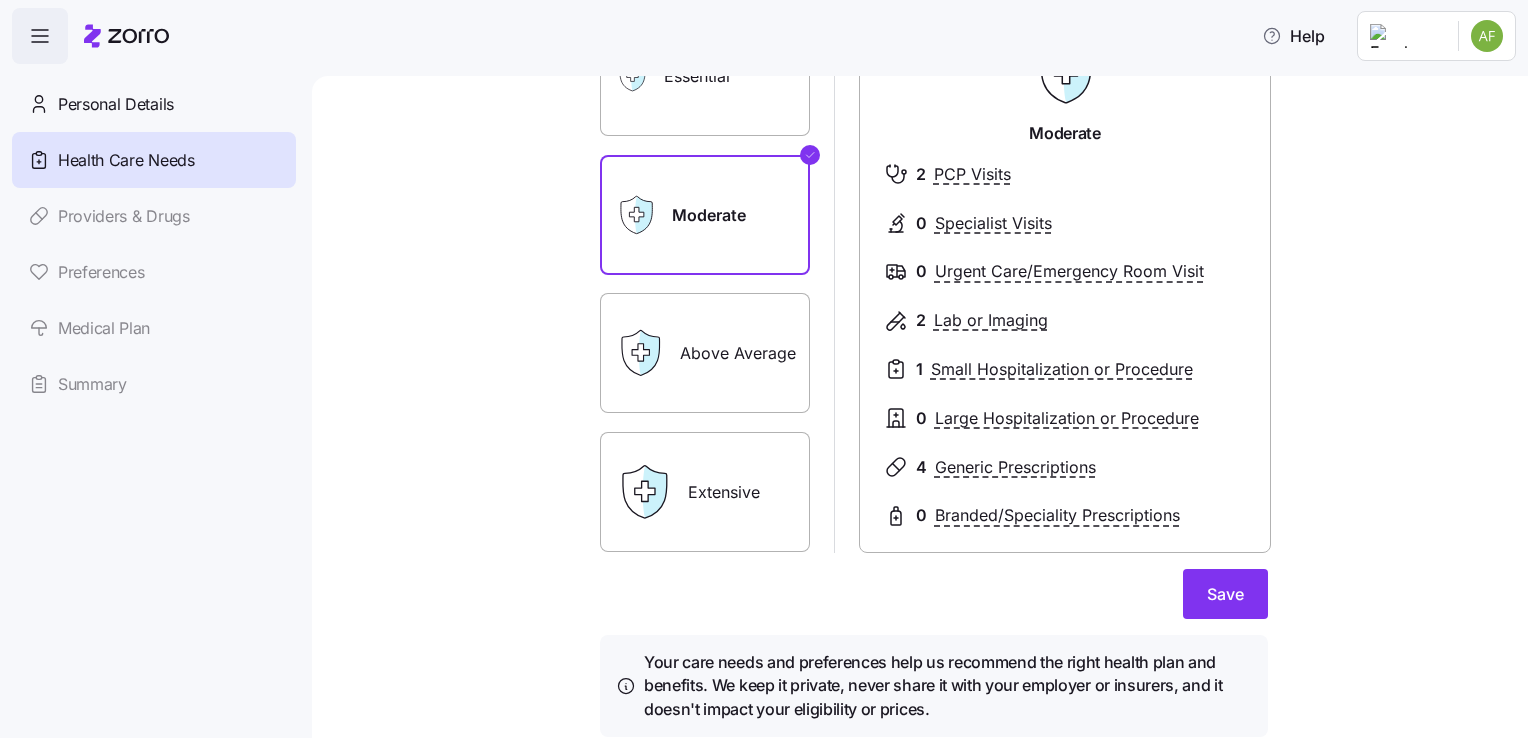 click on "Above Average" at bounding box center [705, 353] 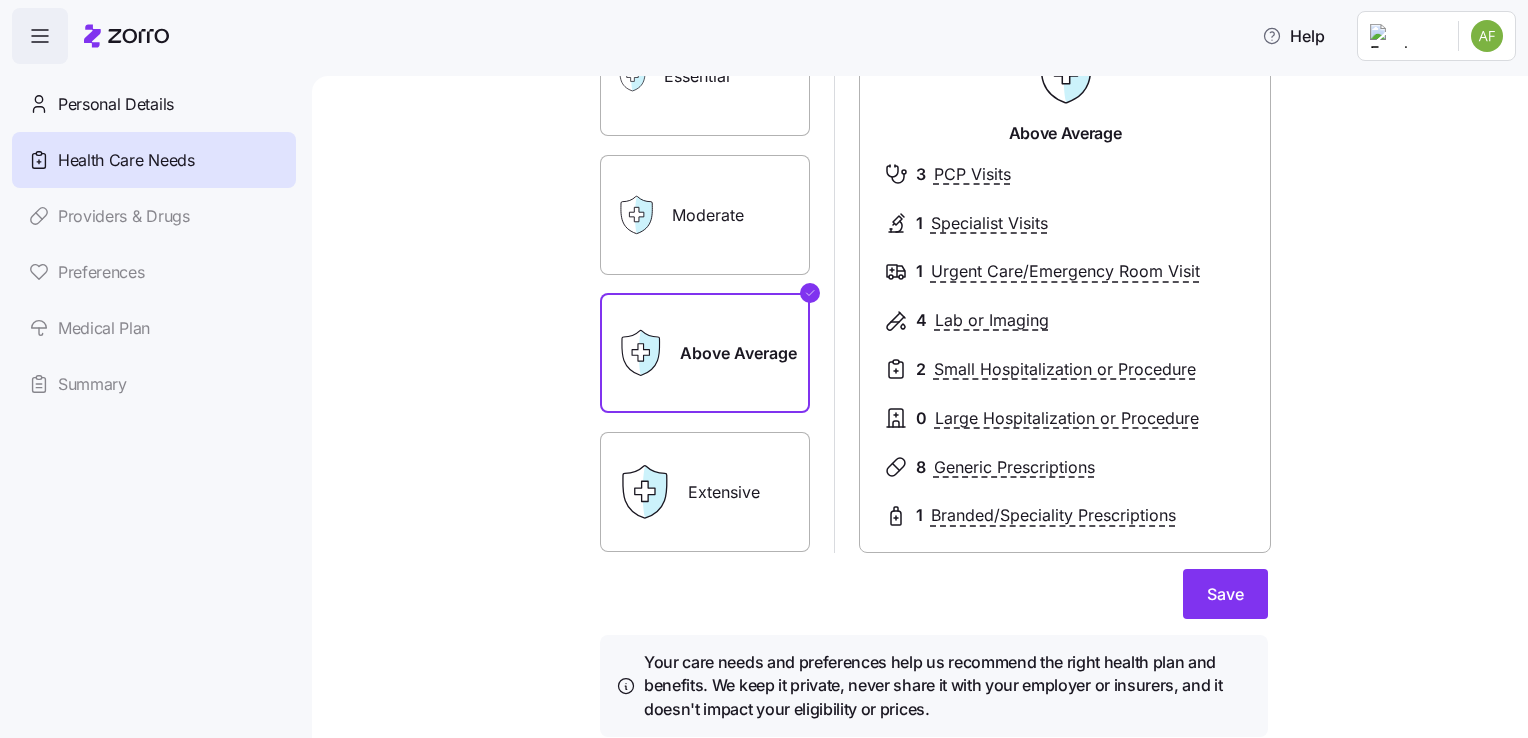 click on "Extensive" at bounding box center (705, 492) 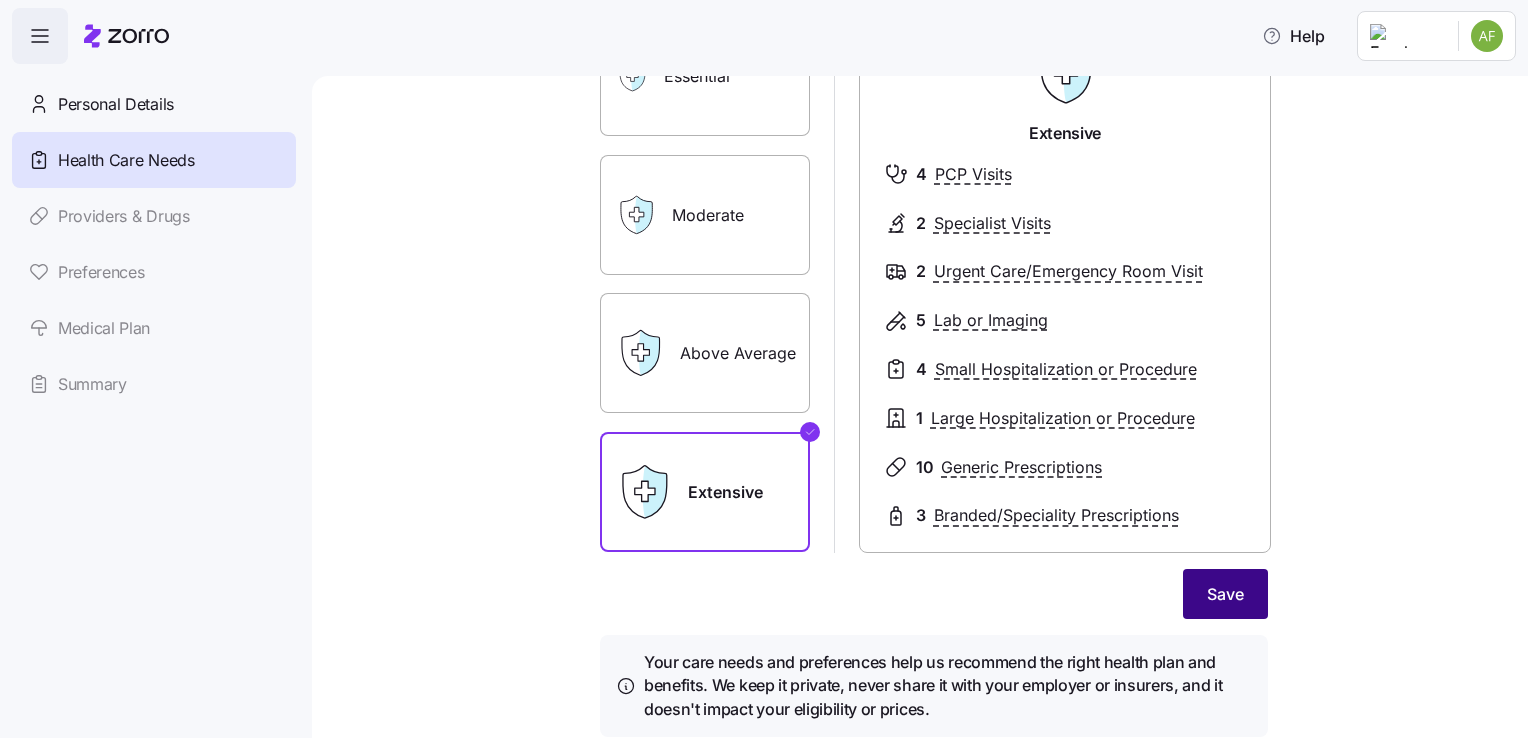click on "Save" at bounding box center [1225, 594] 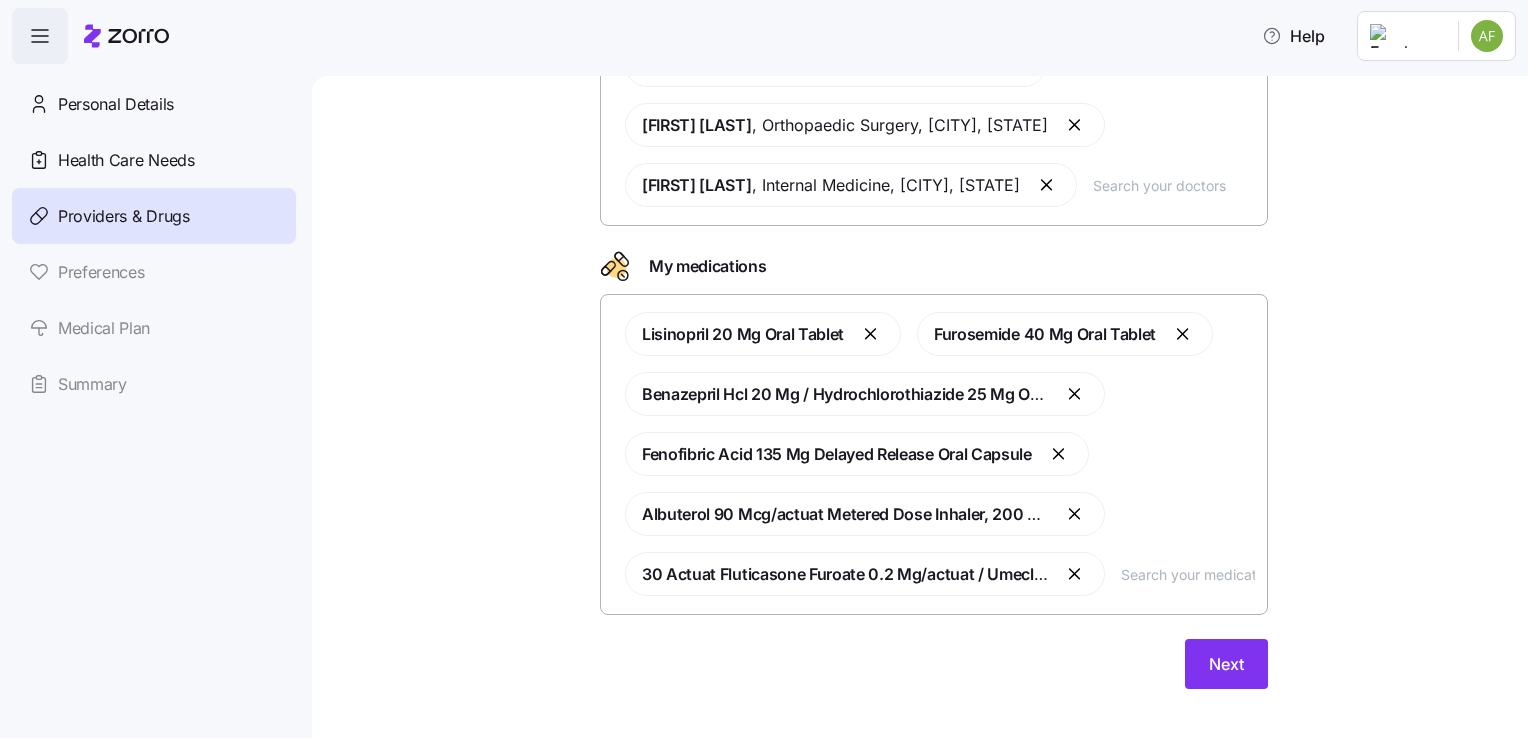 scroll, scrollTop: 296, scrollLeft: 0, axis: vertical 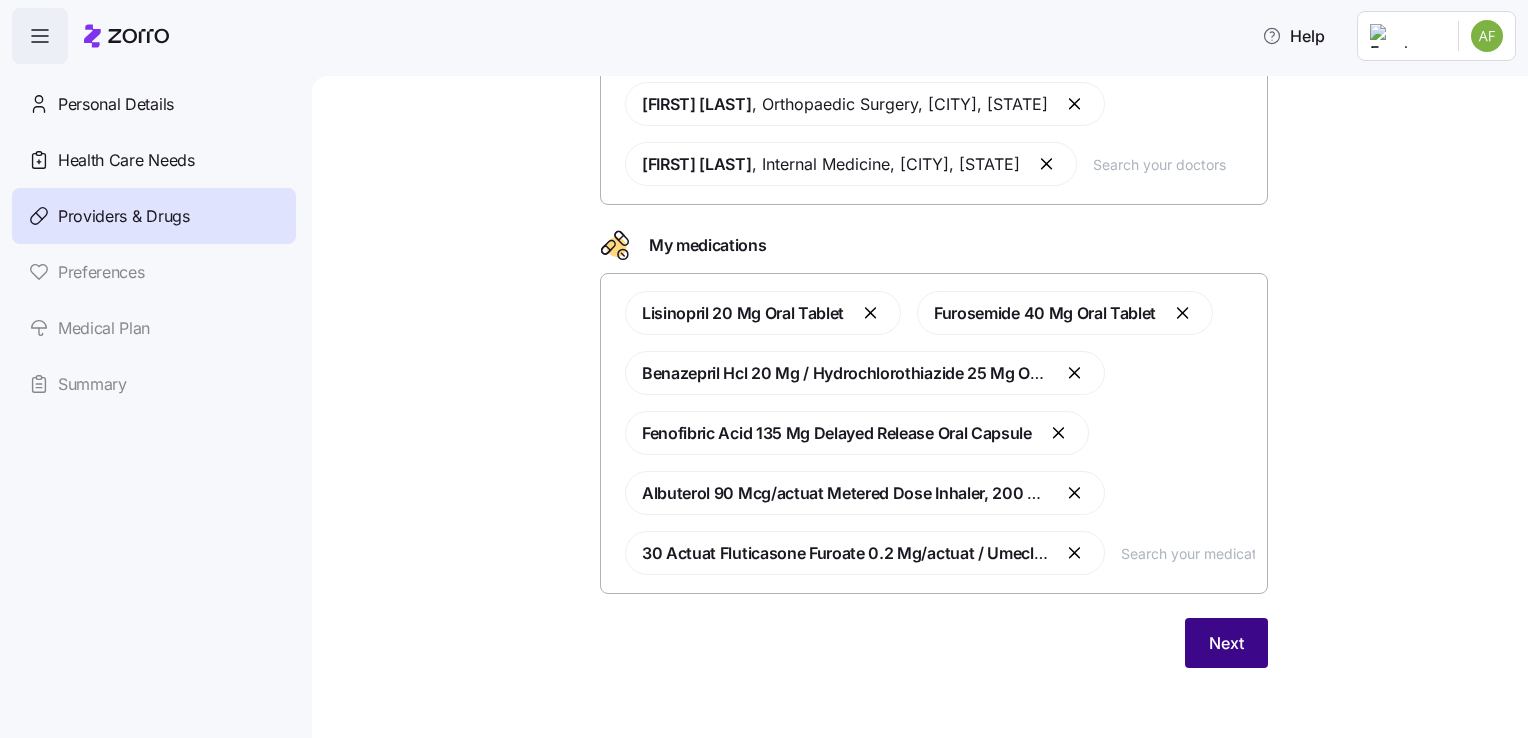 click on "Next" at bounding box center (1226, 643) 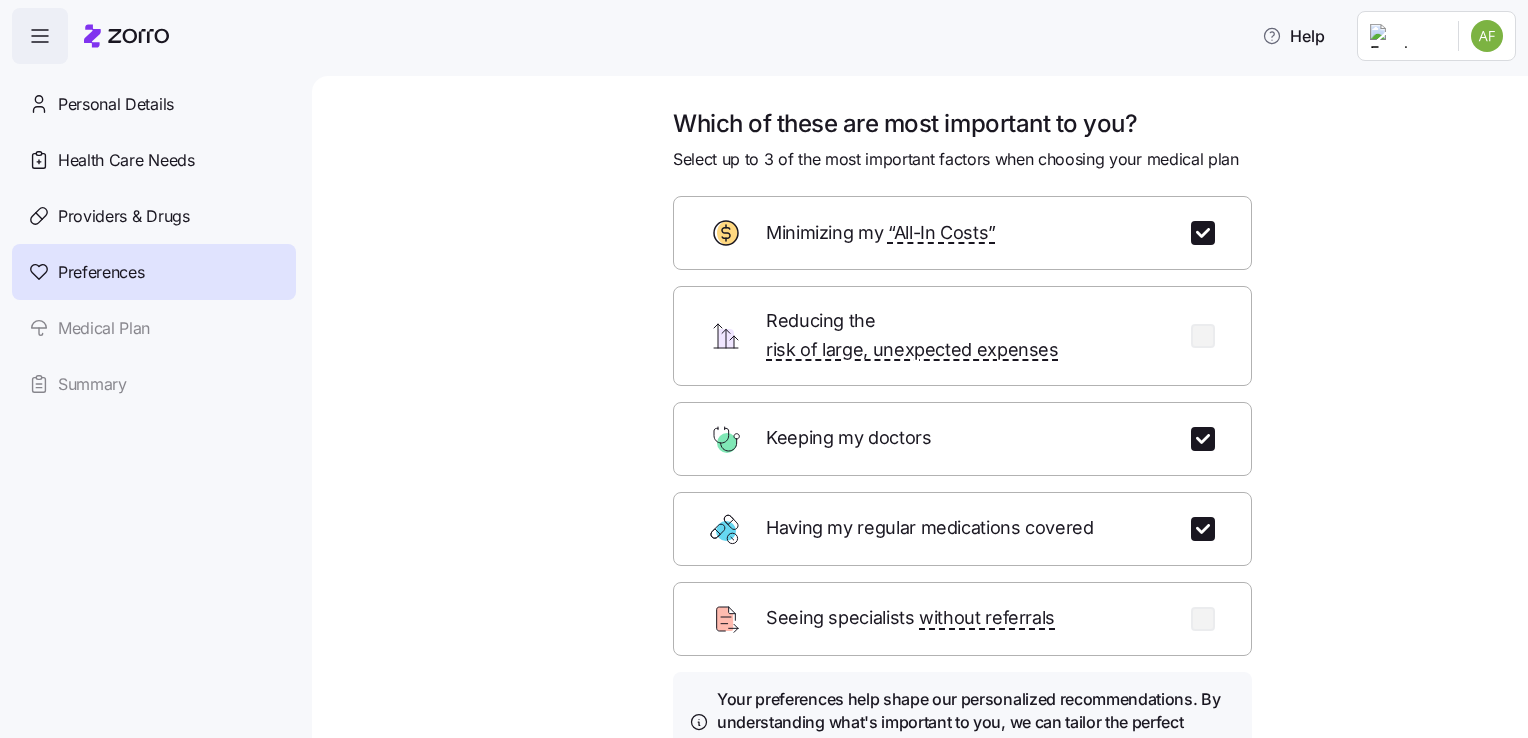 scroll, scrollTop: 173, scrollLeft: 0, axis: vertical 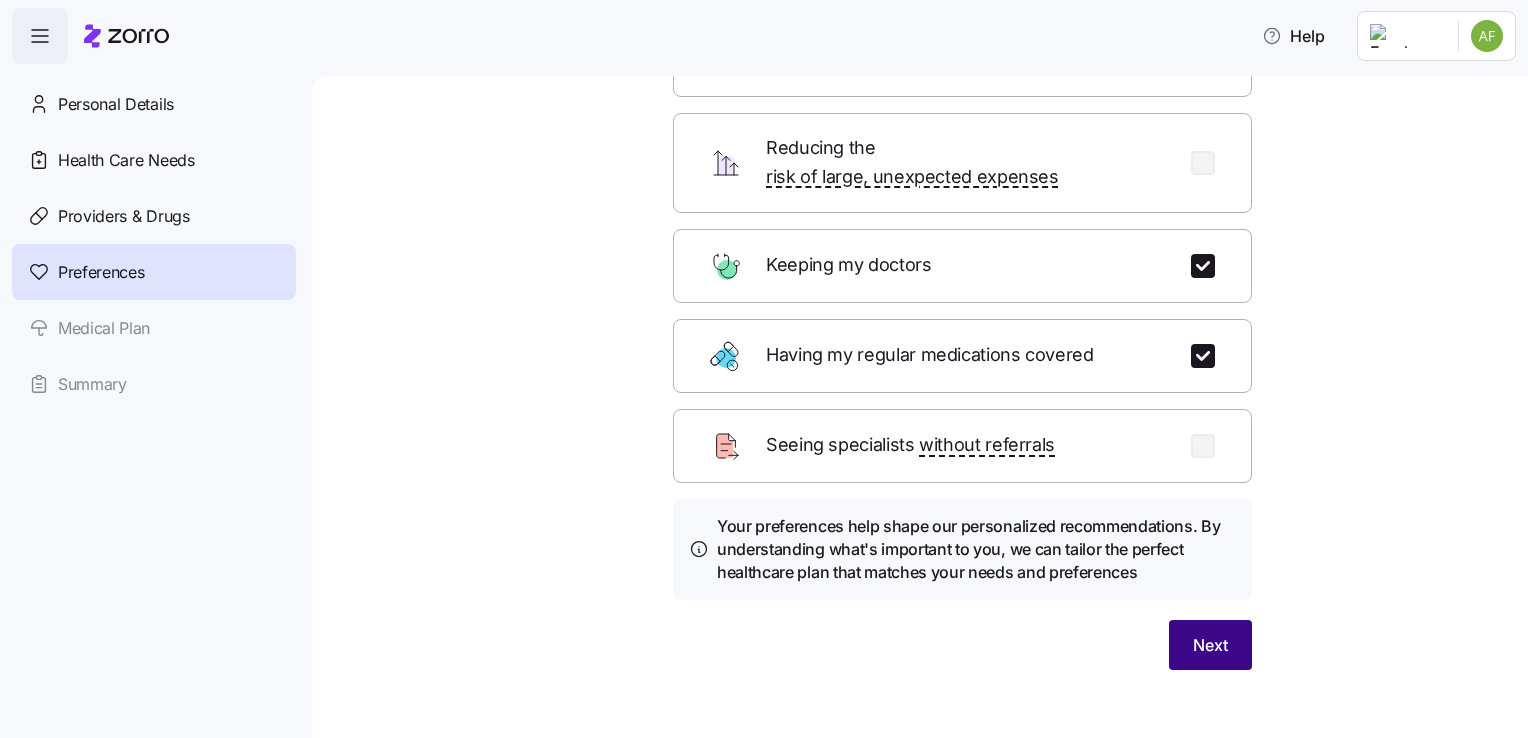 click on "Next" at bounding box center (1210, 645) 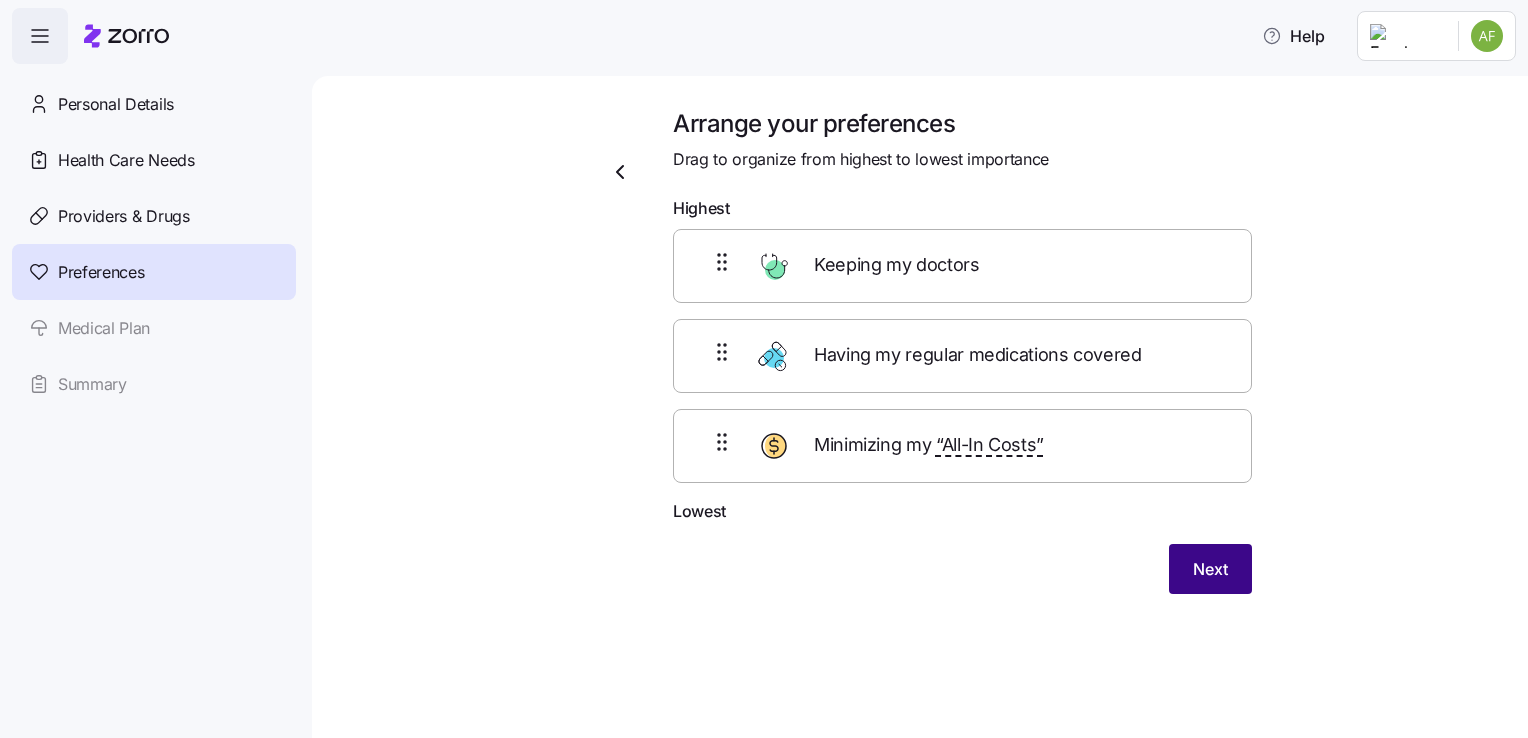 click on "Next" at bounding box center (1210, 569) 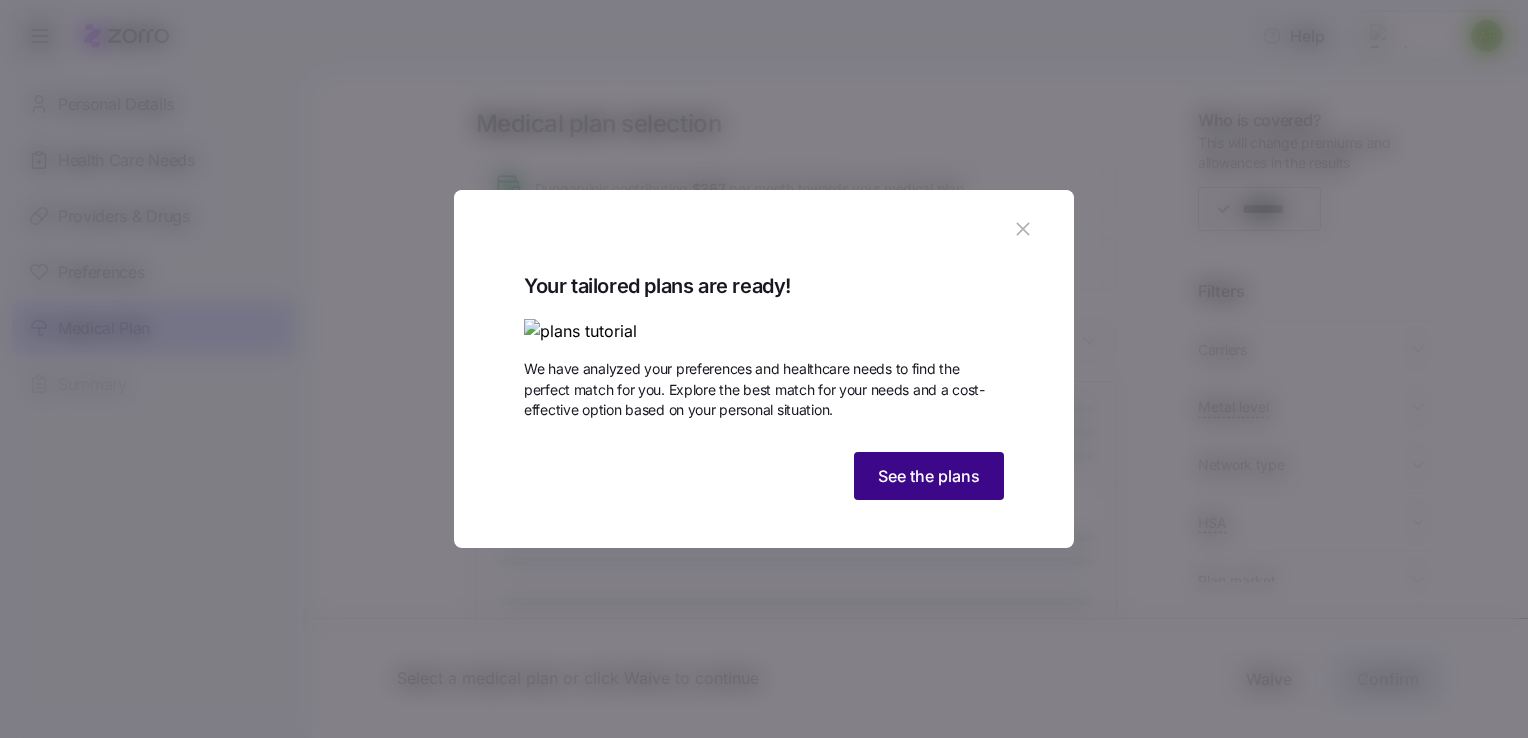 click on "See the plans" at bounding box center (929, 476) 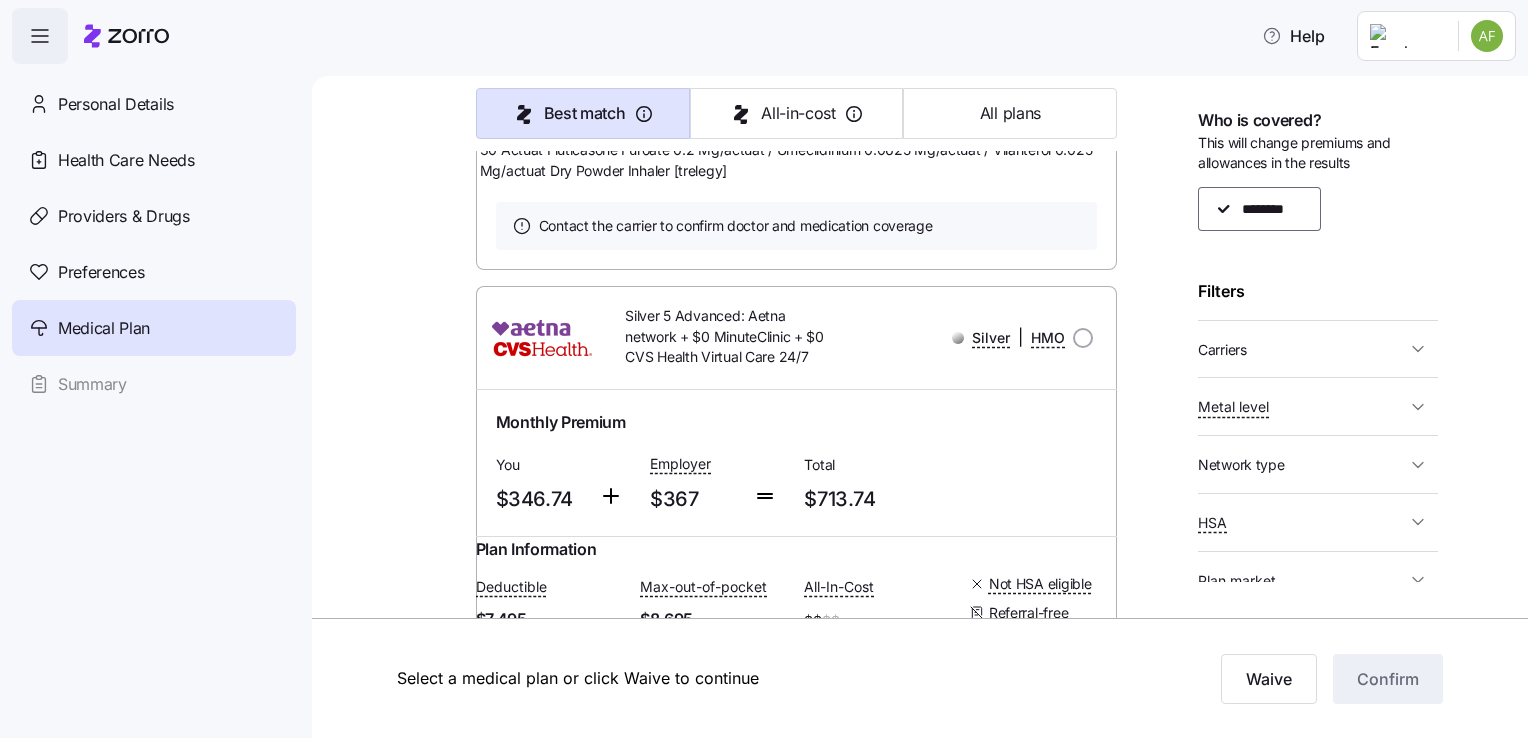 scroll, scrollTop: 26300, scrollLeft: 0, axis: vertical 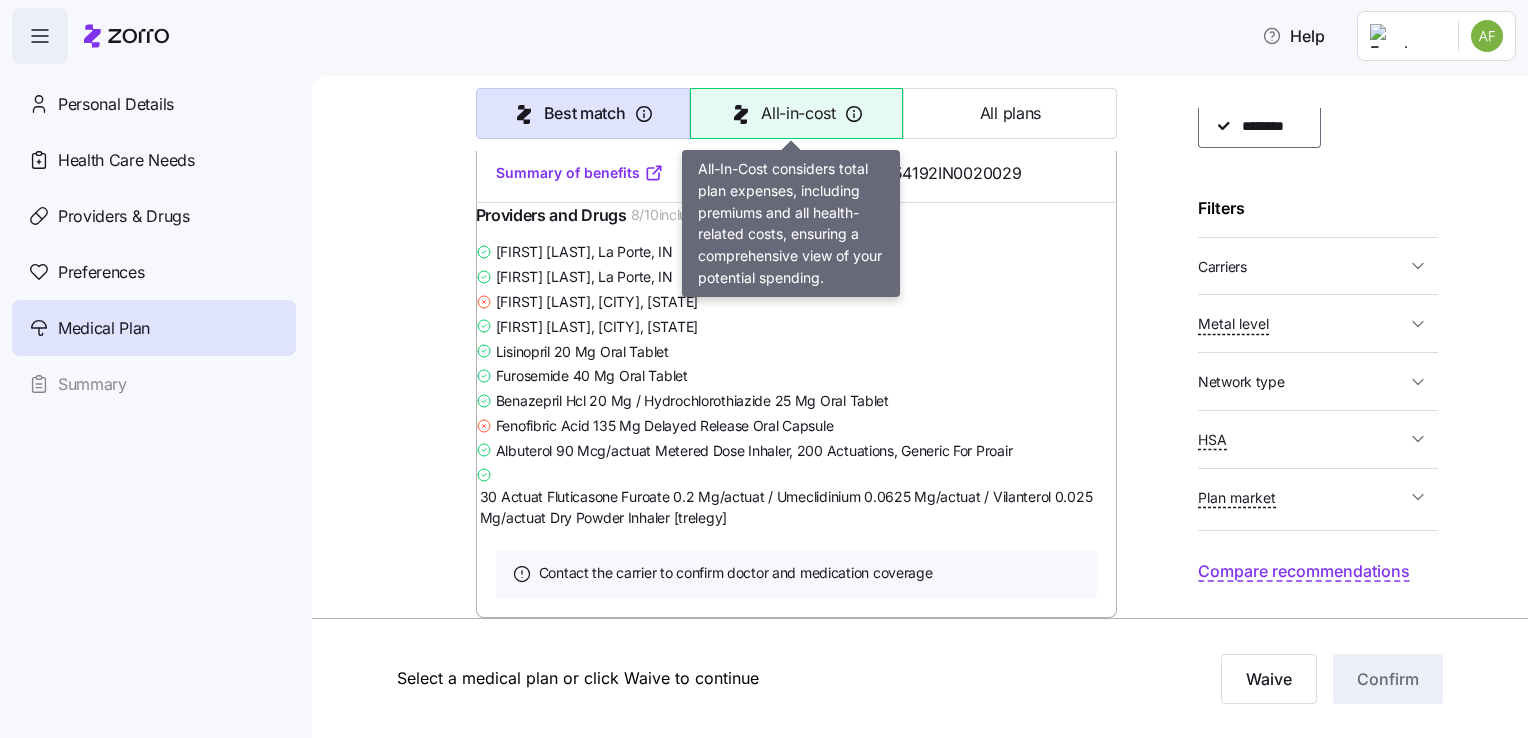click on "All-in-cost" at bounding box center (798, 113) 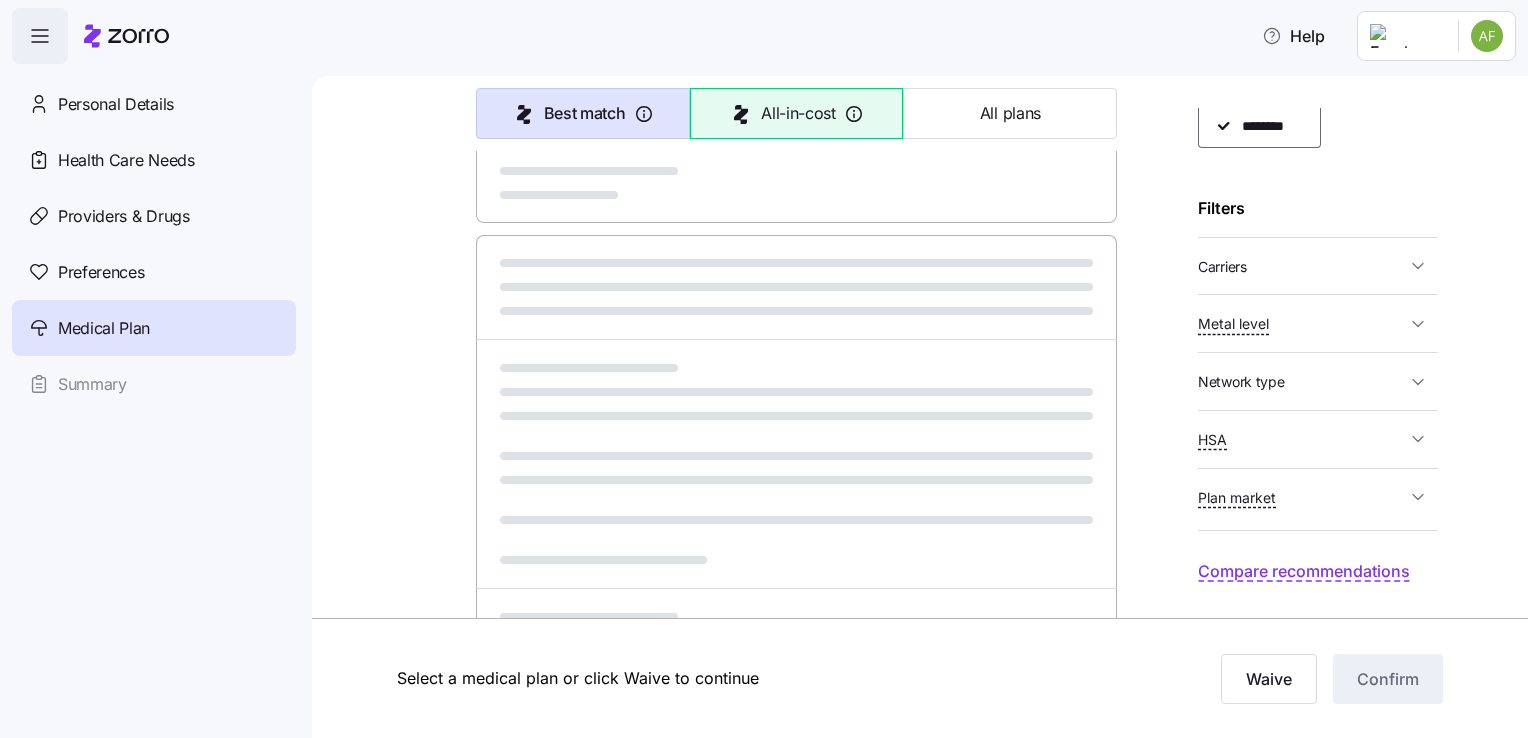 type on "All-in-cost" 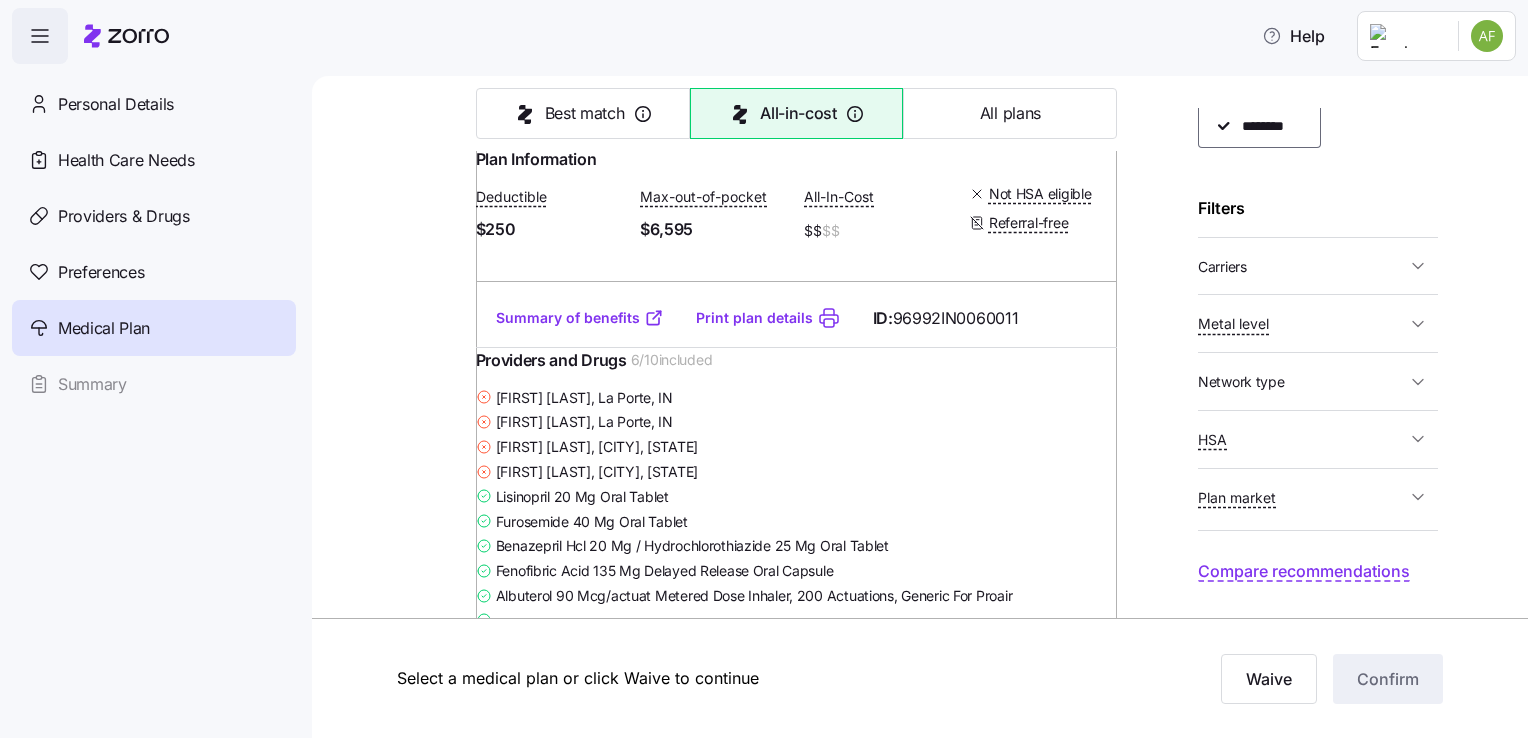 scroll, scrollTop: 55640, scrollLeft: 0, axis: vertical 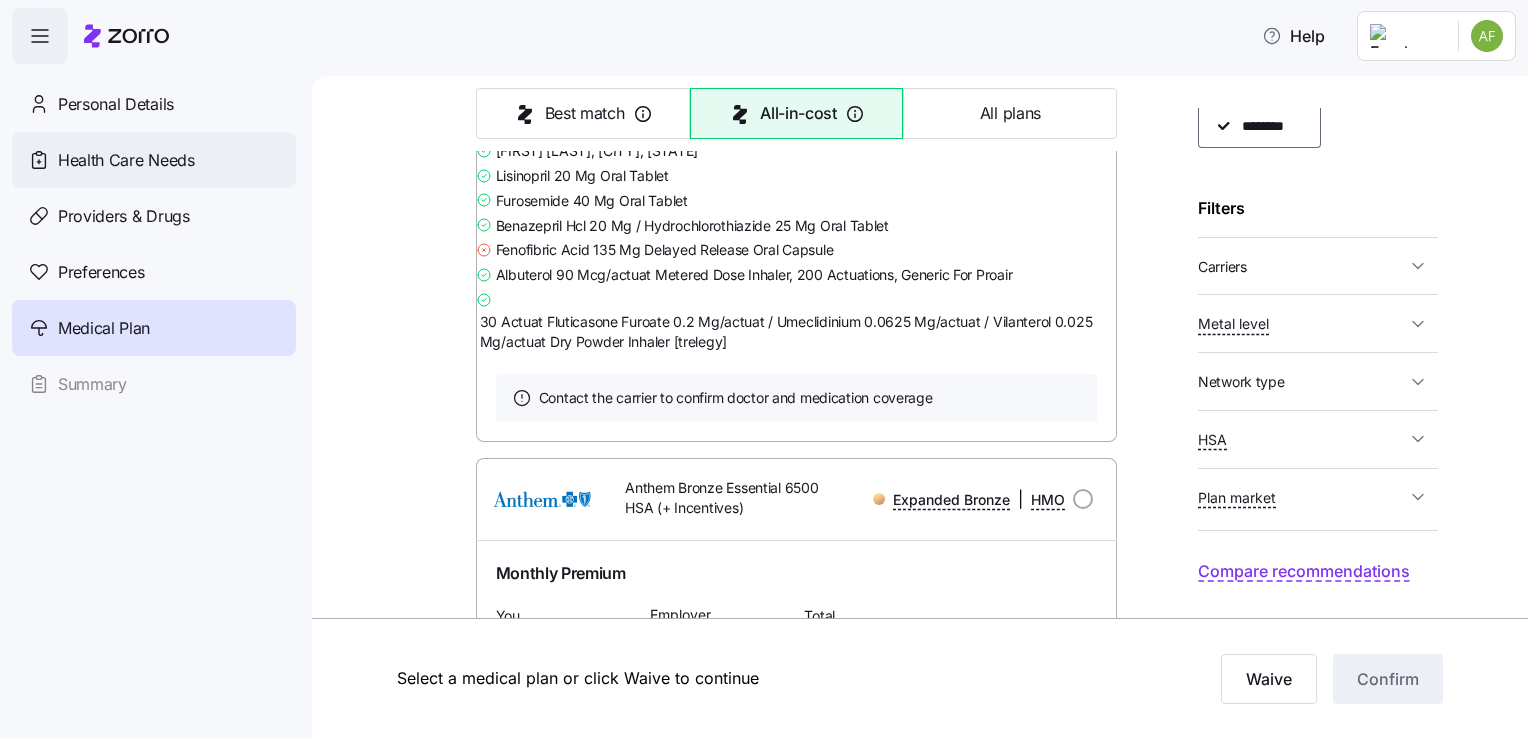 click on "Health Care Needs" at bounding box center [126, 160] 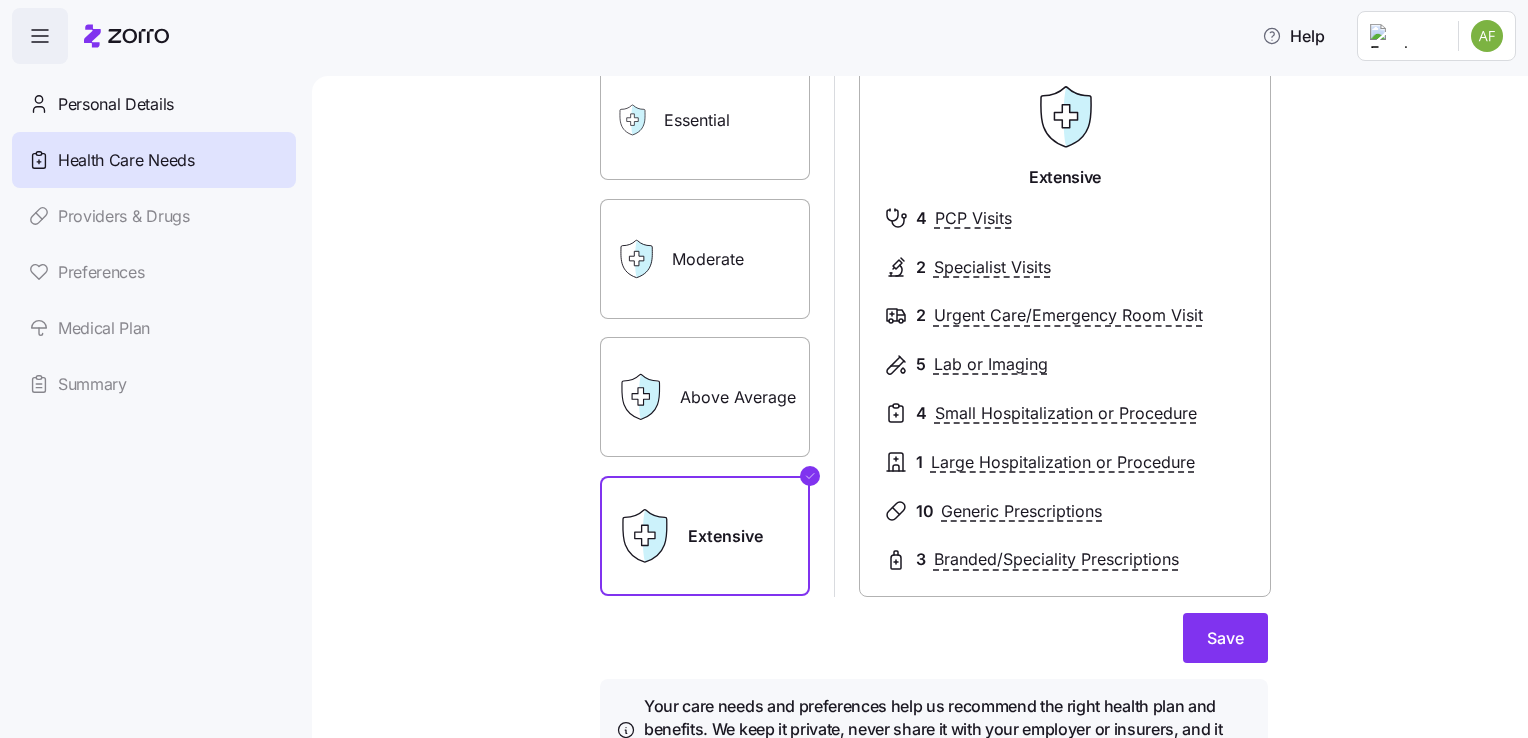 scroll, scrollTop: 270, scrollLeft: 0, axis: vertical 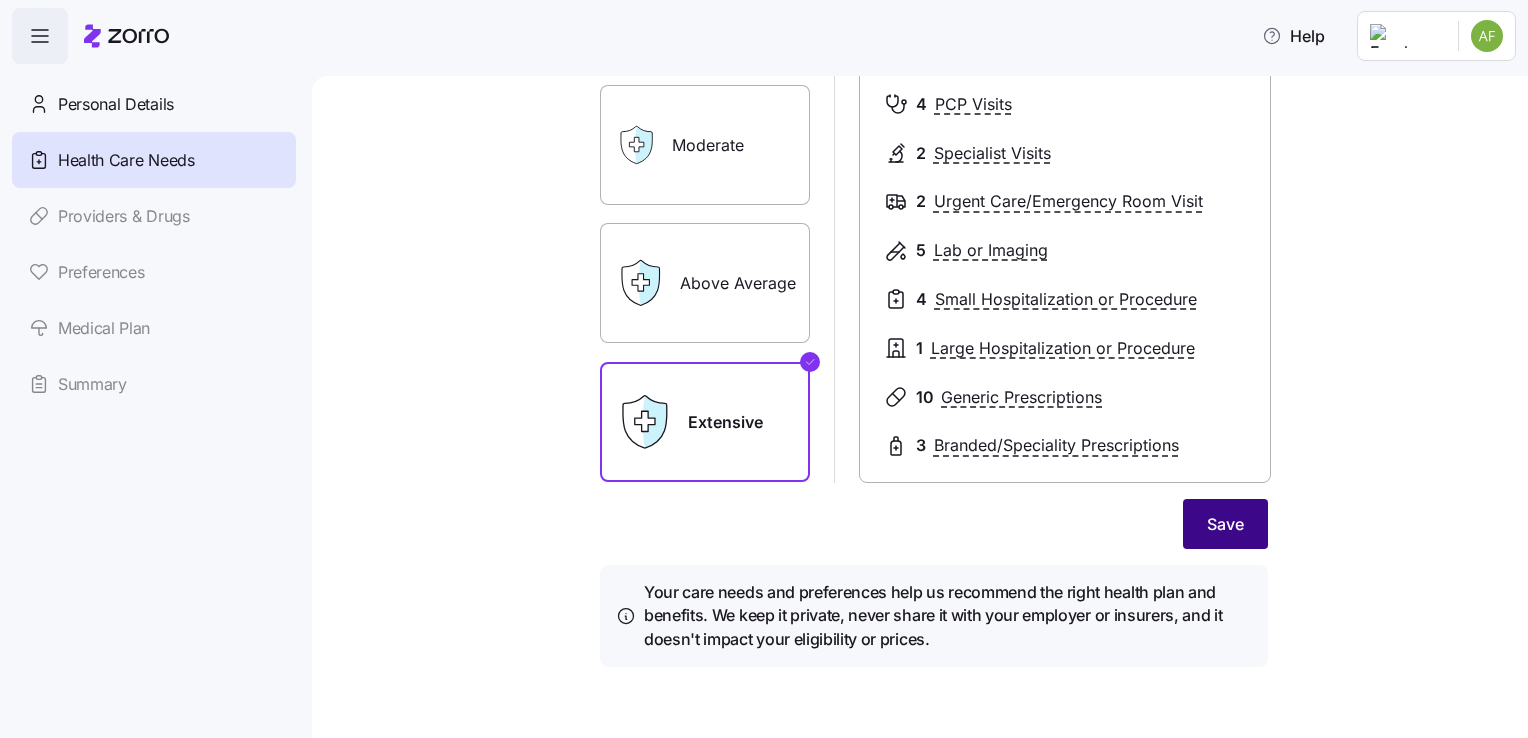 click on "Save" at bounding box center (1225, 524) 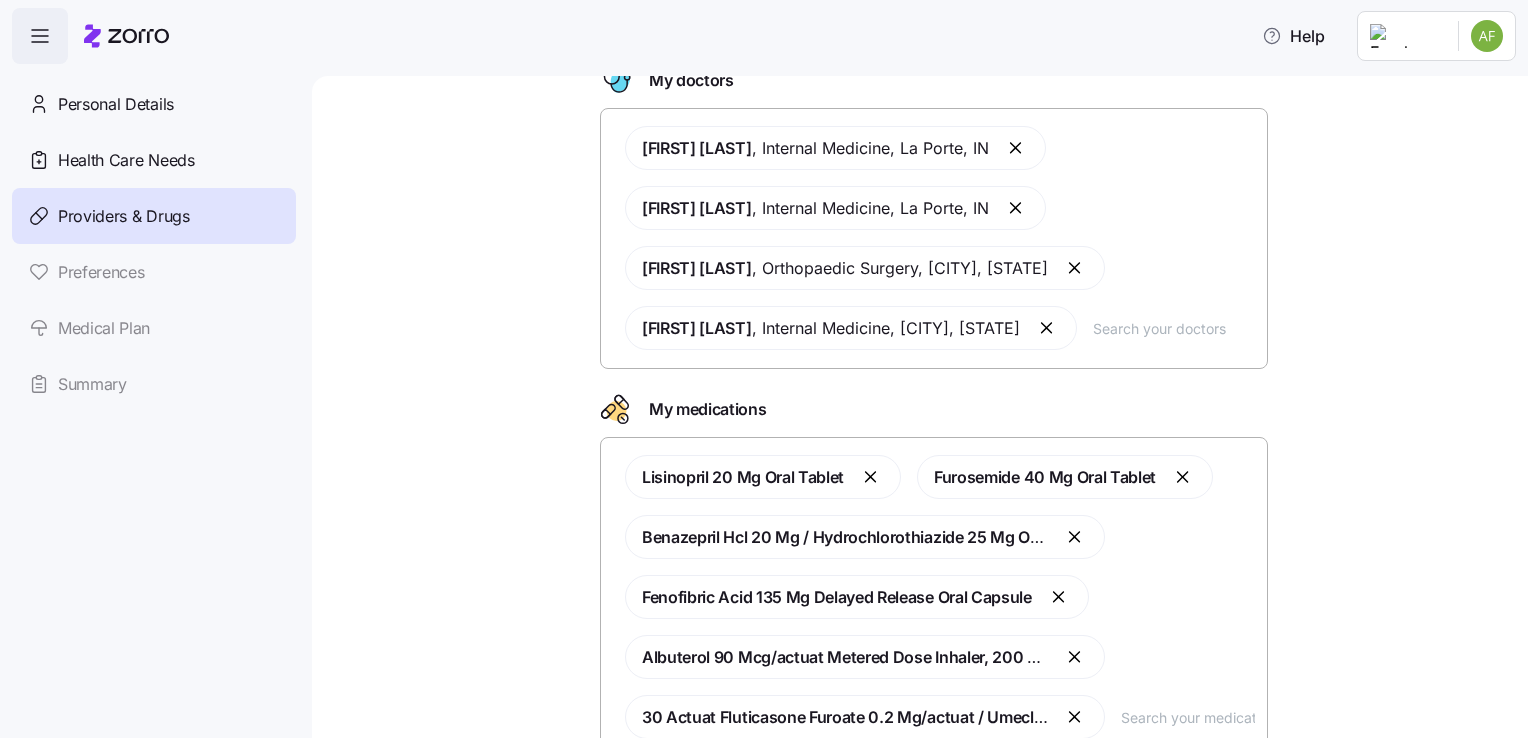 scroll, scrollTop: 296, scrollLeft: 0, axis: vertical 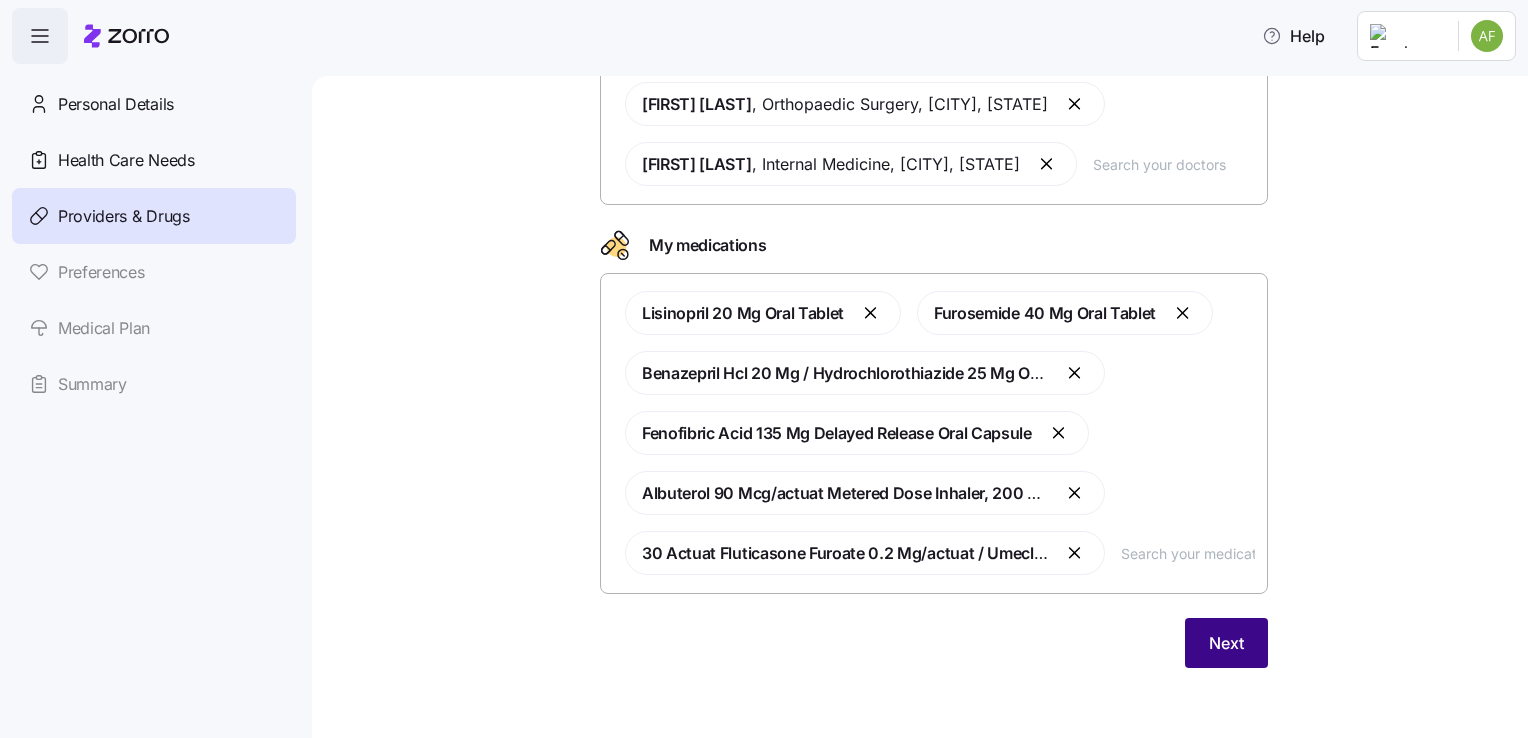 click on "Next" at bounding box center [1226, 643] 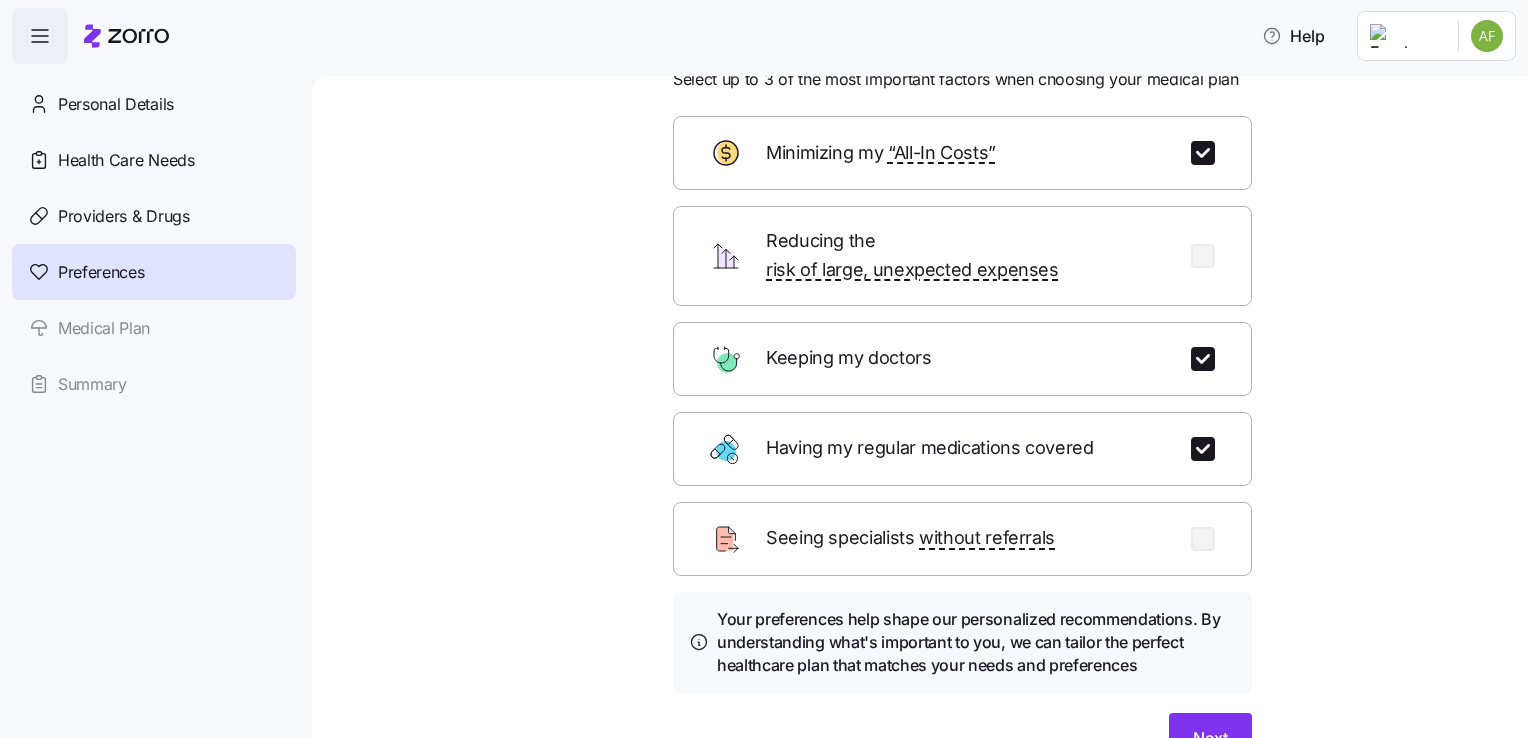 scroll, scrollTop: 173, scrollLeft: 0, axis: vertical 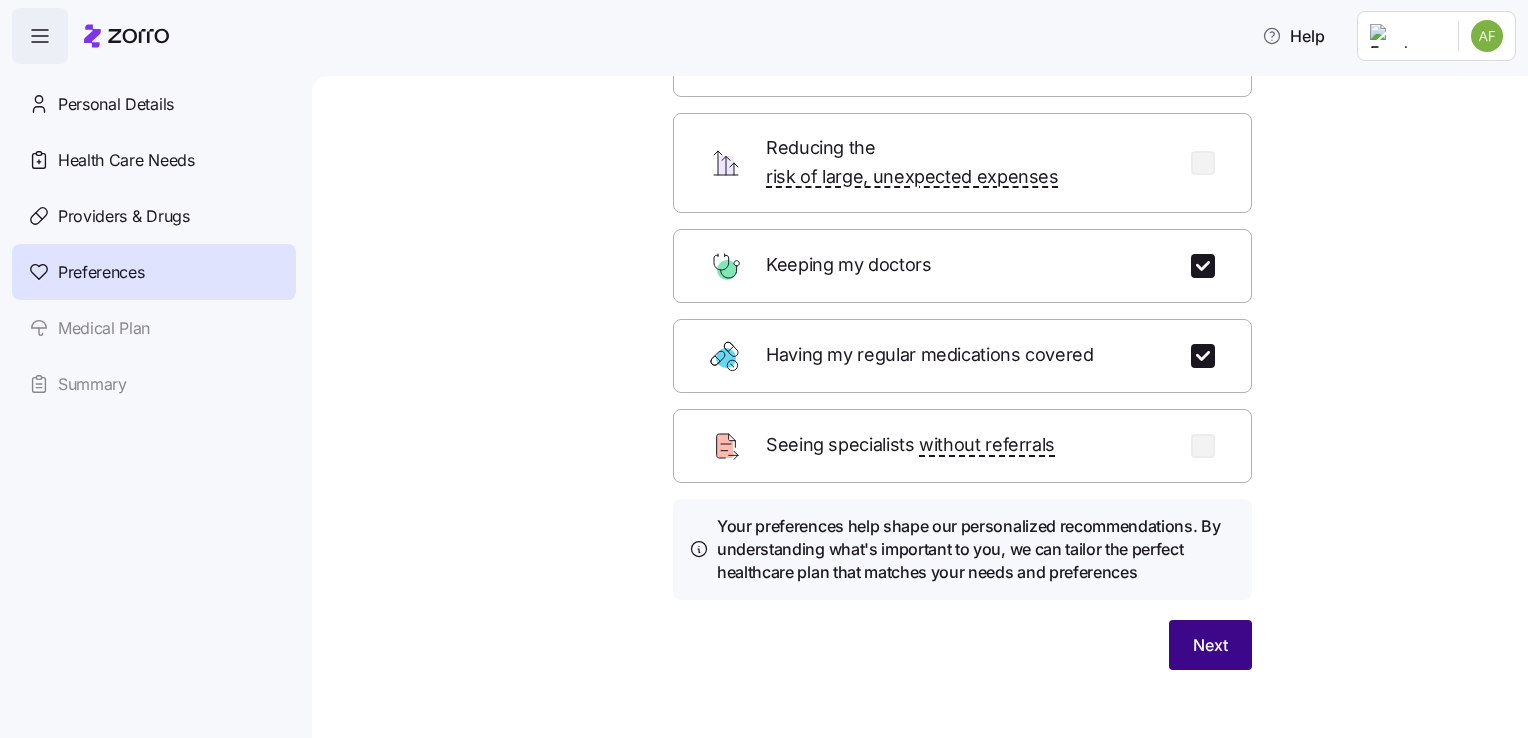 click on "Next" at bounding box center (1210, 645) 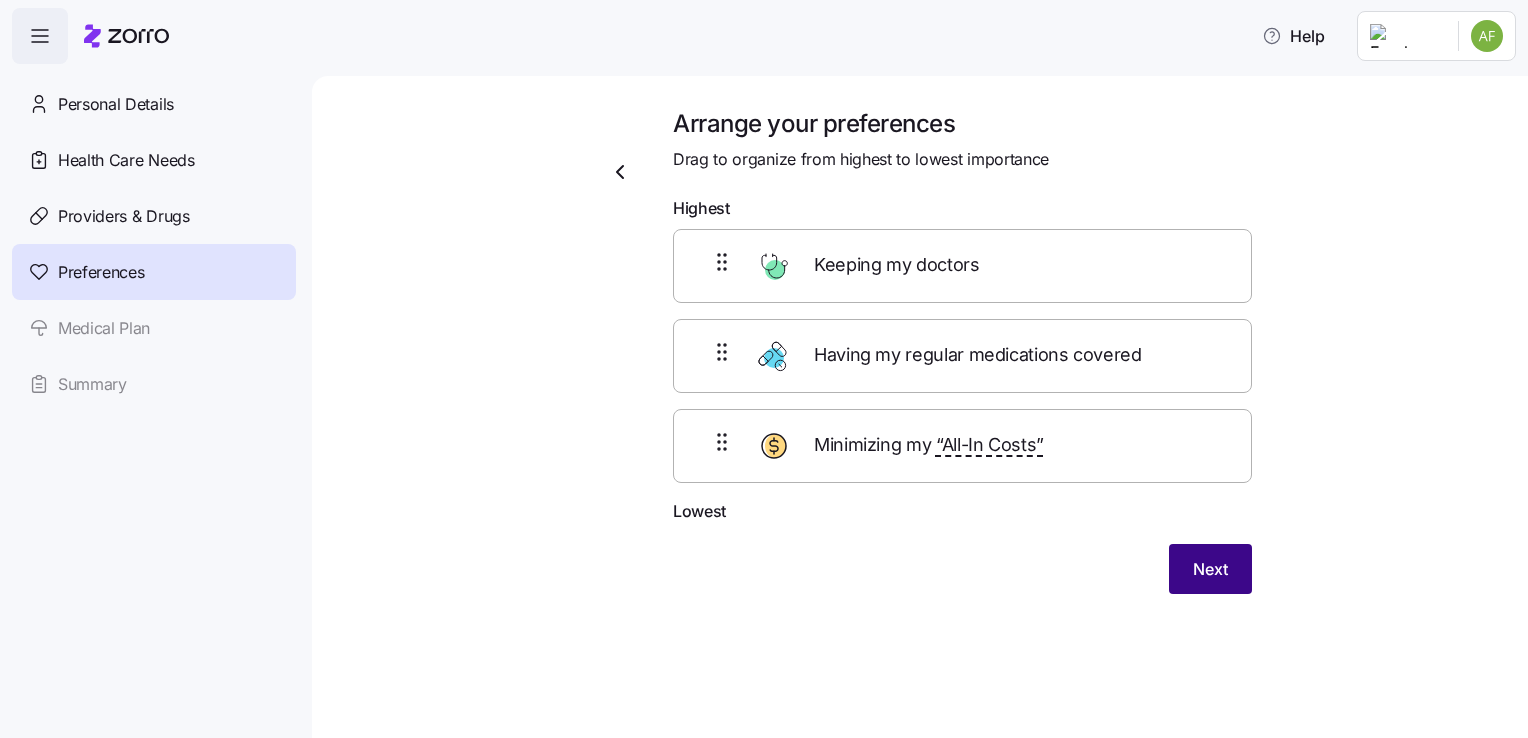 scroll, scrollTop: 0, scrollLeft: 0, axis: both 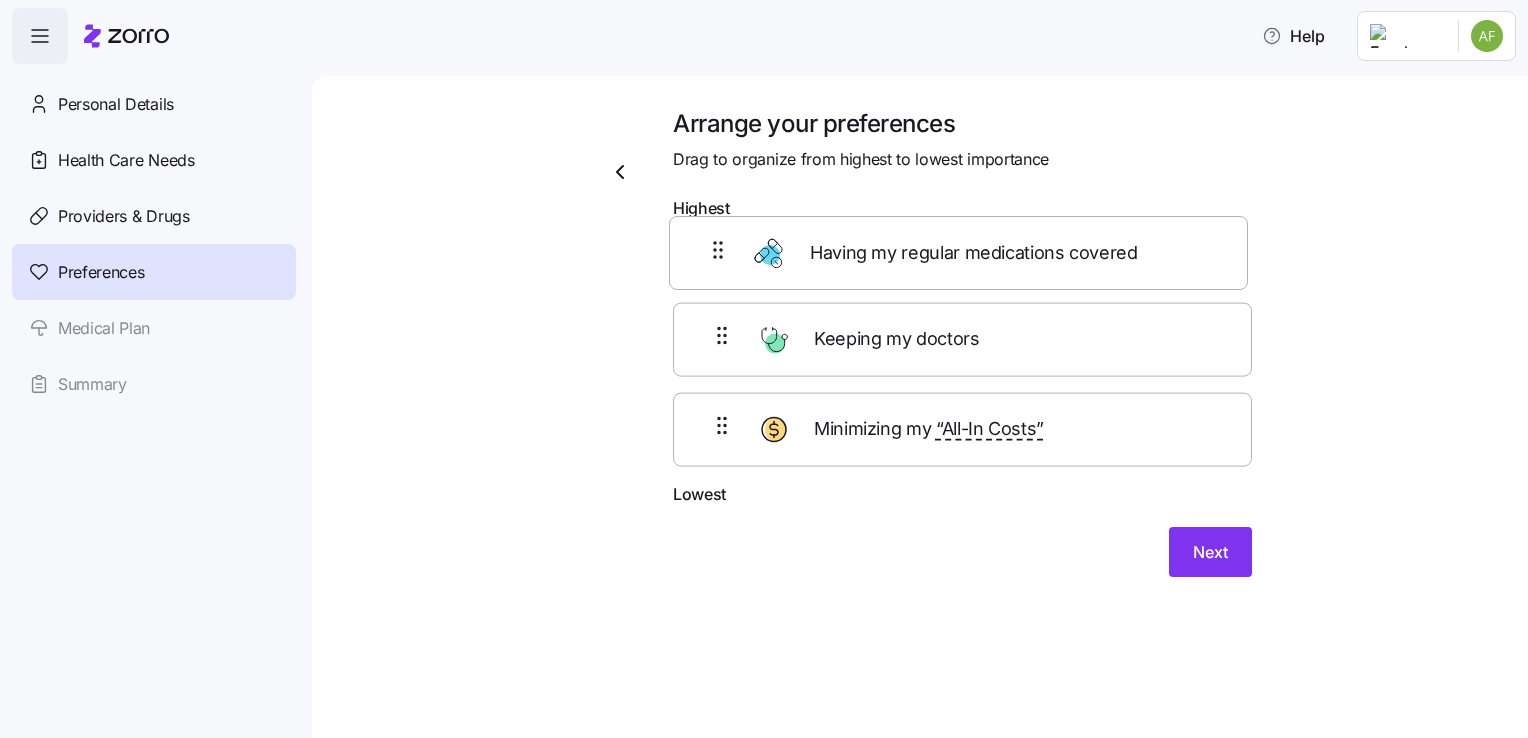 drag, startPoint x: 872, startPoint y: 373, endPoint x: 868, endPoint y: 252, distance: 121.0661 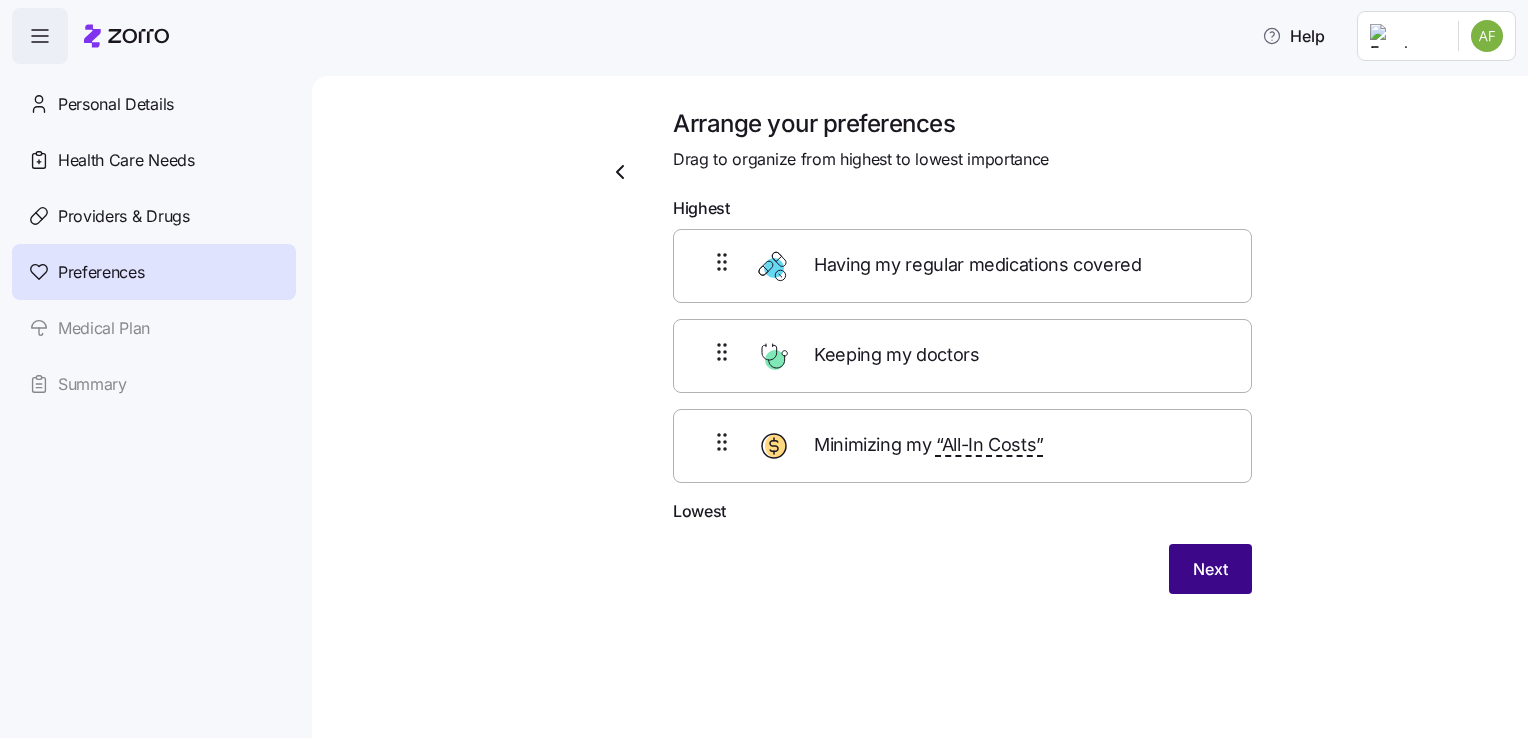 click on "Next" at bounding box center [1210, 569] 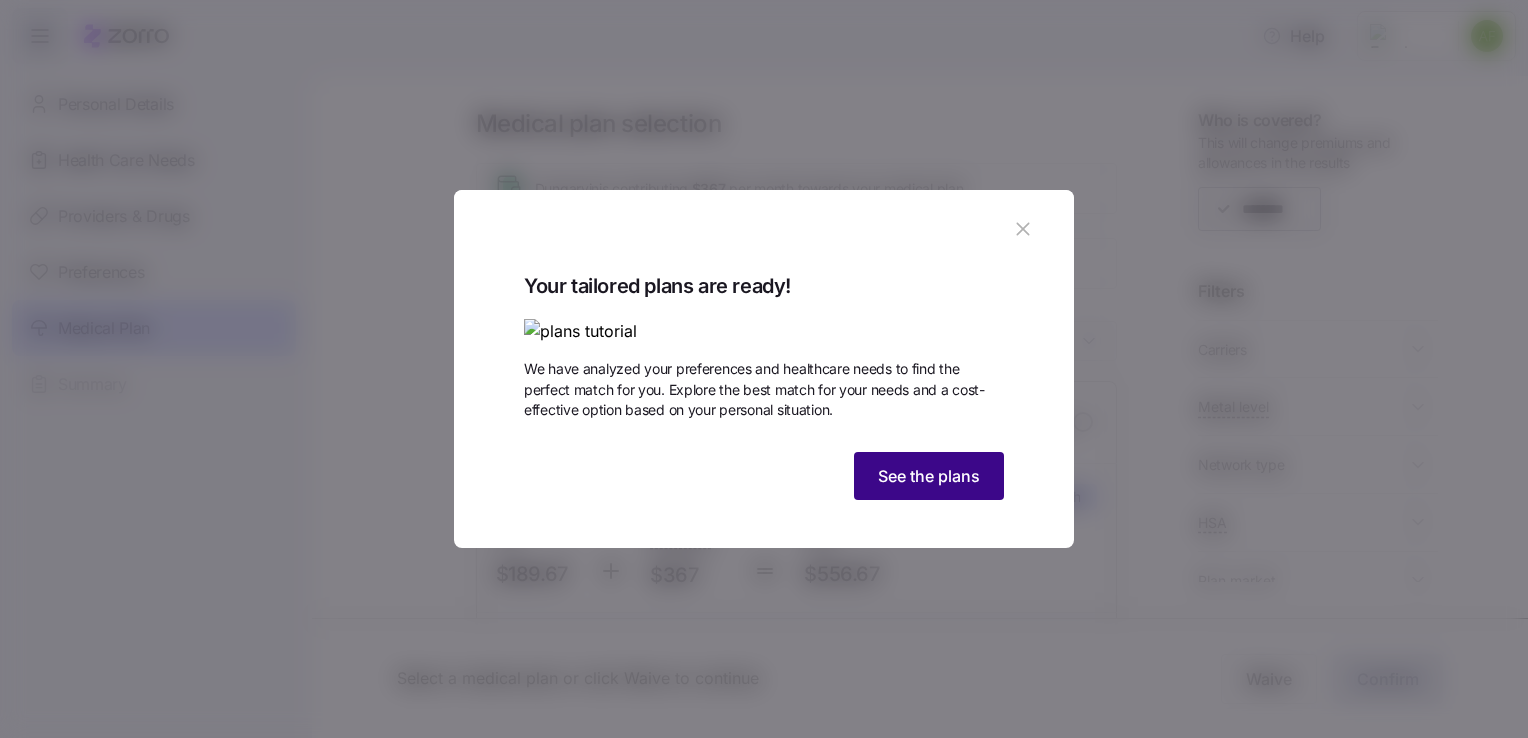 click on "See the plans" at bounding box center [929, 476] 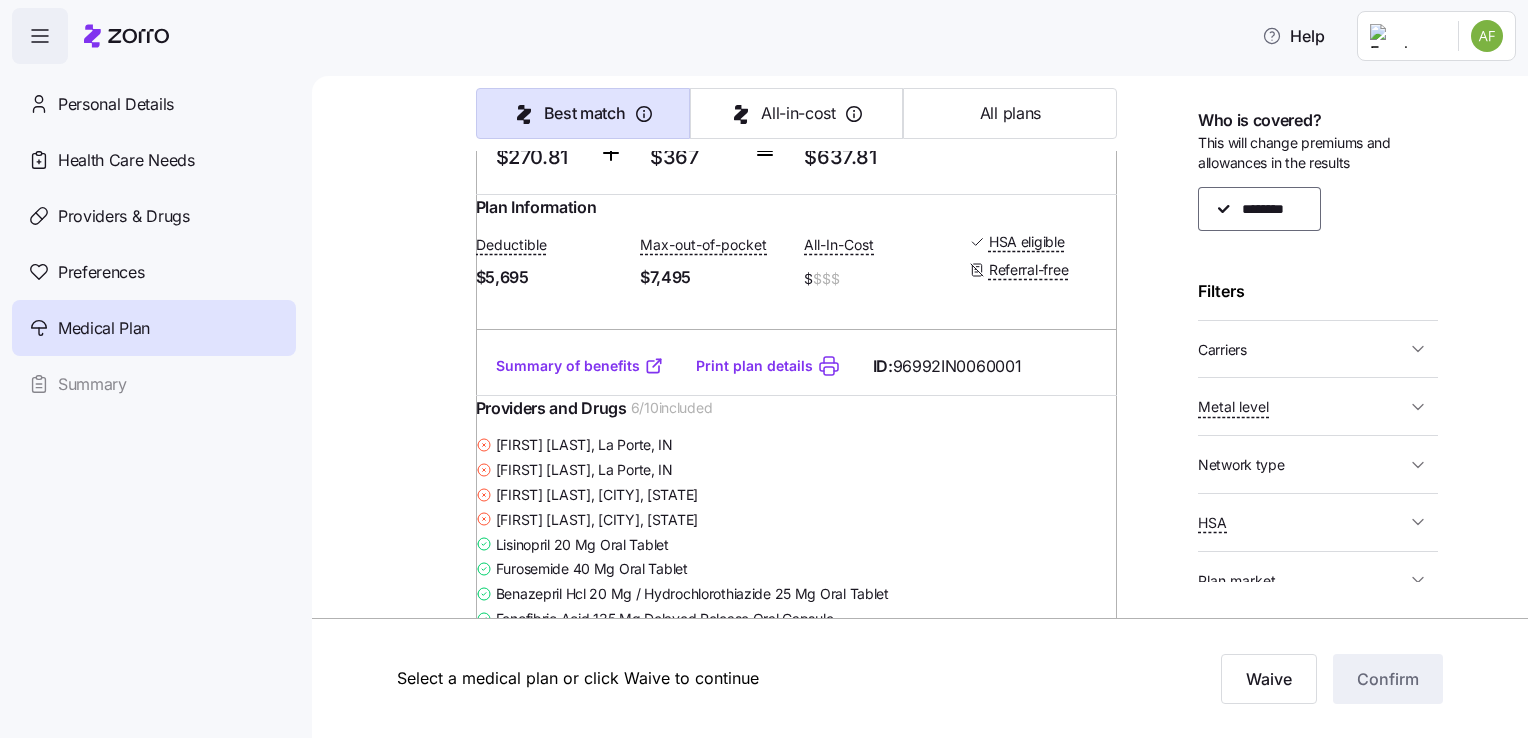 scroll, scrollTop: 11000, scrollLeft: 0, axis: vertical 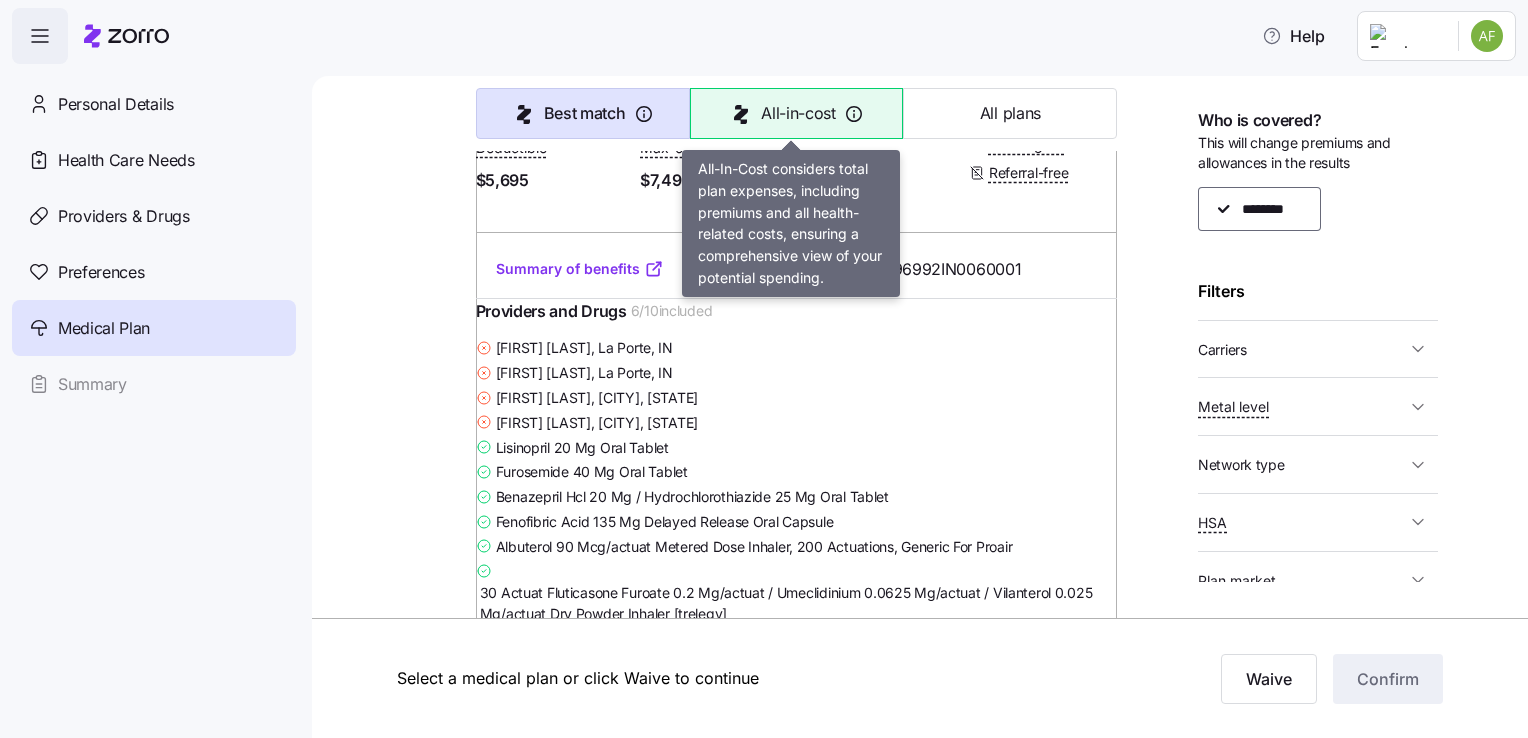 click on "All-in-cost" at bounding box center [797, 113] 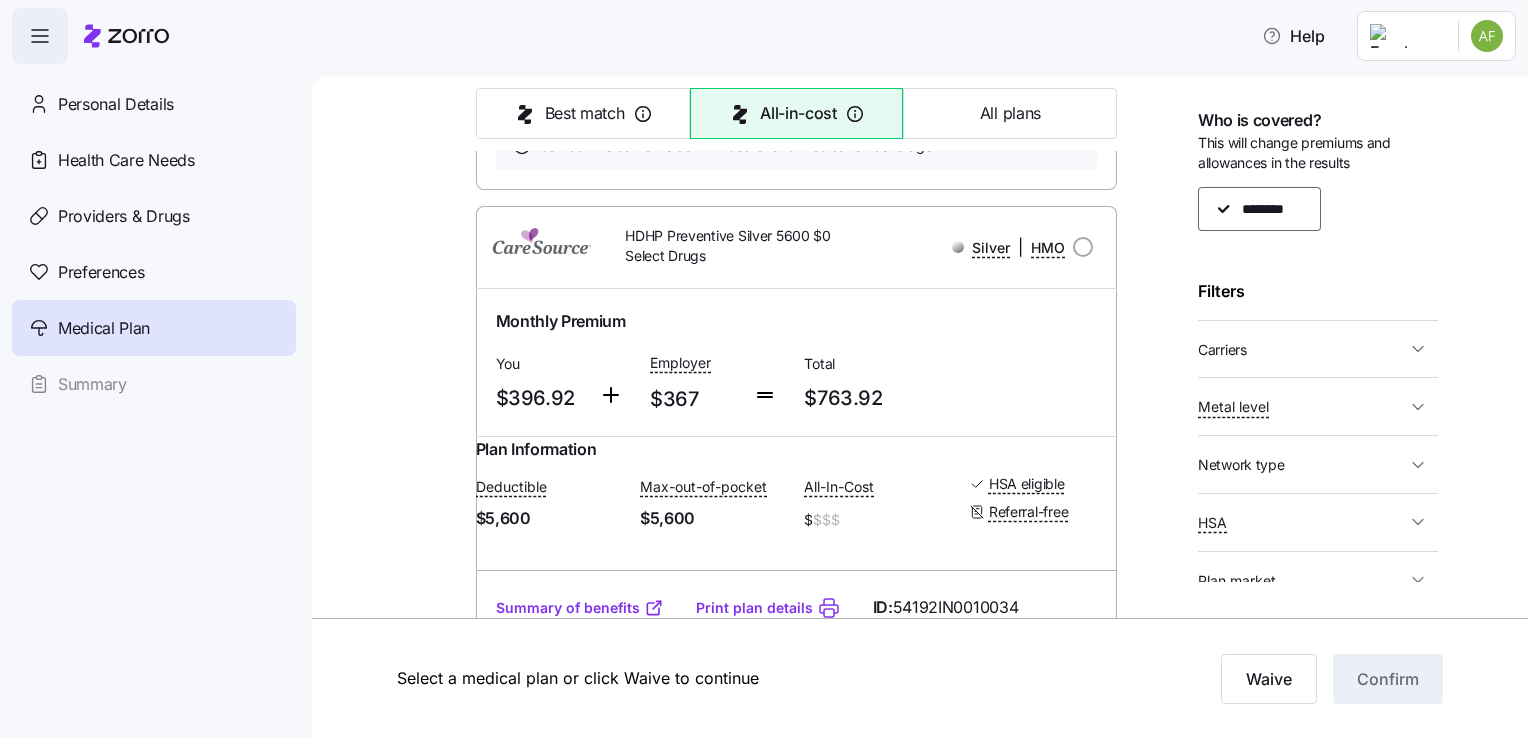 scroll, scrollTop: 11000, scrollLeft: 0, axis: vertical 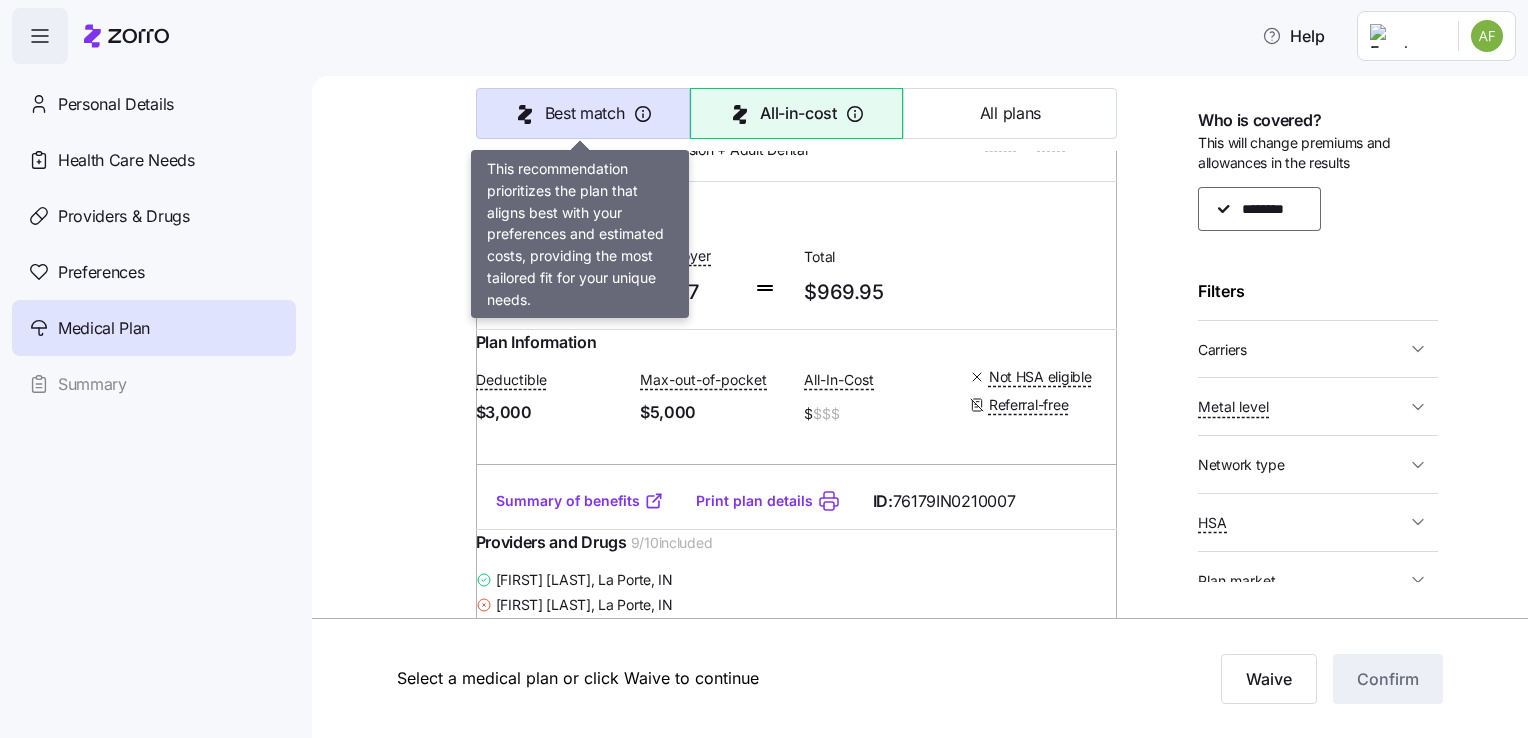 click on "Best match" at bounding box center [585, 113] 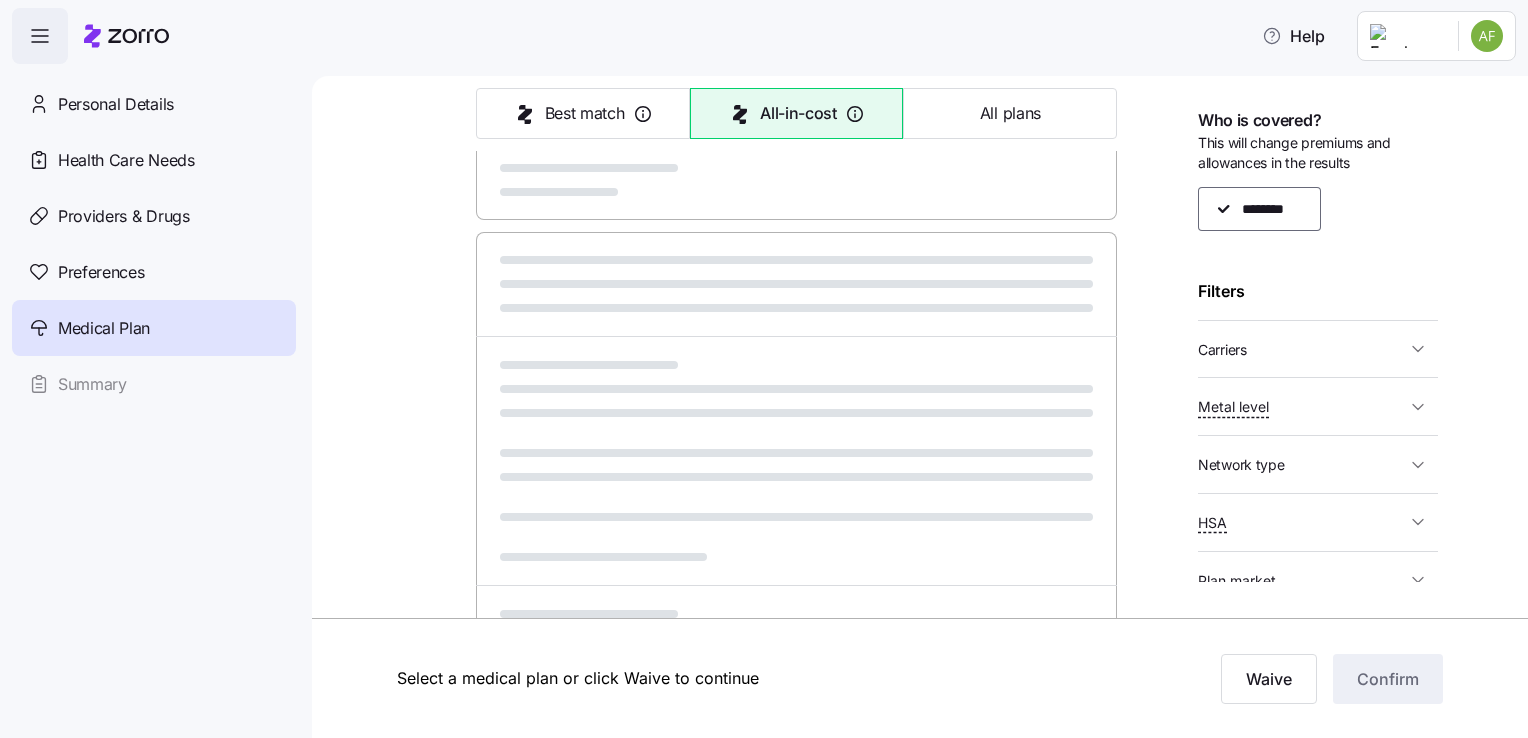 scroll, scrollTop: 1038, scrollLeft: 0, axis: vertical 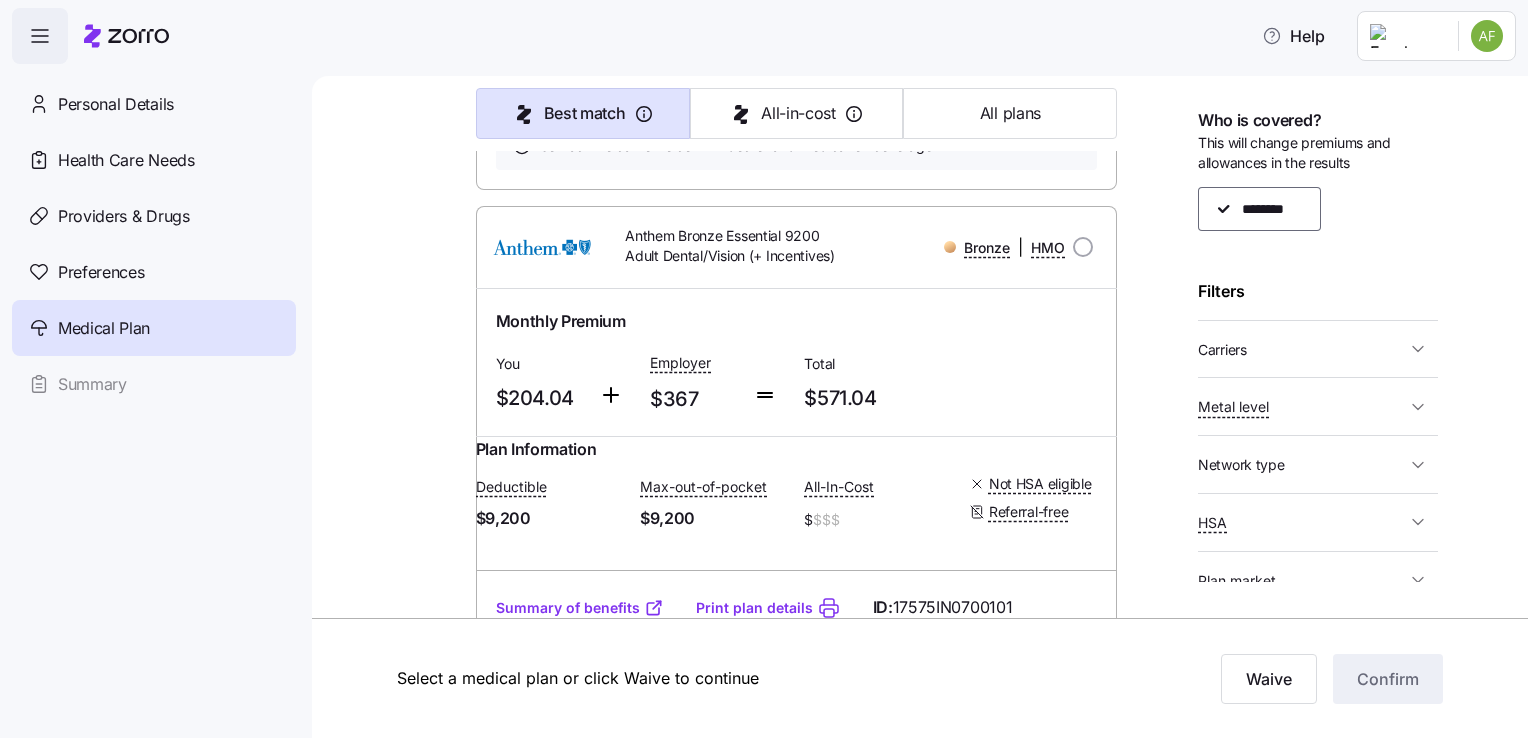 type on "Best match" 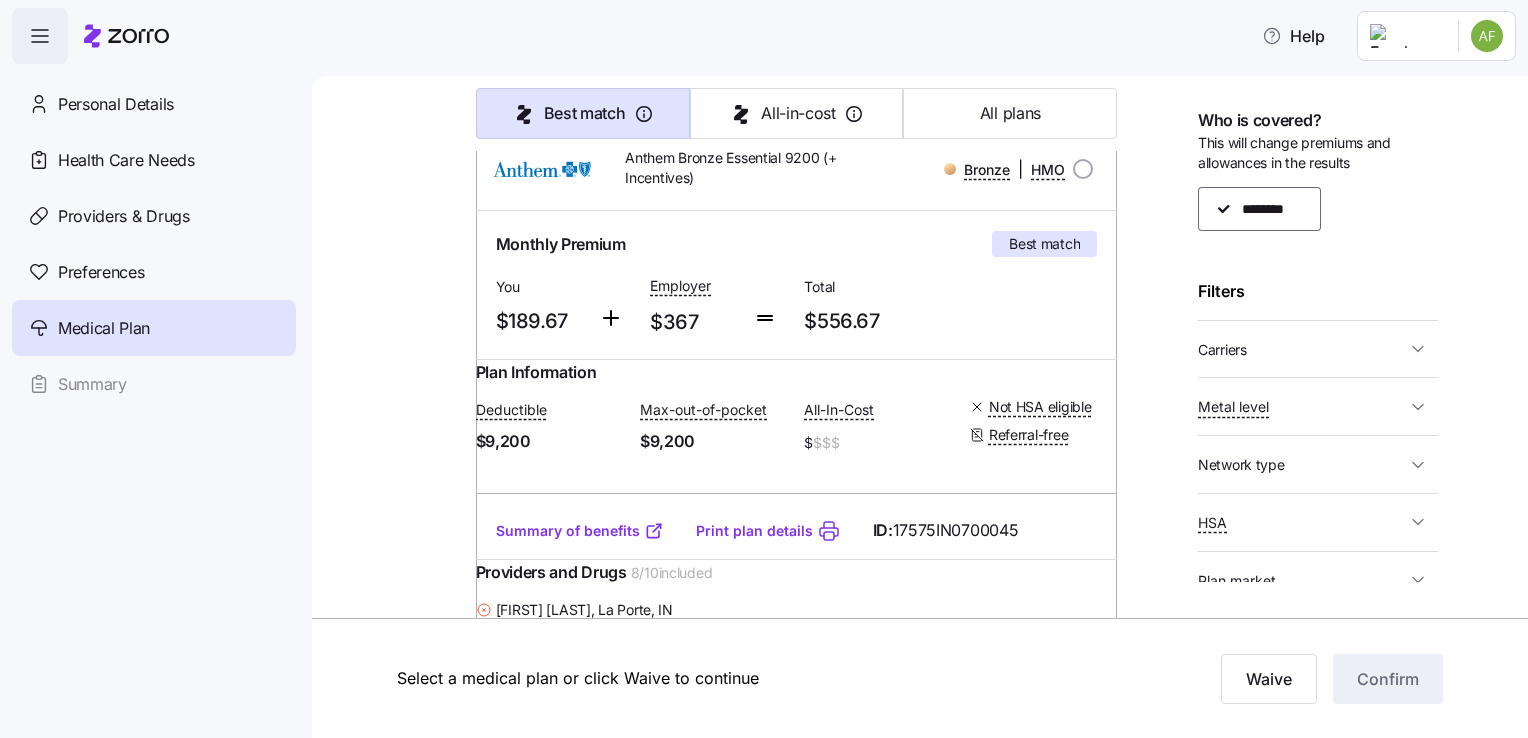 scroll, scrollTop: 60, scrollLeft: 0, axis: vertical 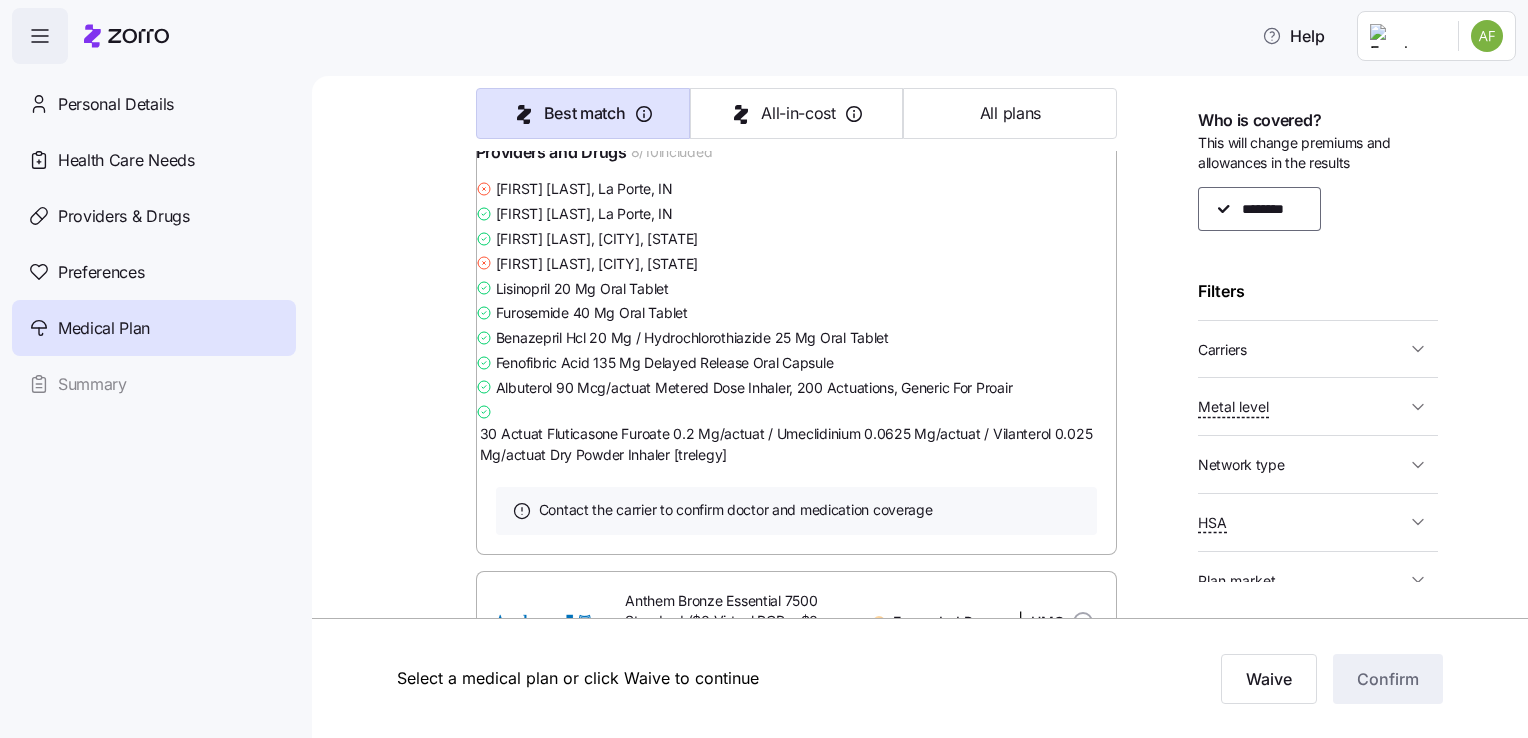 click on "Summary of benefits" at bounding box center [580, 110] 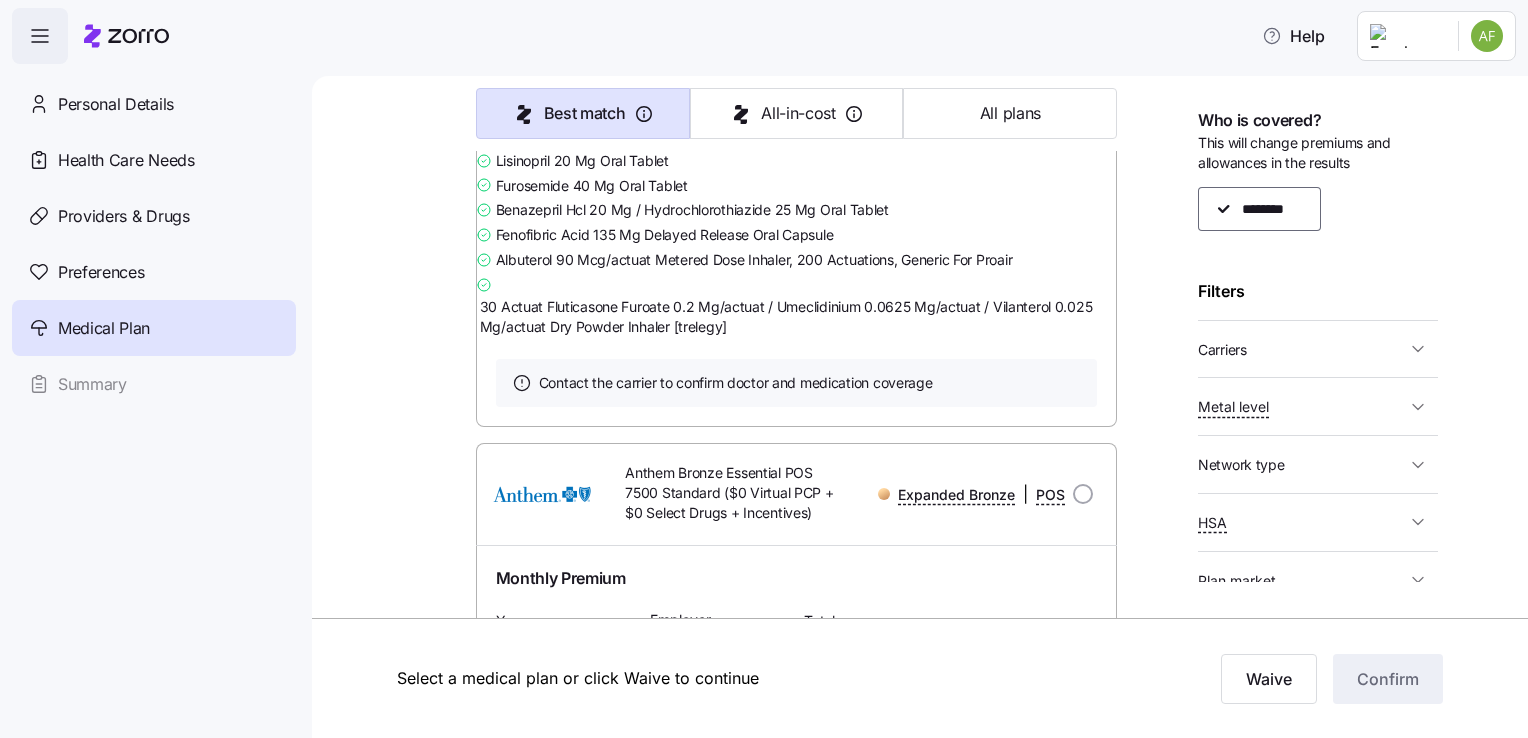 scroll, scrollTop: 4300, scrollLeft: 0, axis: vertical 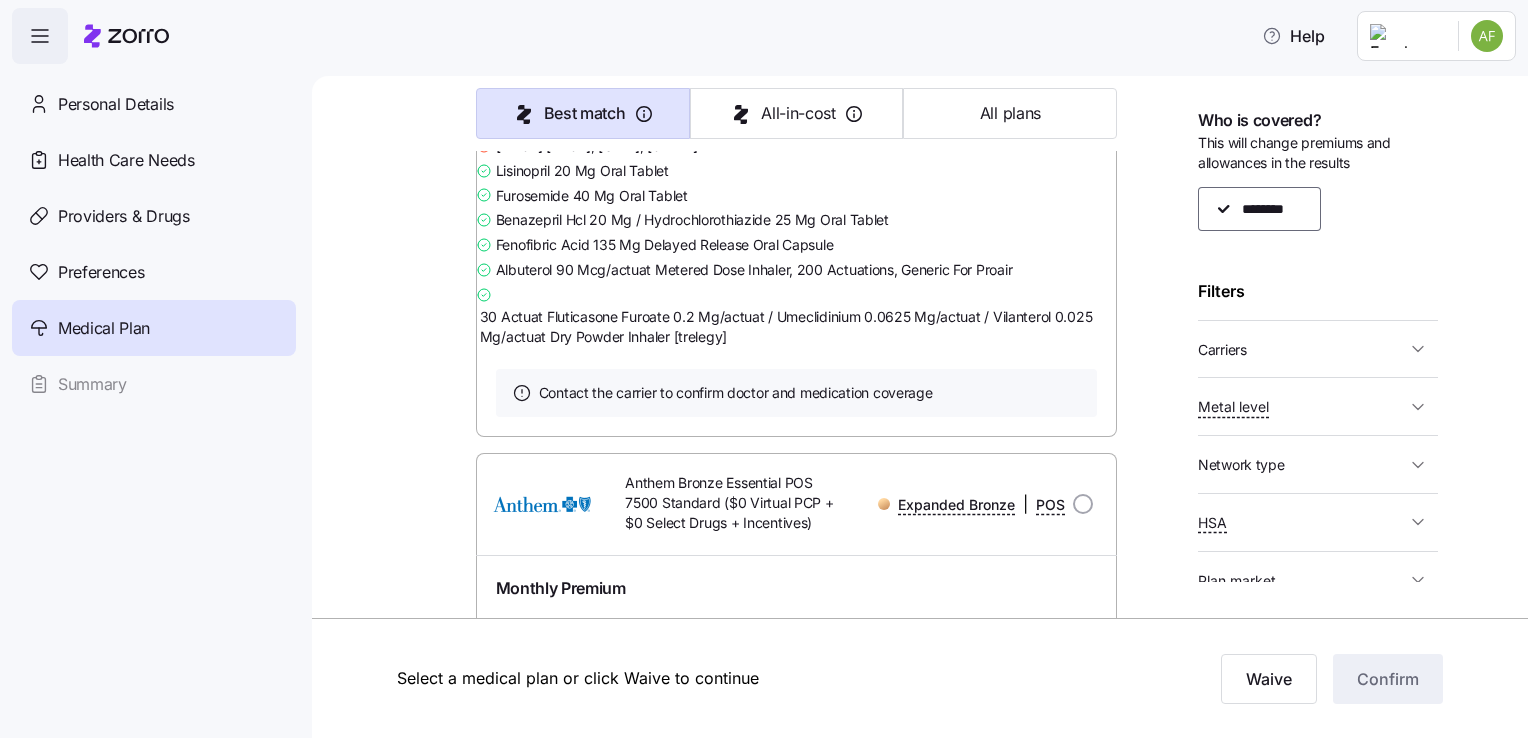 click on "Summary of benefits" at bounding box center (580, -8) 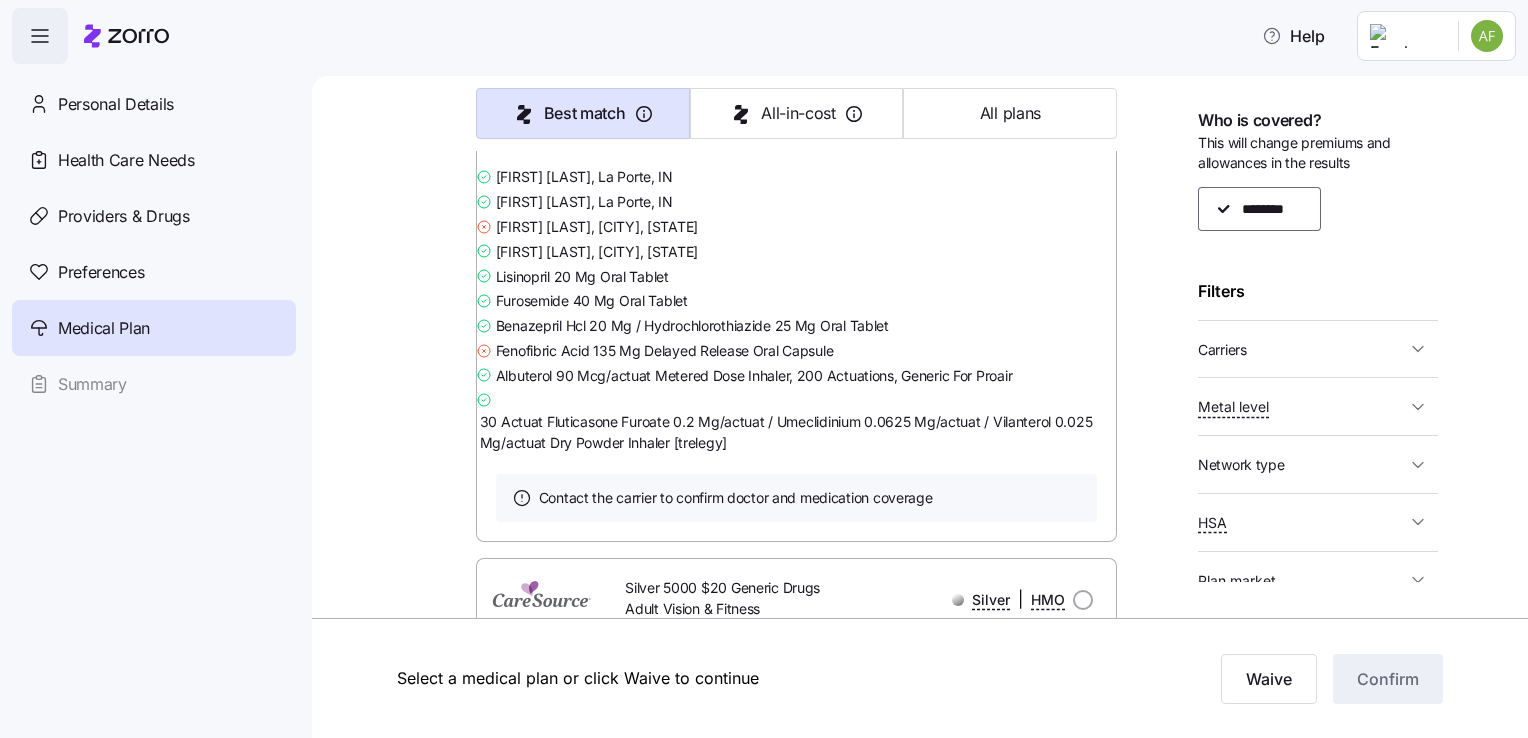 scroll, scrollTop: 19000, scrollLeft: 0, axis: vertical 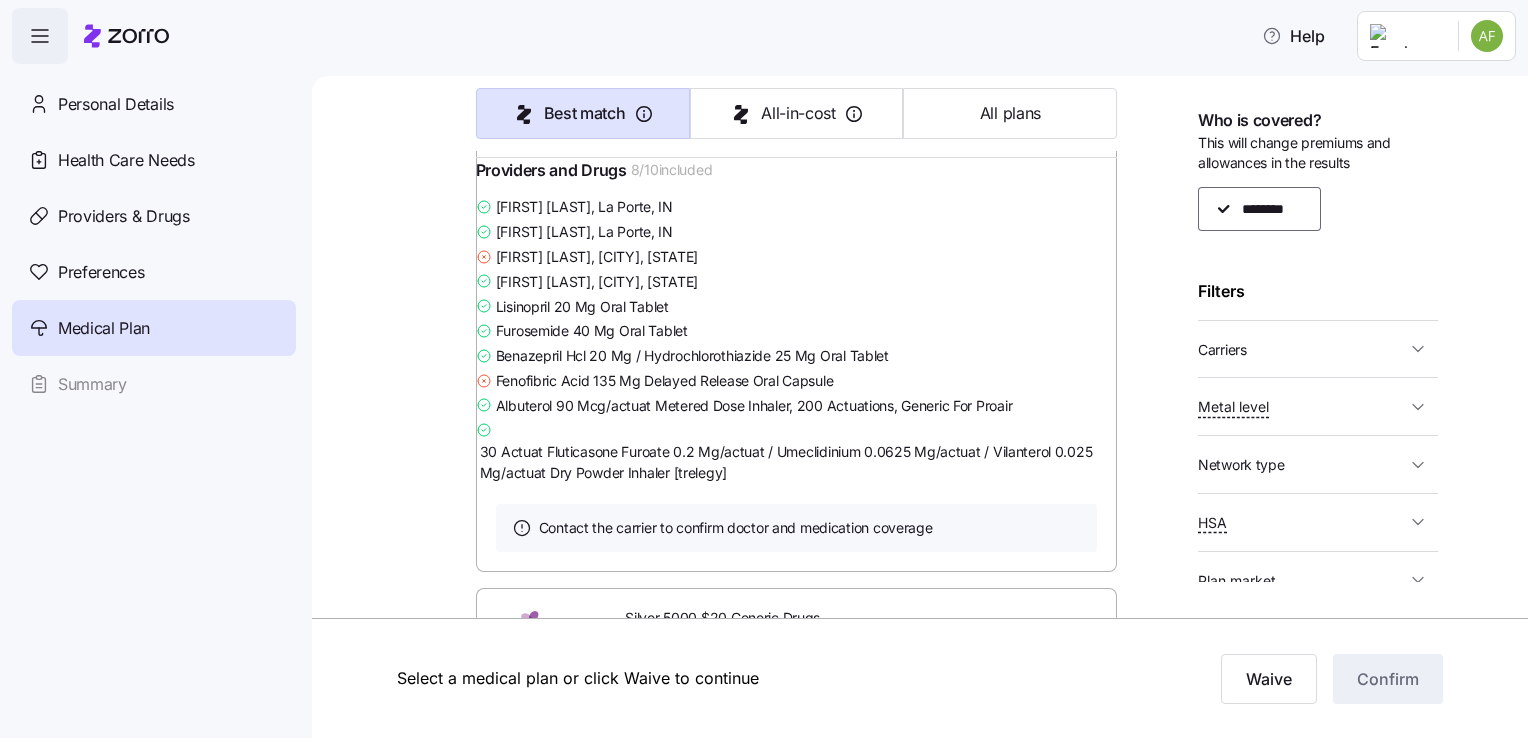 click on "Summary of benefits" at bounding box center (580, -724) 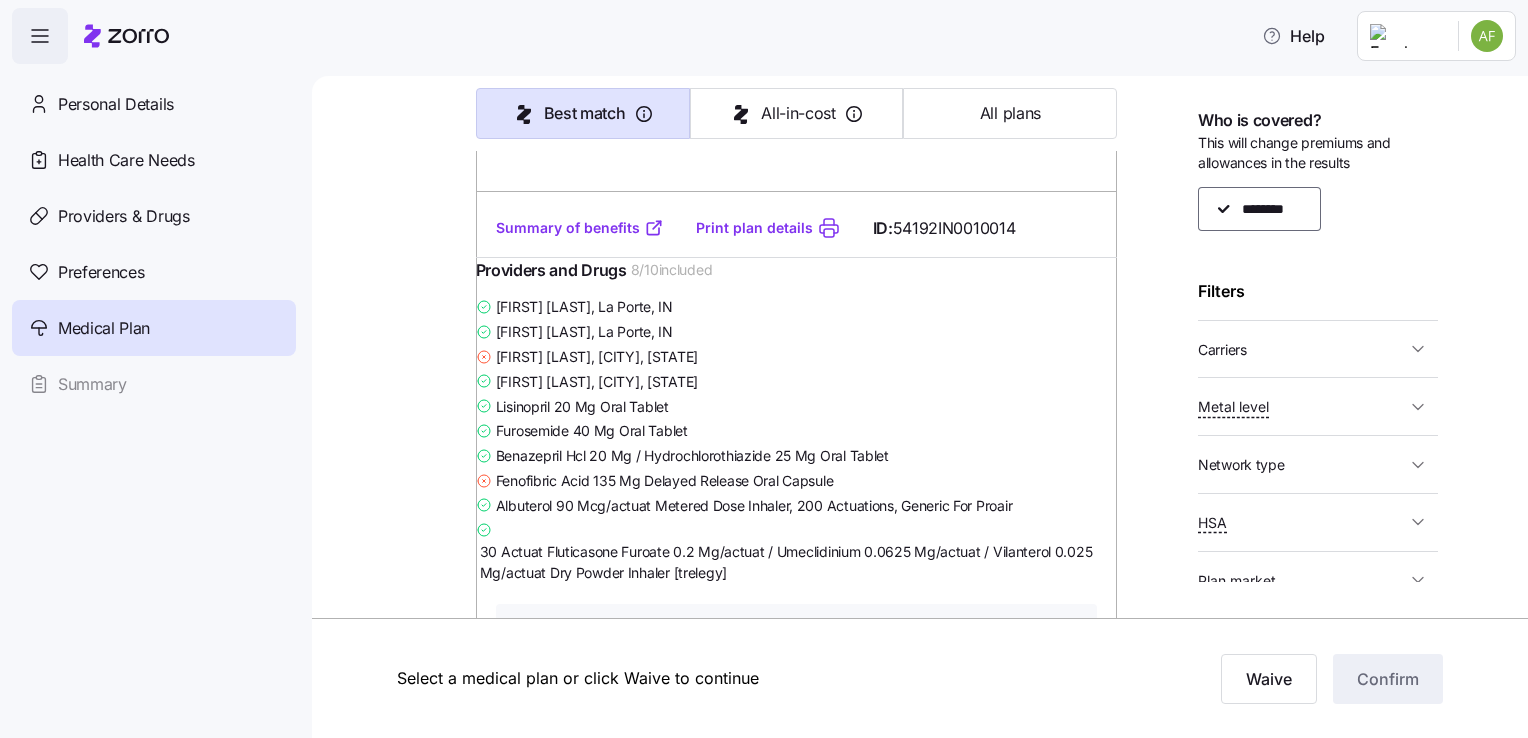 scroll, scrollTop: 18900, scrollLeft: 0, axis: vertical 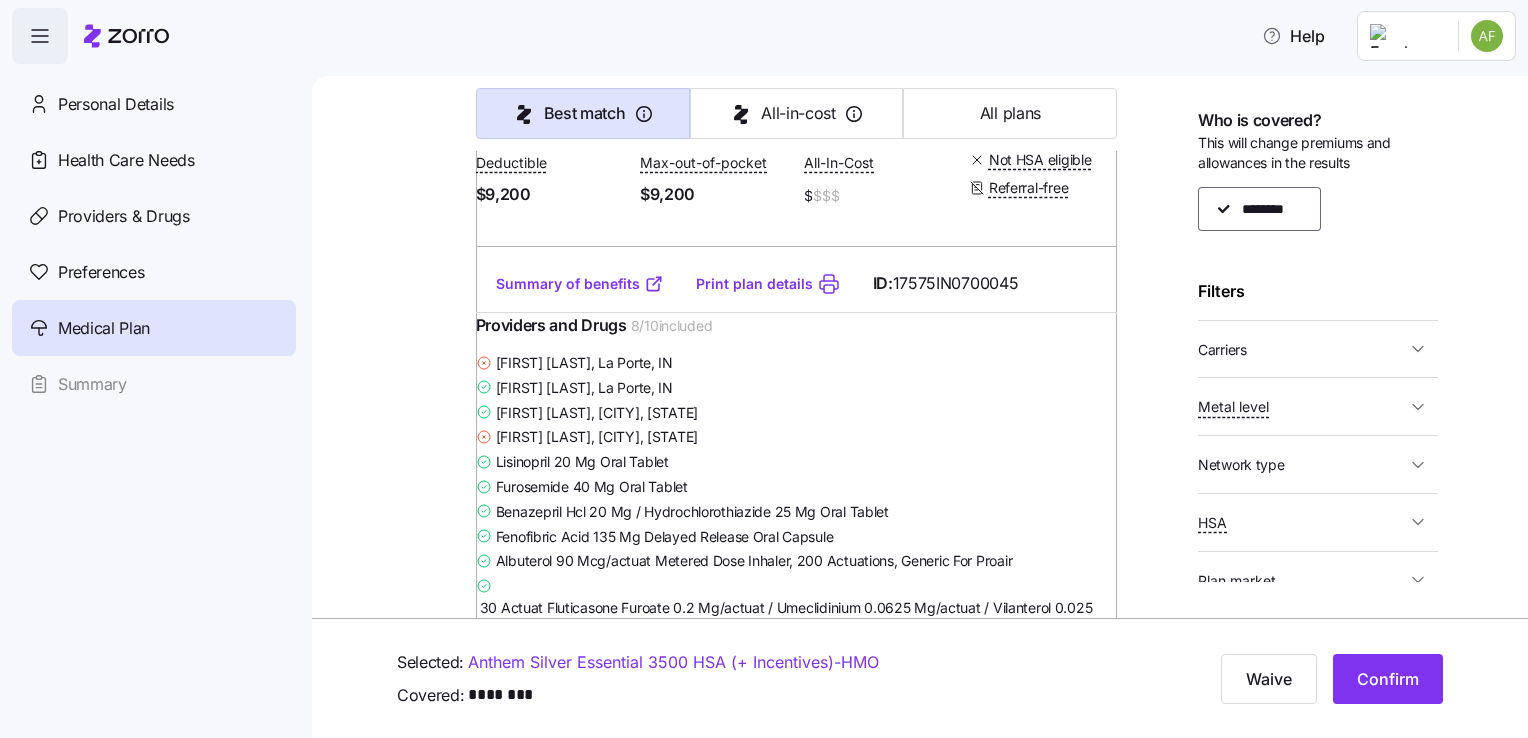 click on "Carriers" at bounding box center [1222, 350] 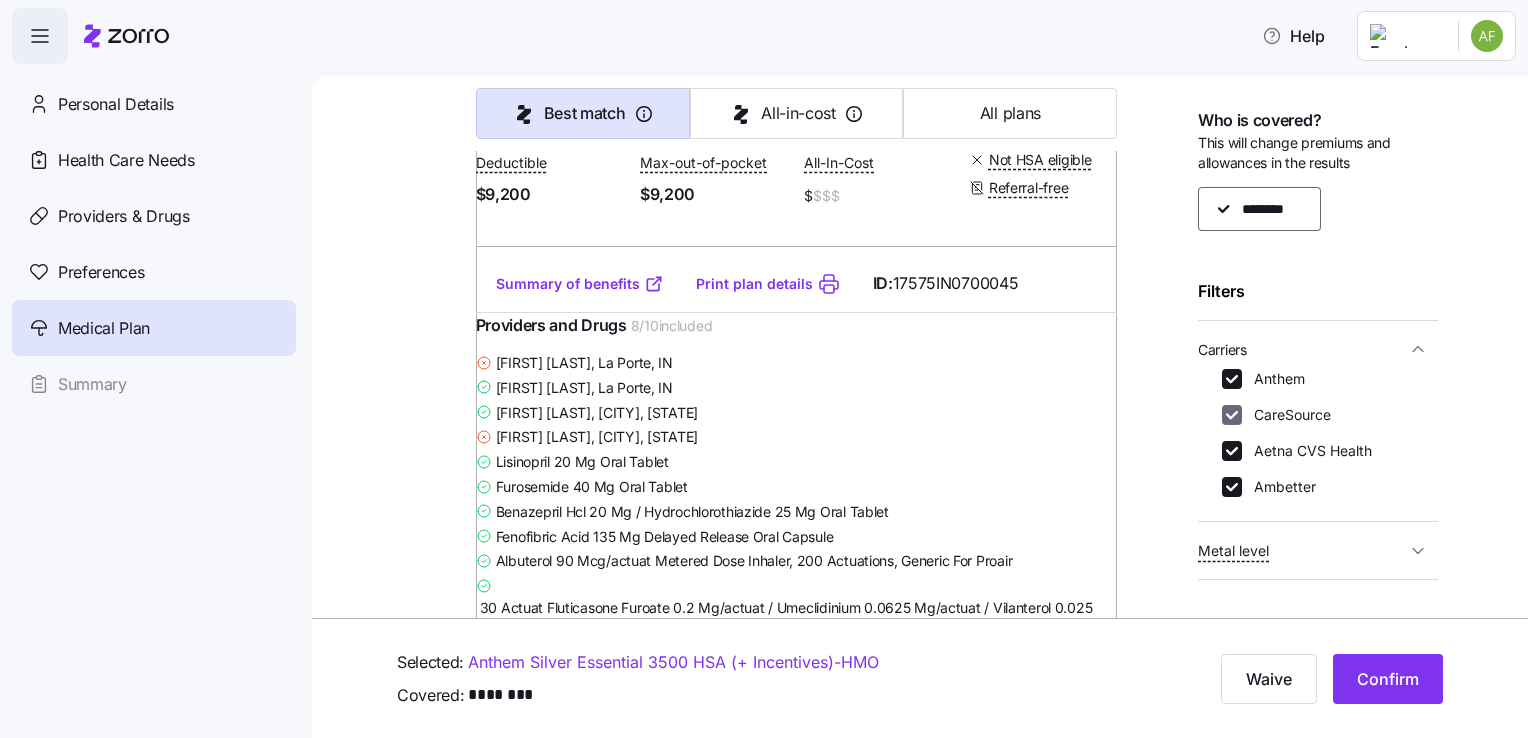 click on "CareSource" at bounding box center [1232, 415] 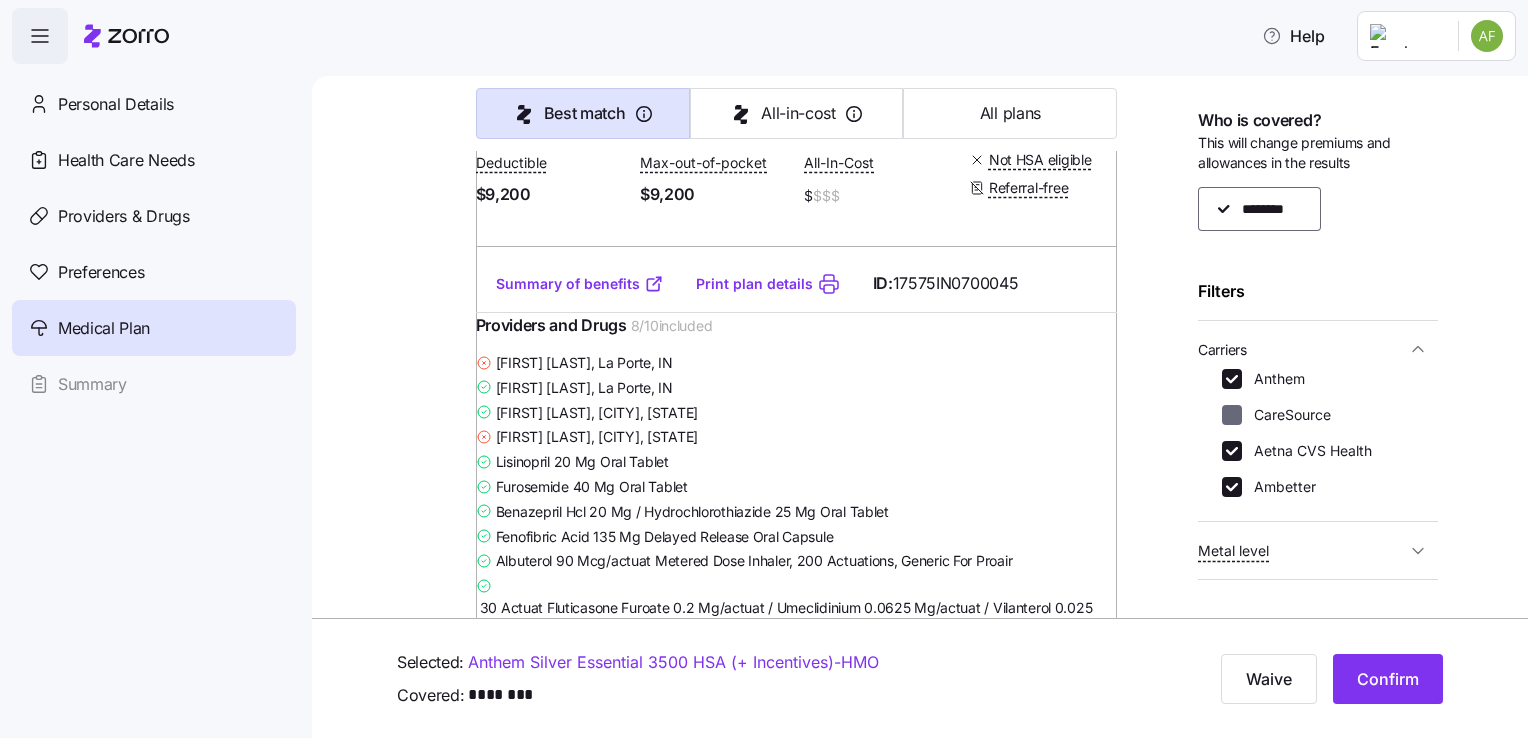 checkbox on "false" 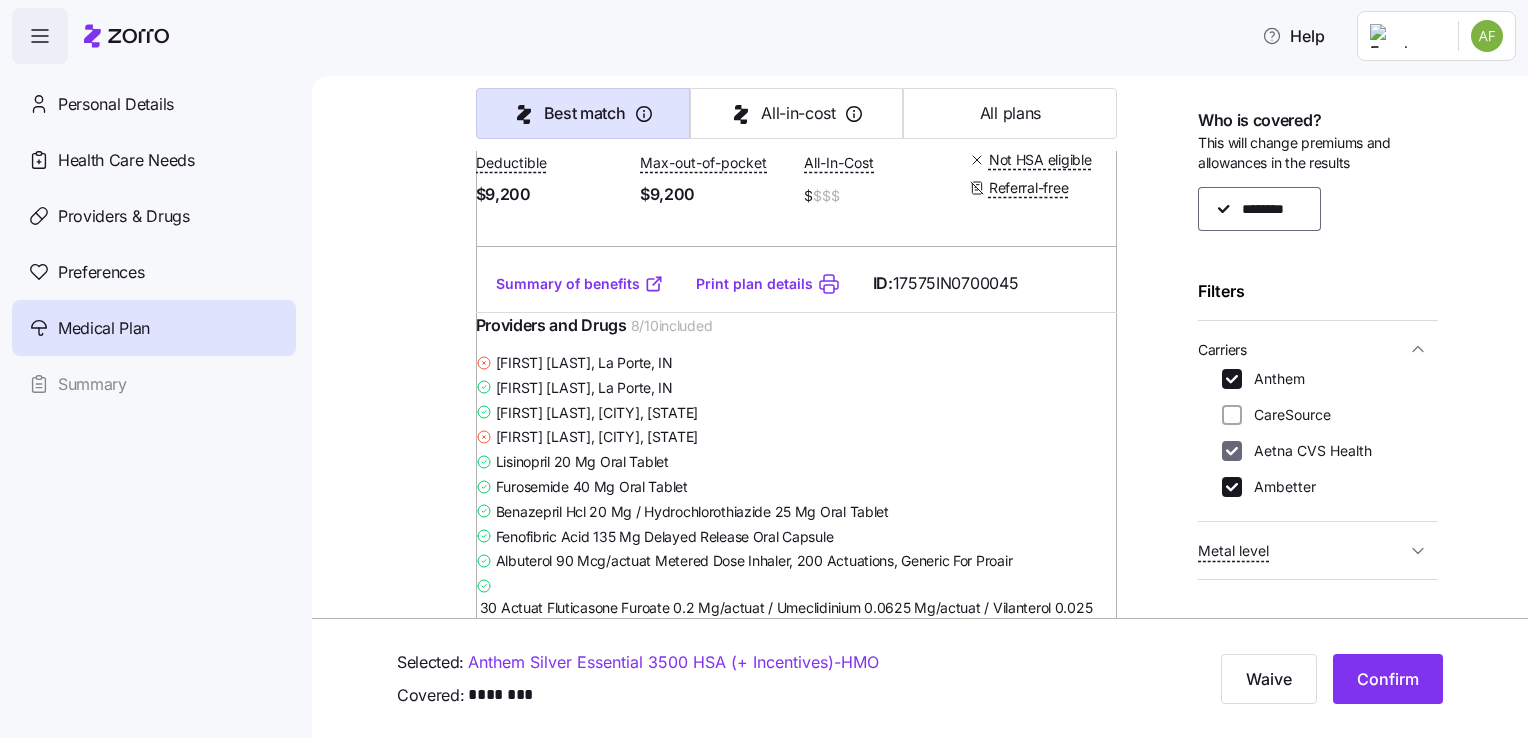 click on "Aetna CVS Health" at bounding box center (1232, 451) 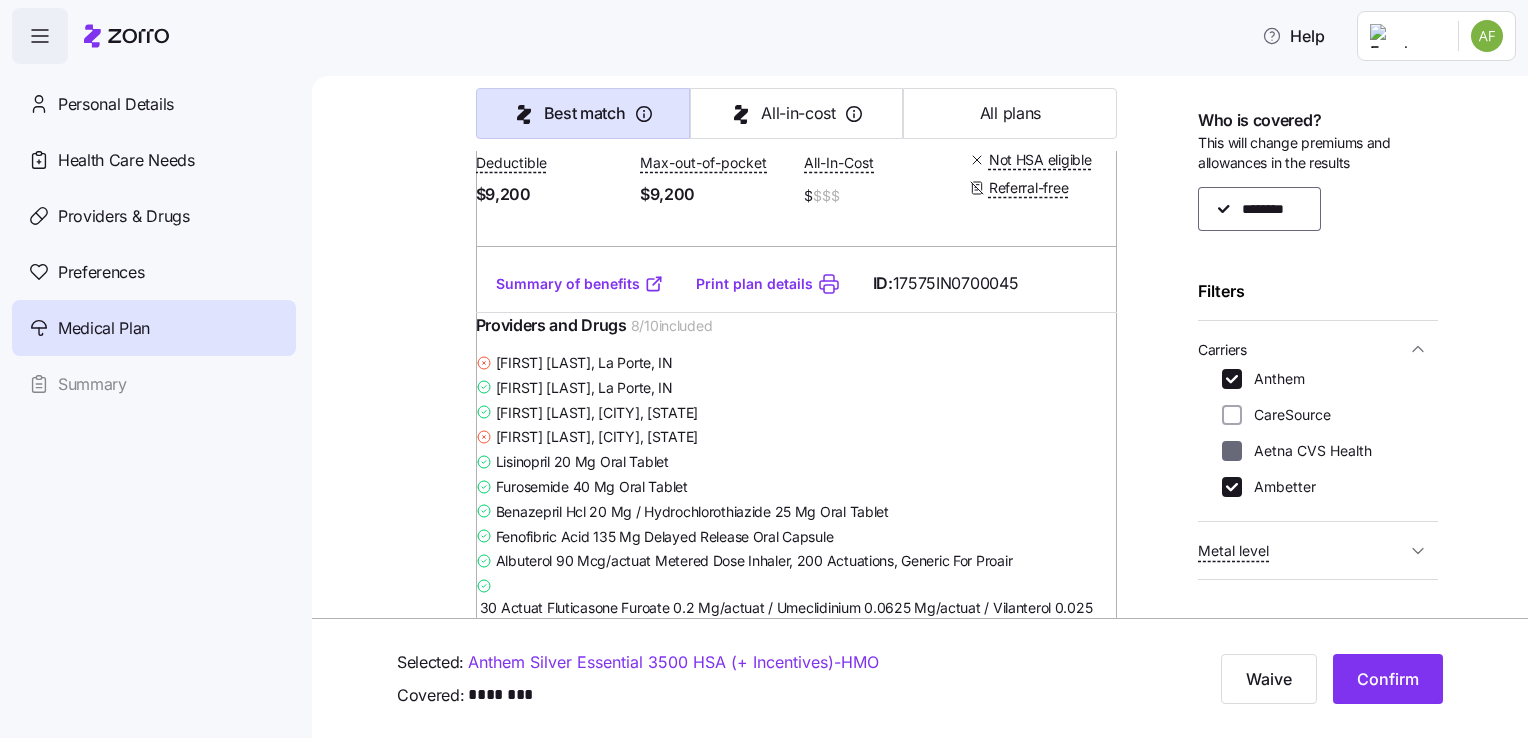 checkbox on "false" 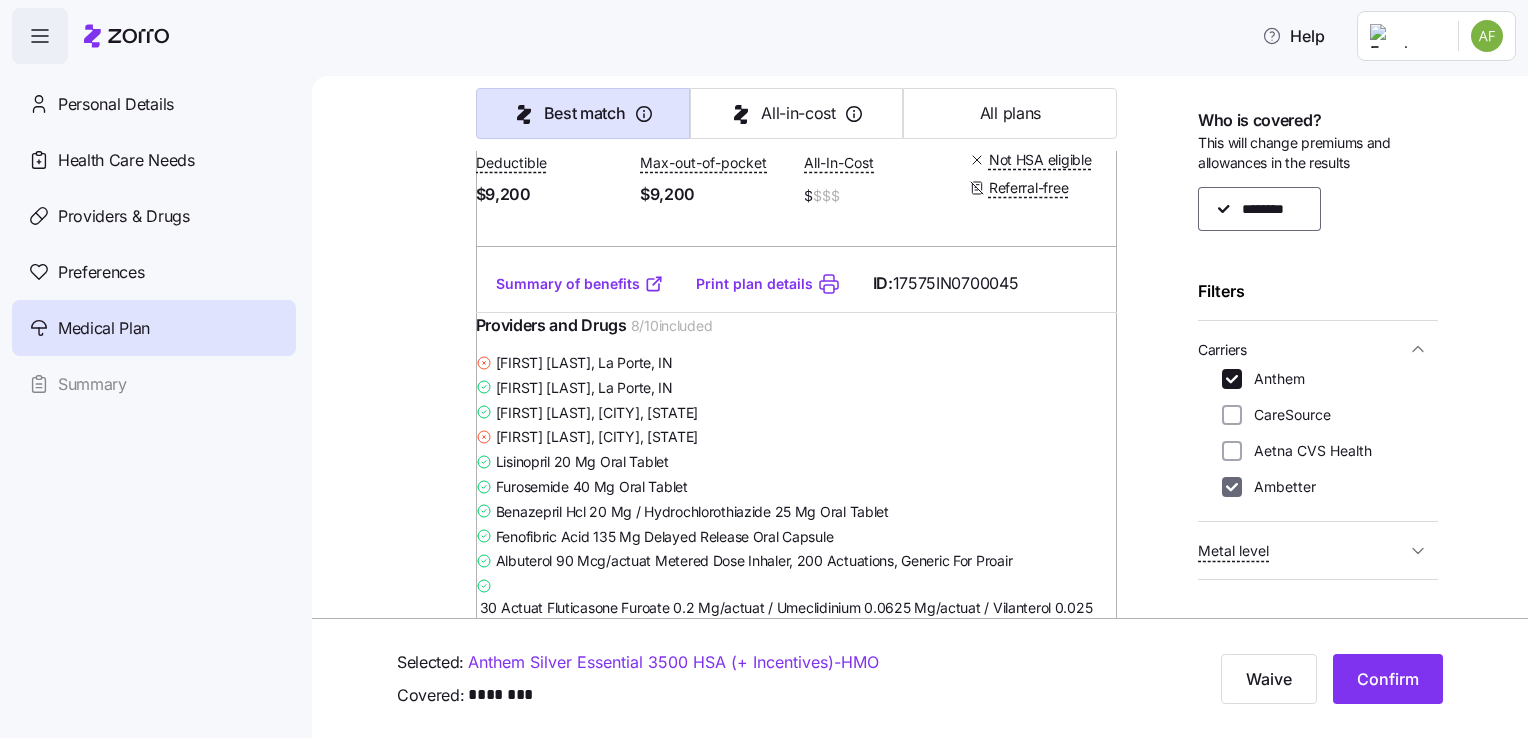 click on "Ambetter" at bounding box center (1232, 487) 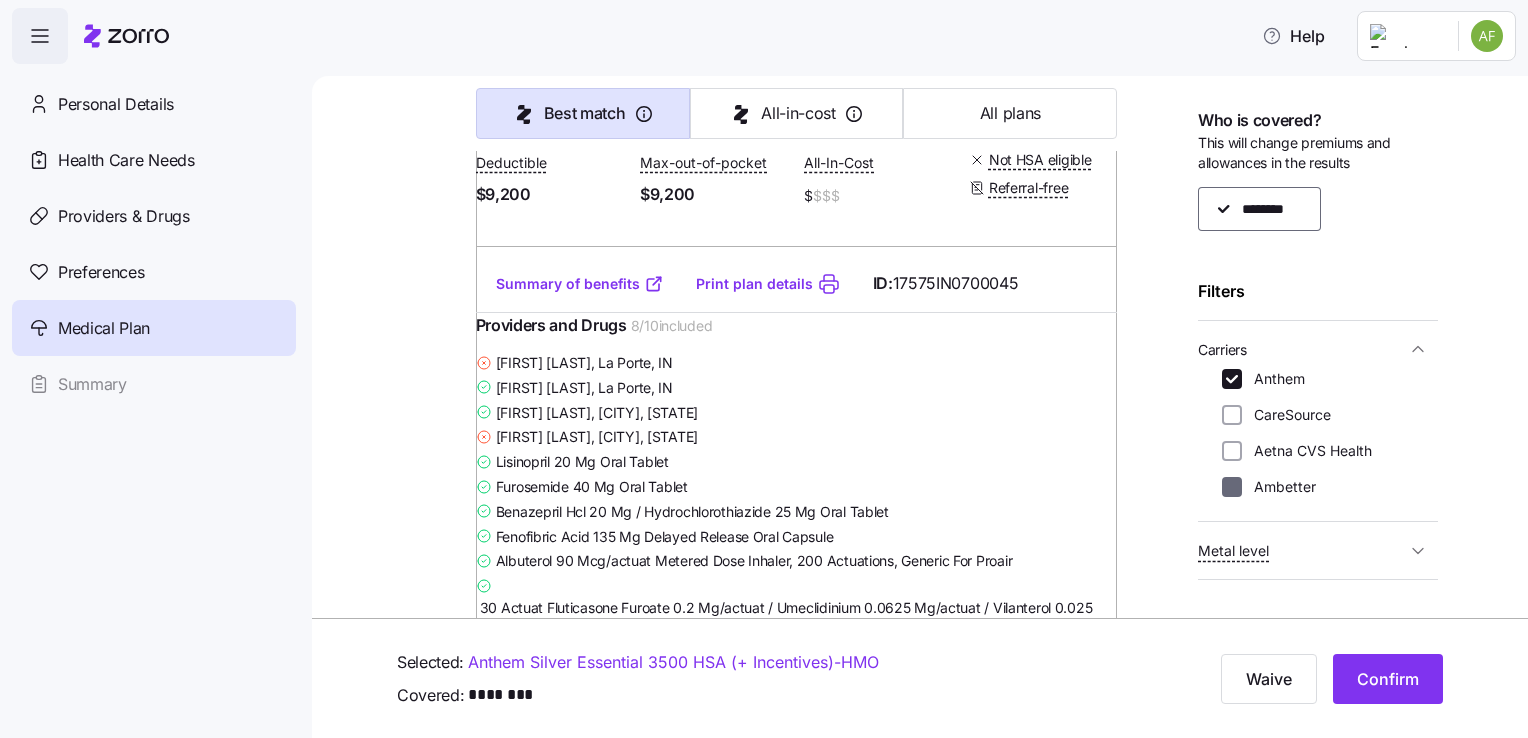 checkbox on "false" 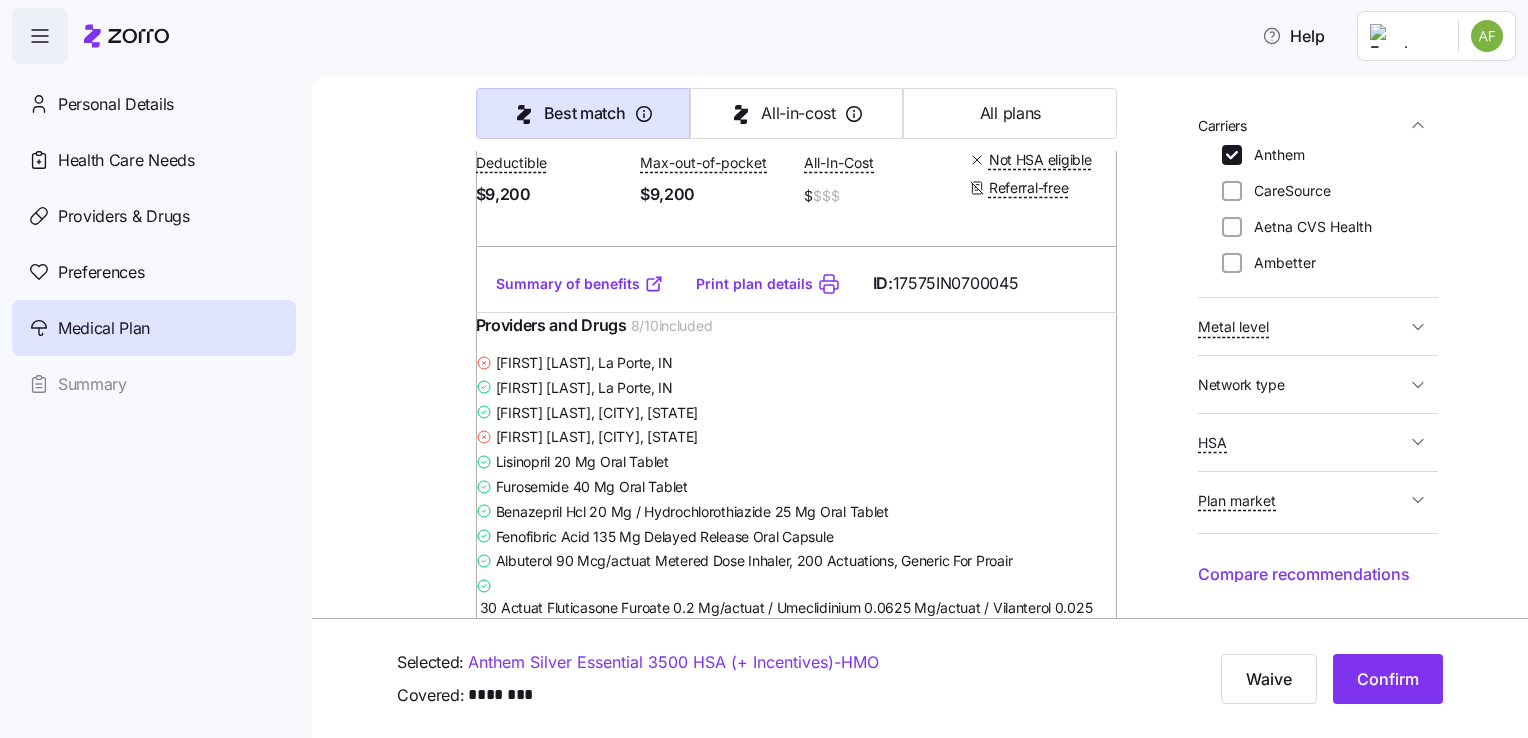 scroll, scrollTop: 227, scrollLeft: 0, axis: vertical 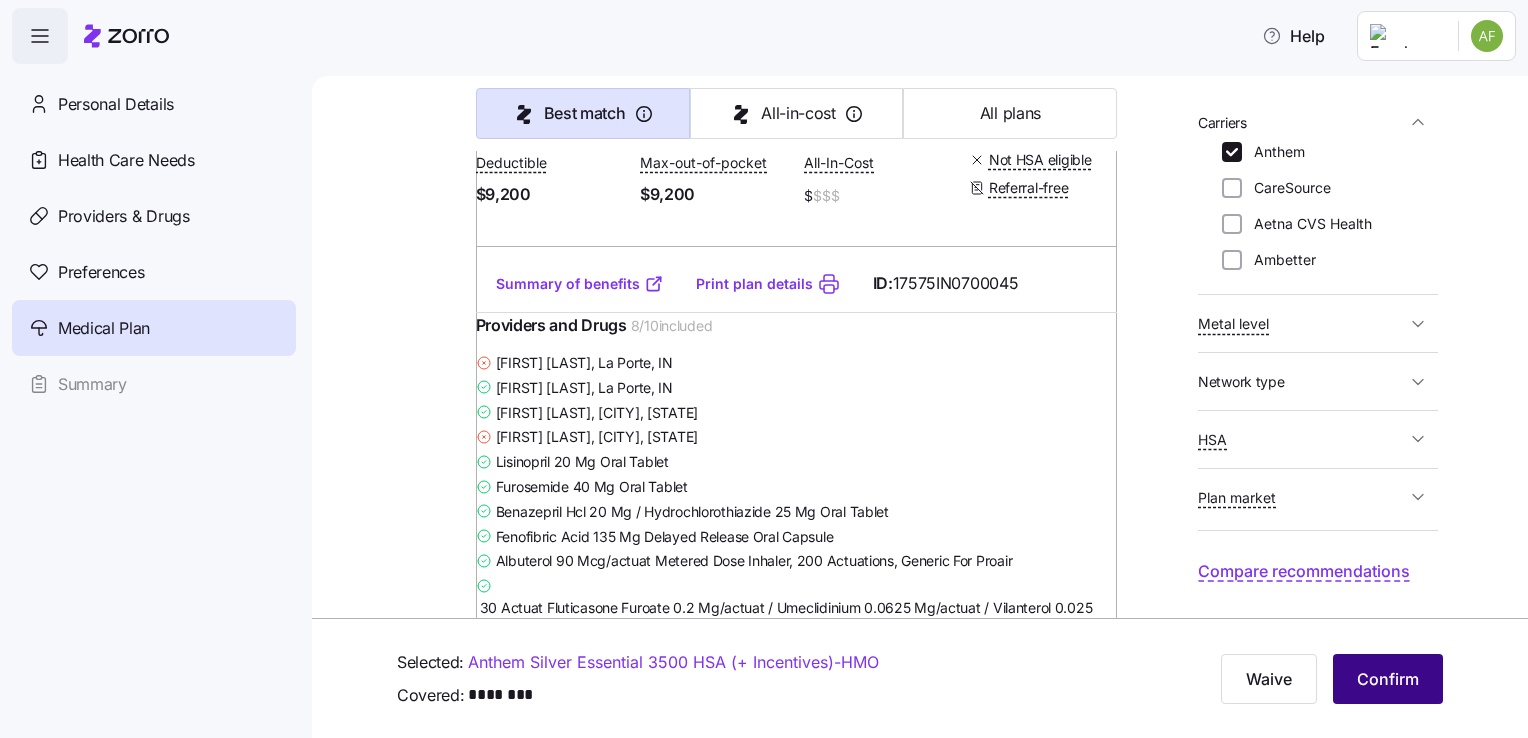 click on "Confirm" at bounding box center [1388, 679] 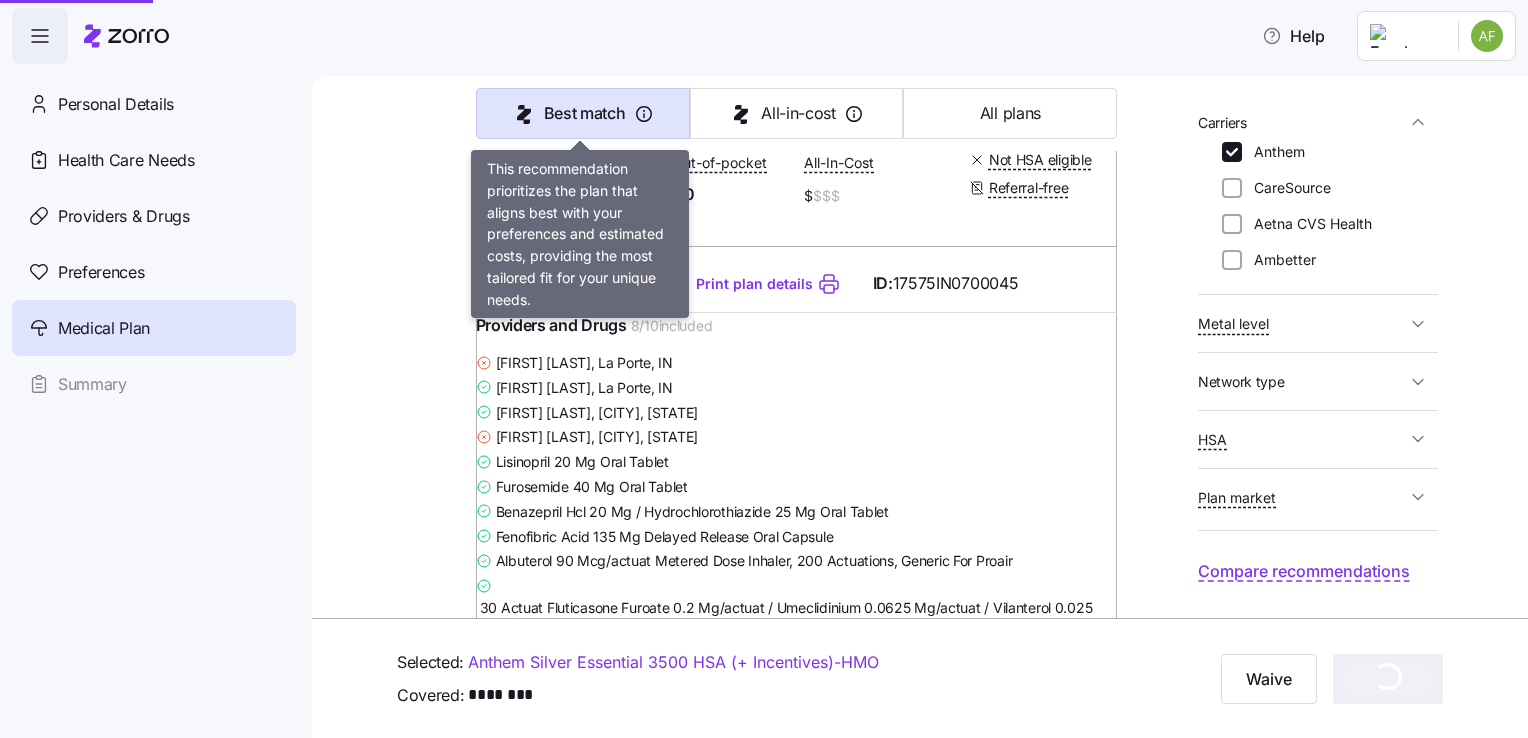 click on "Best match" at bounding box center [583, 113] 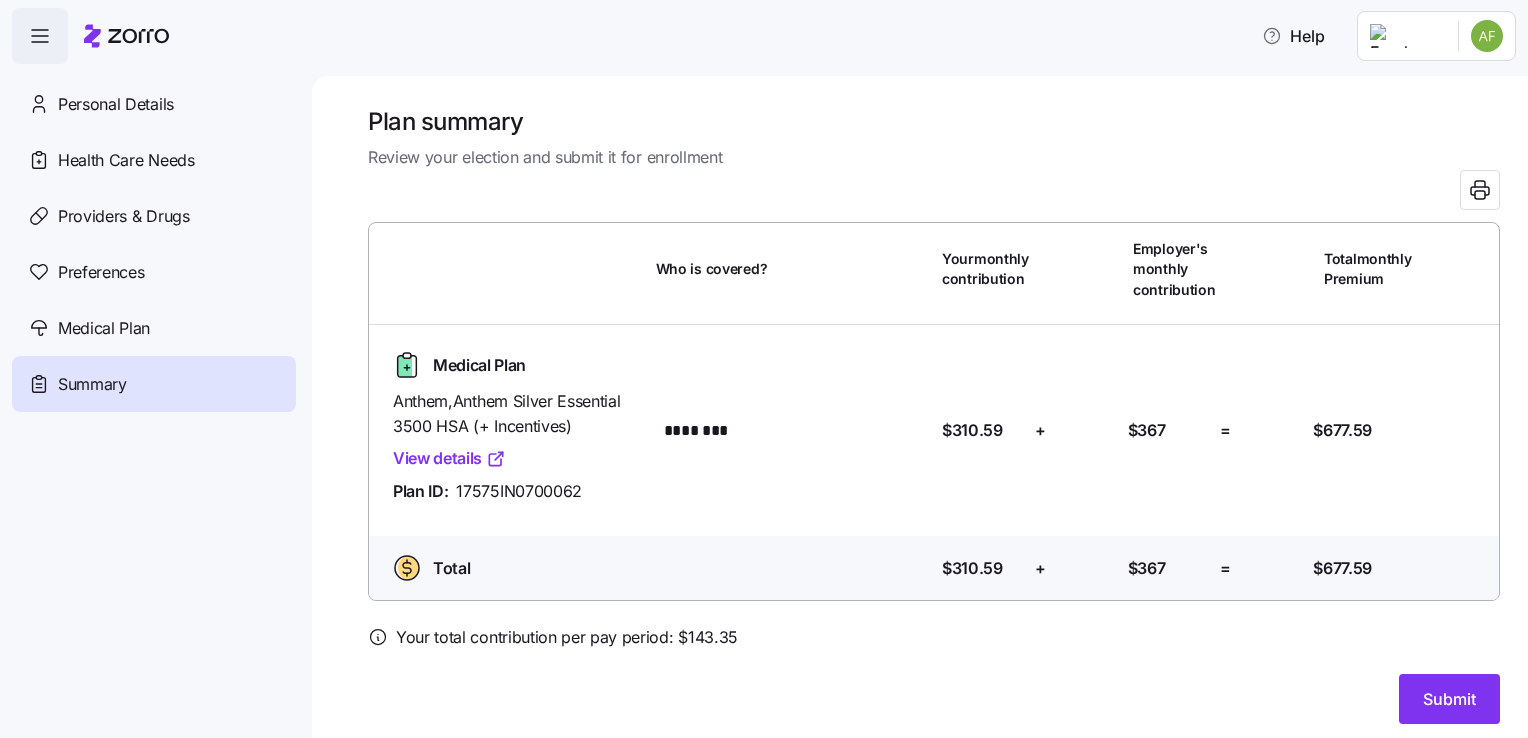 scroll, scrollTop: 0, scrollLeft: 0, axis: both 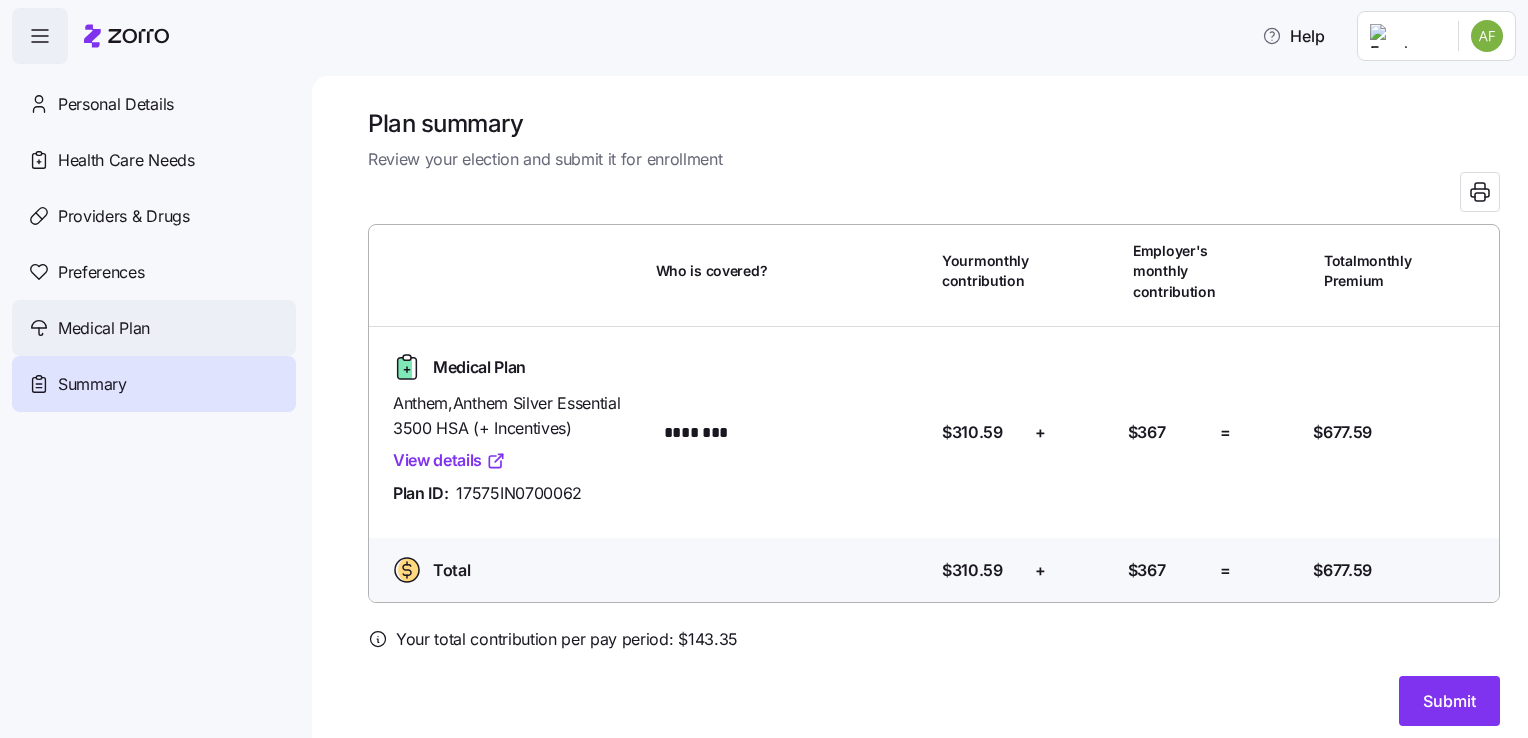 click on "Medical Plan" at bounding box center (104, 328) 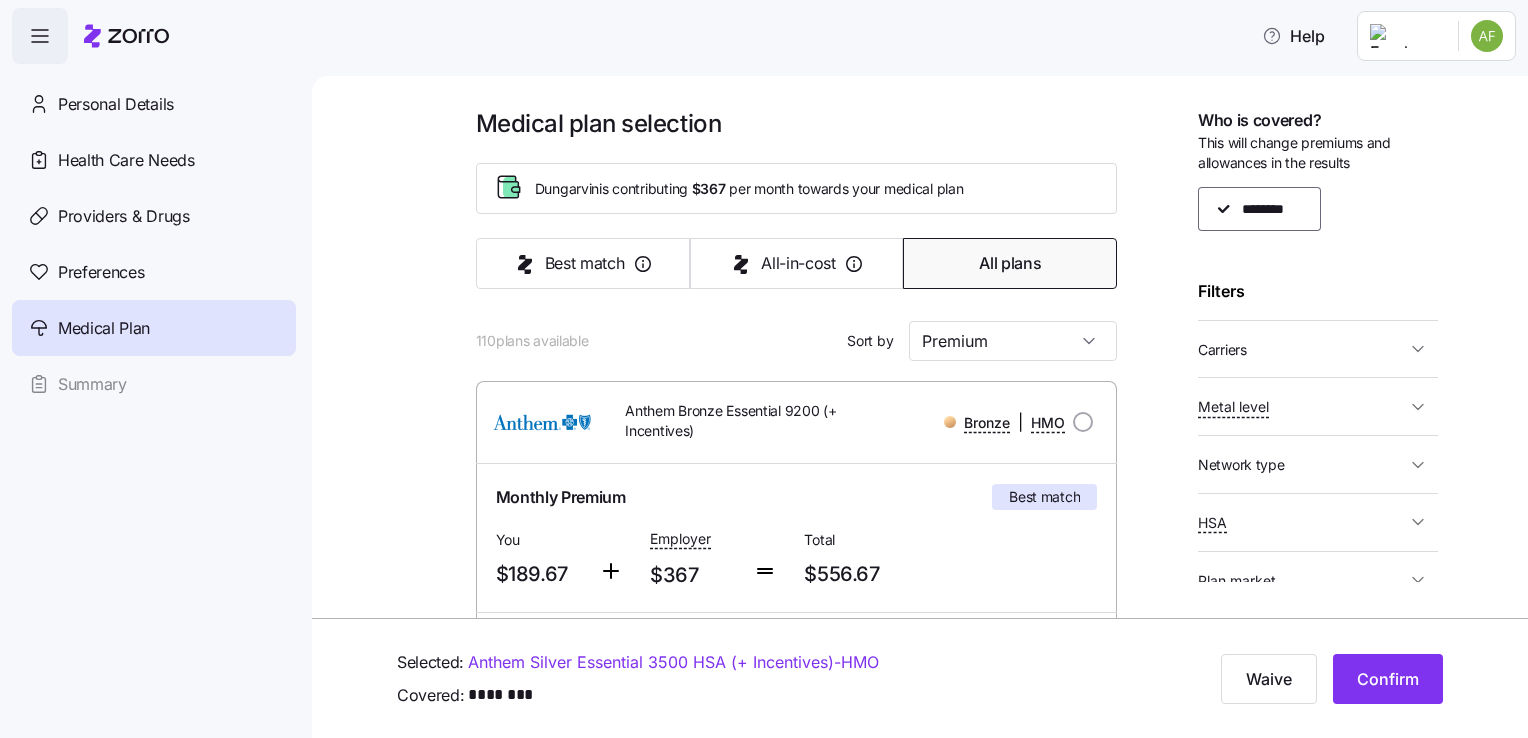 click on "Carriers" at bounding box center [1302, 349] 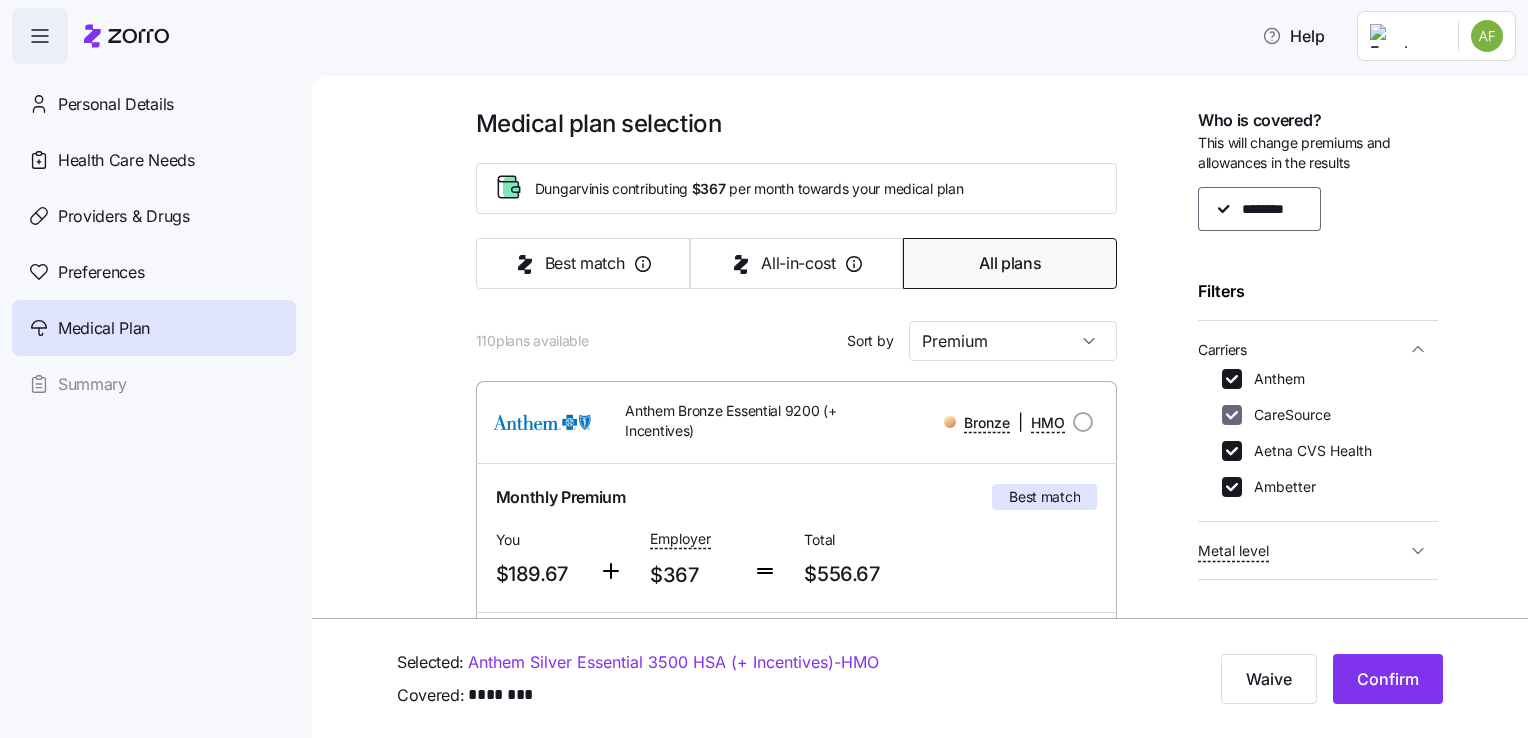 click on "CareSource" at bounding box center (1232, 415) 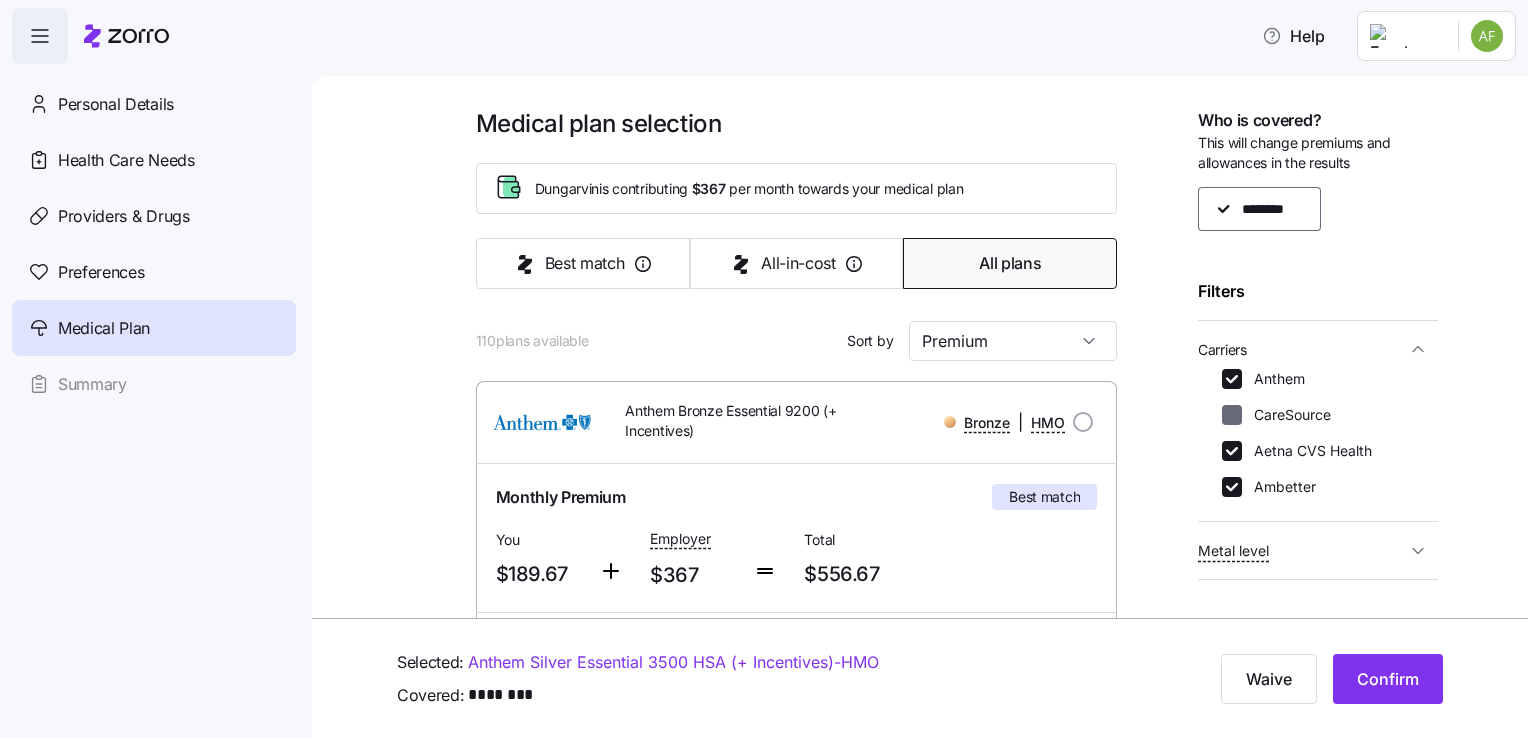checkbox on "false" 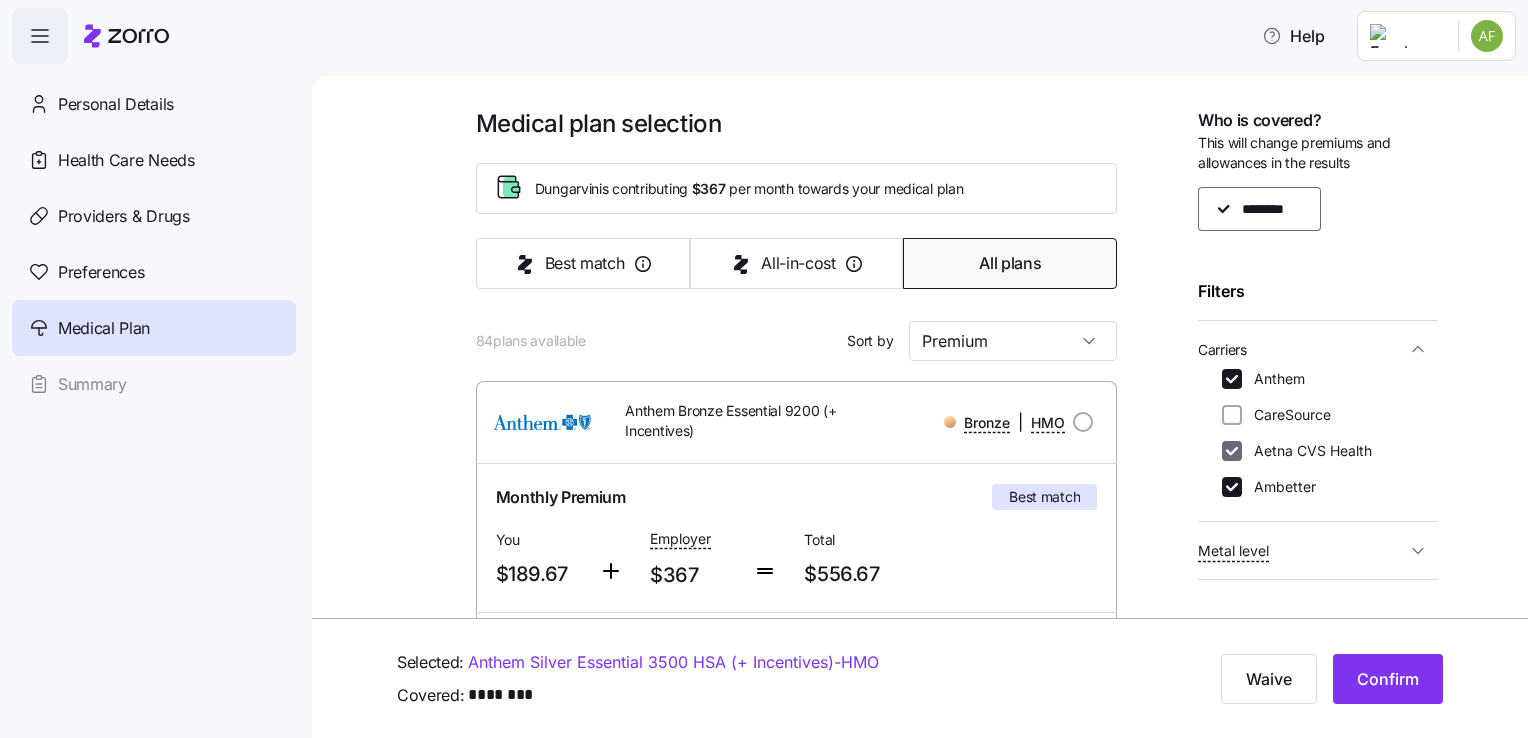 click on "Aetna CVS Health" at bounding box center (1232, 451) 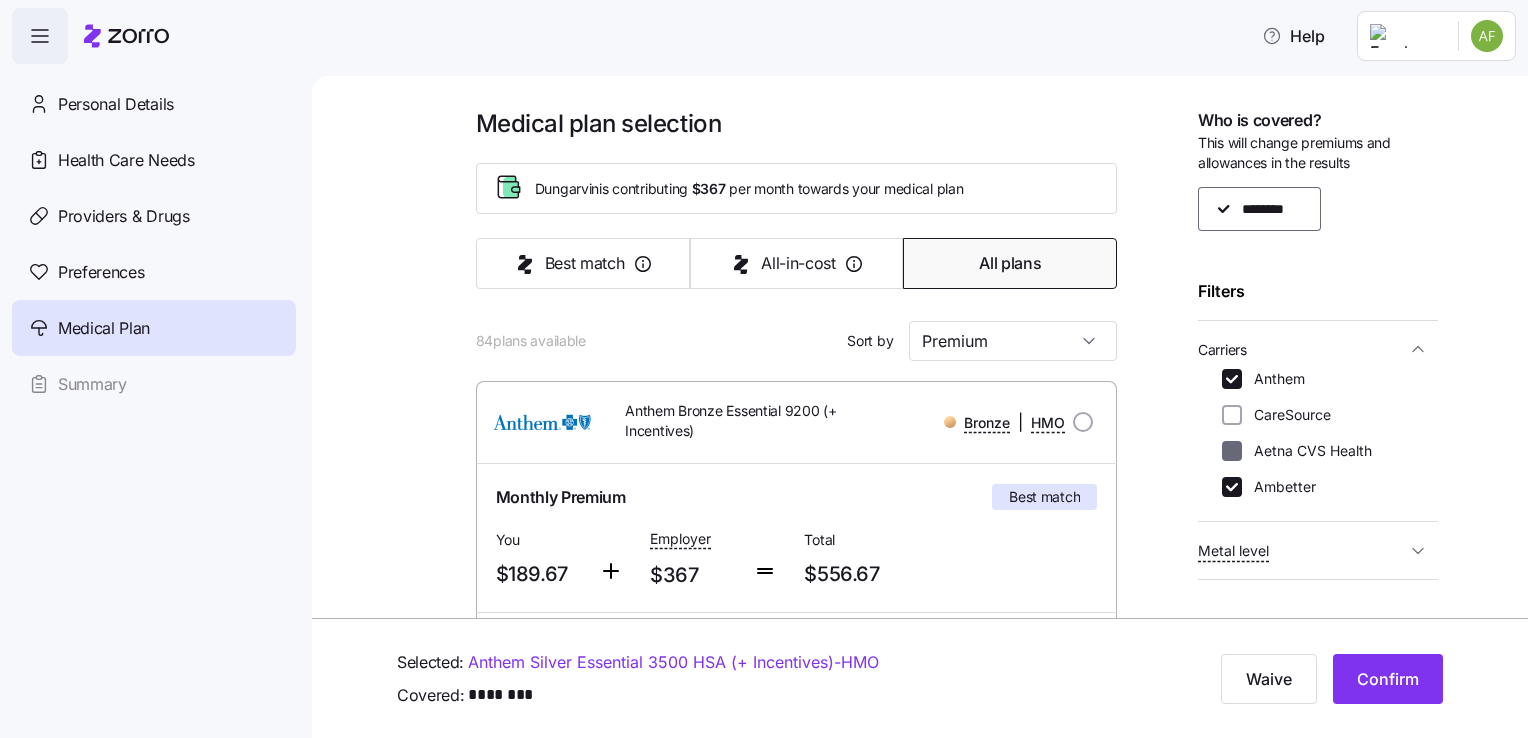 checkbox on "false" 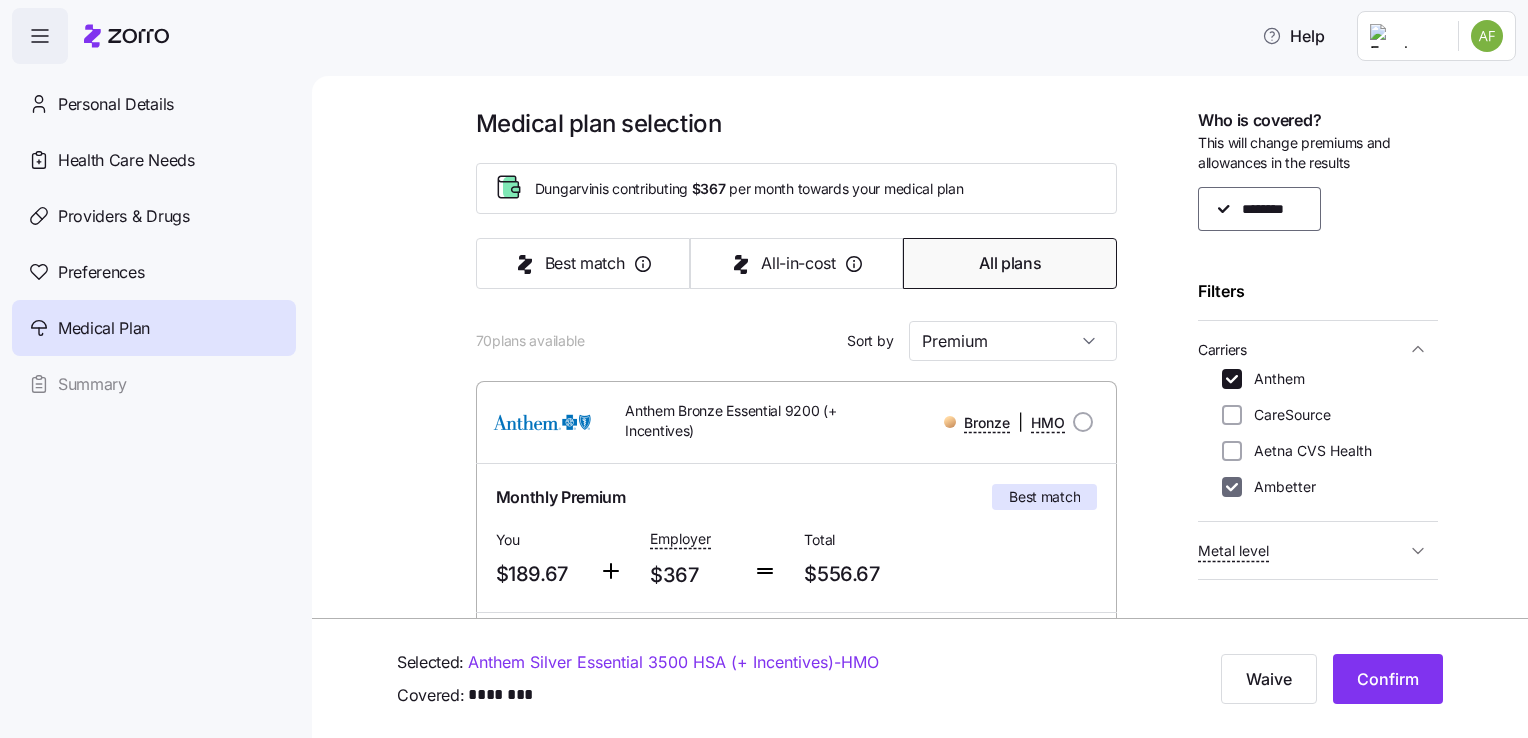 click on "Ambetter" at bounding box center (1232, 487) 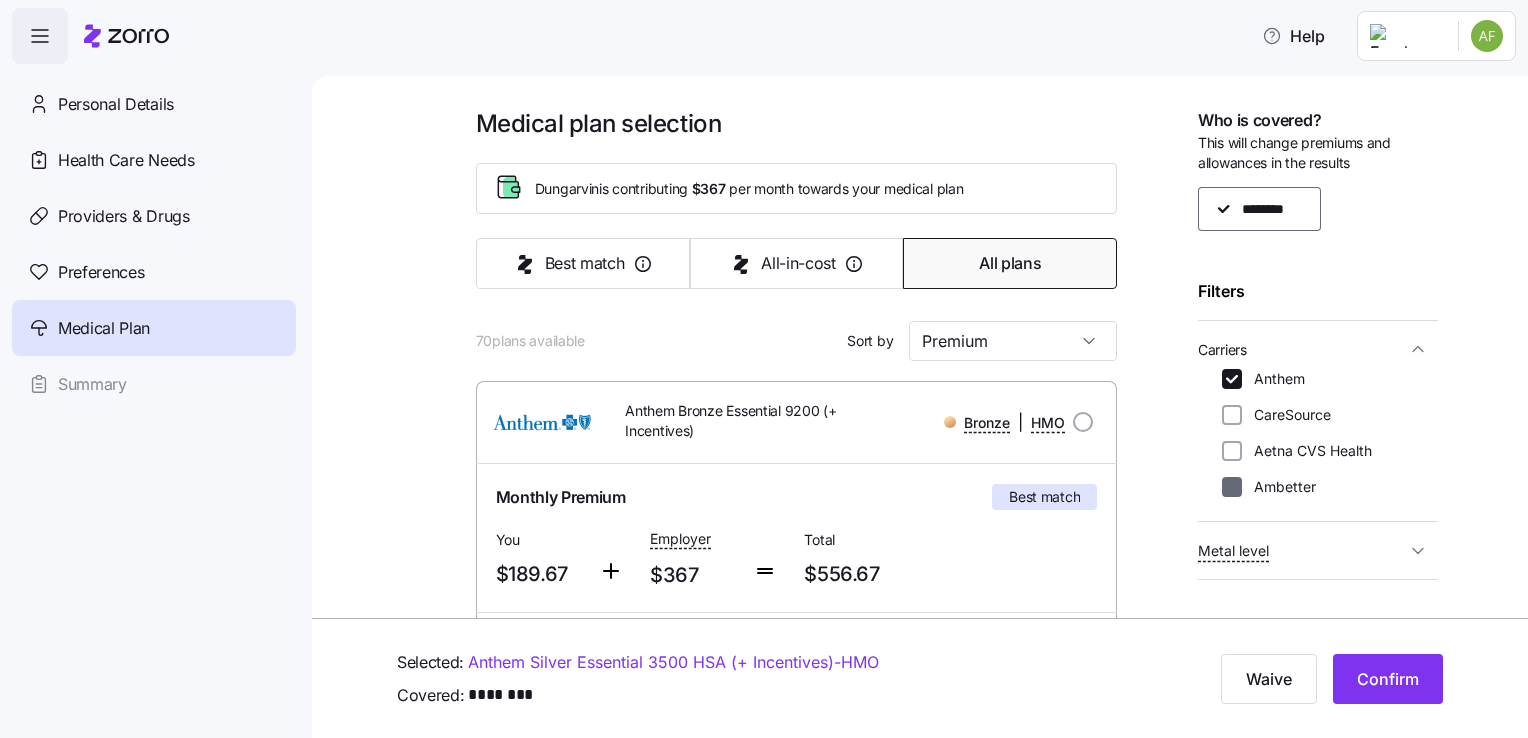 checkbox on "false" 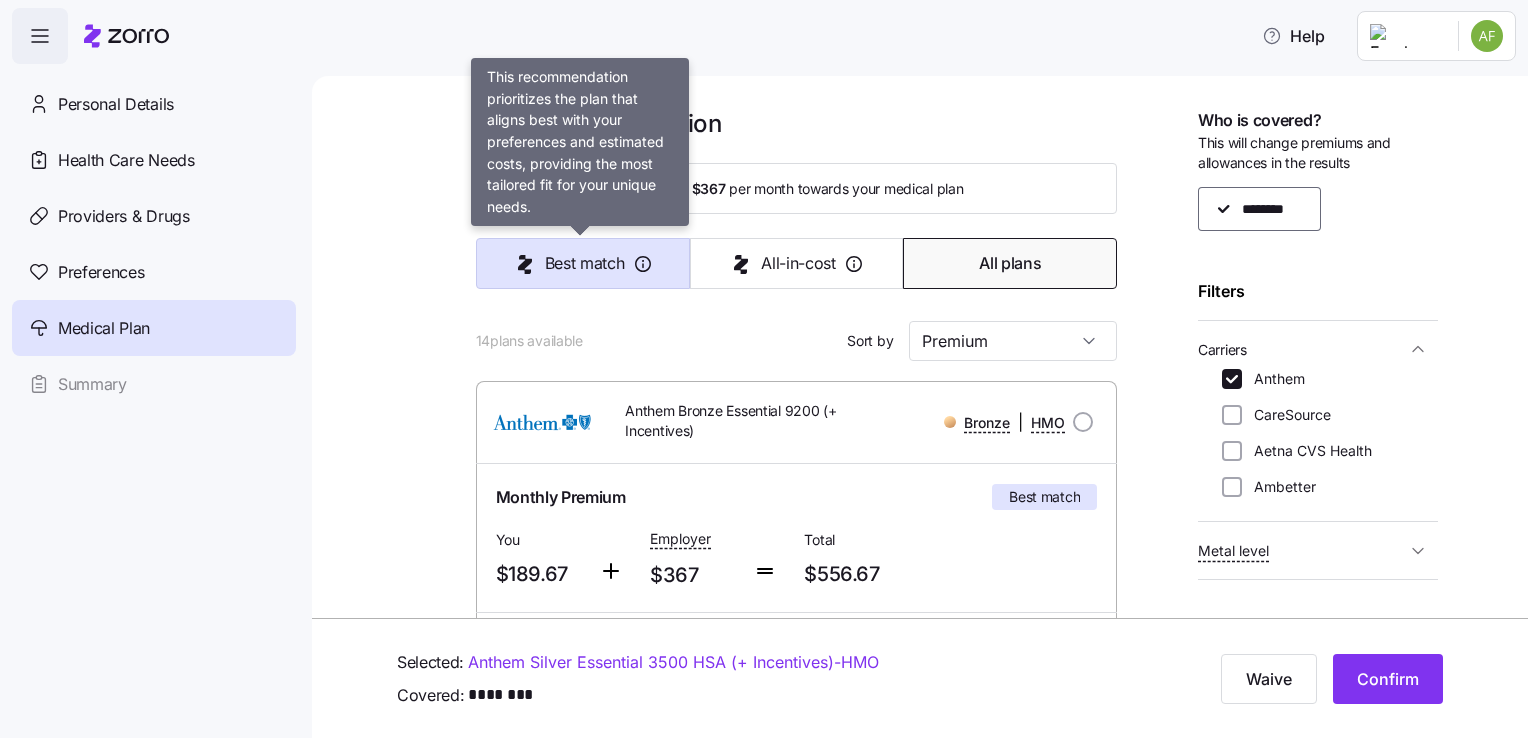 click on "Best match" at bounding box center [585, 263] 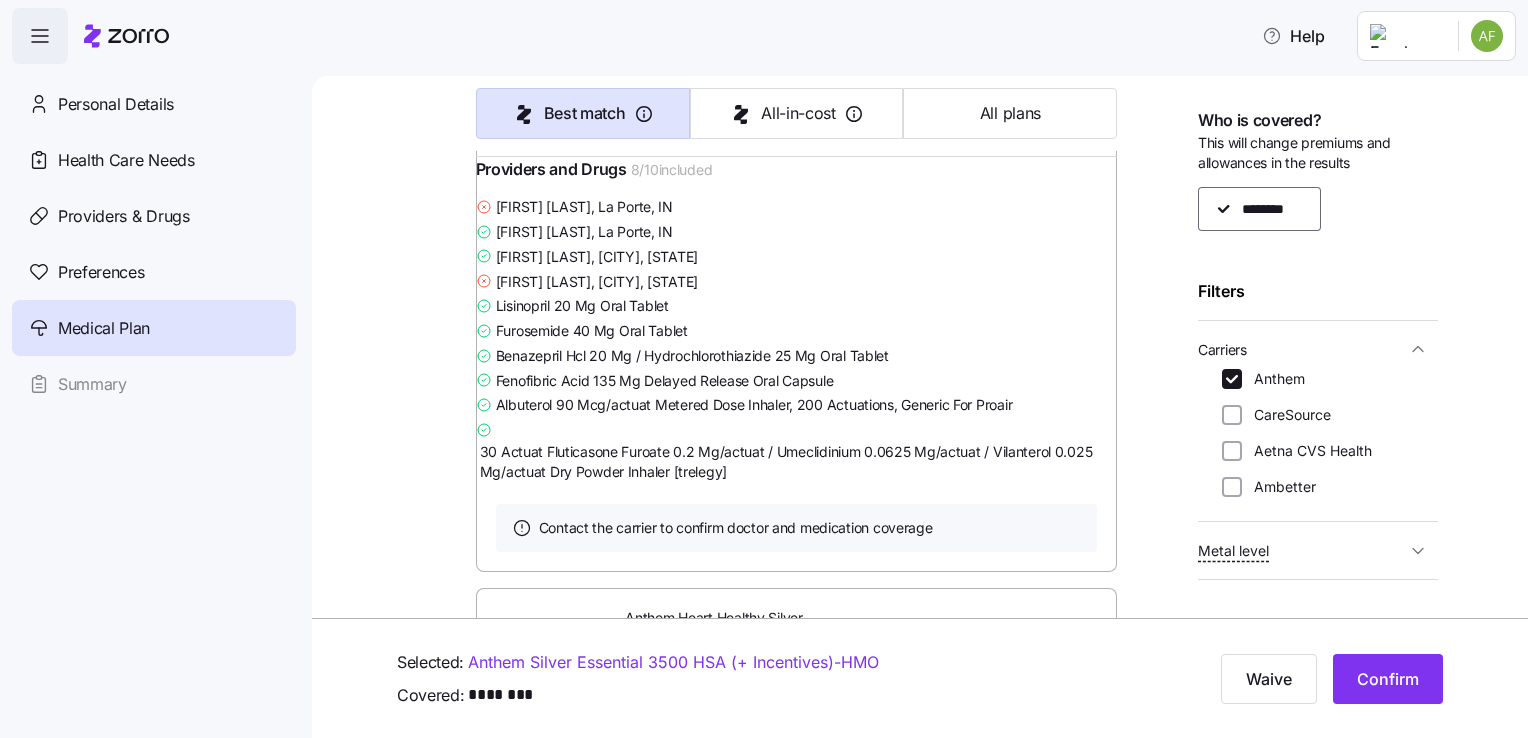 scroll, scrollTop: 6800, scrollLeft: 0, axis: vertical 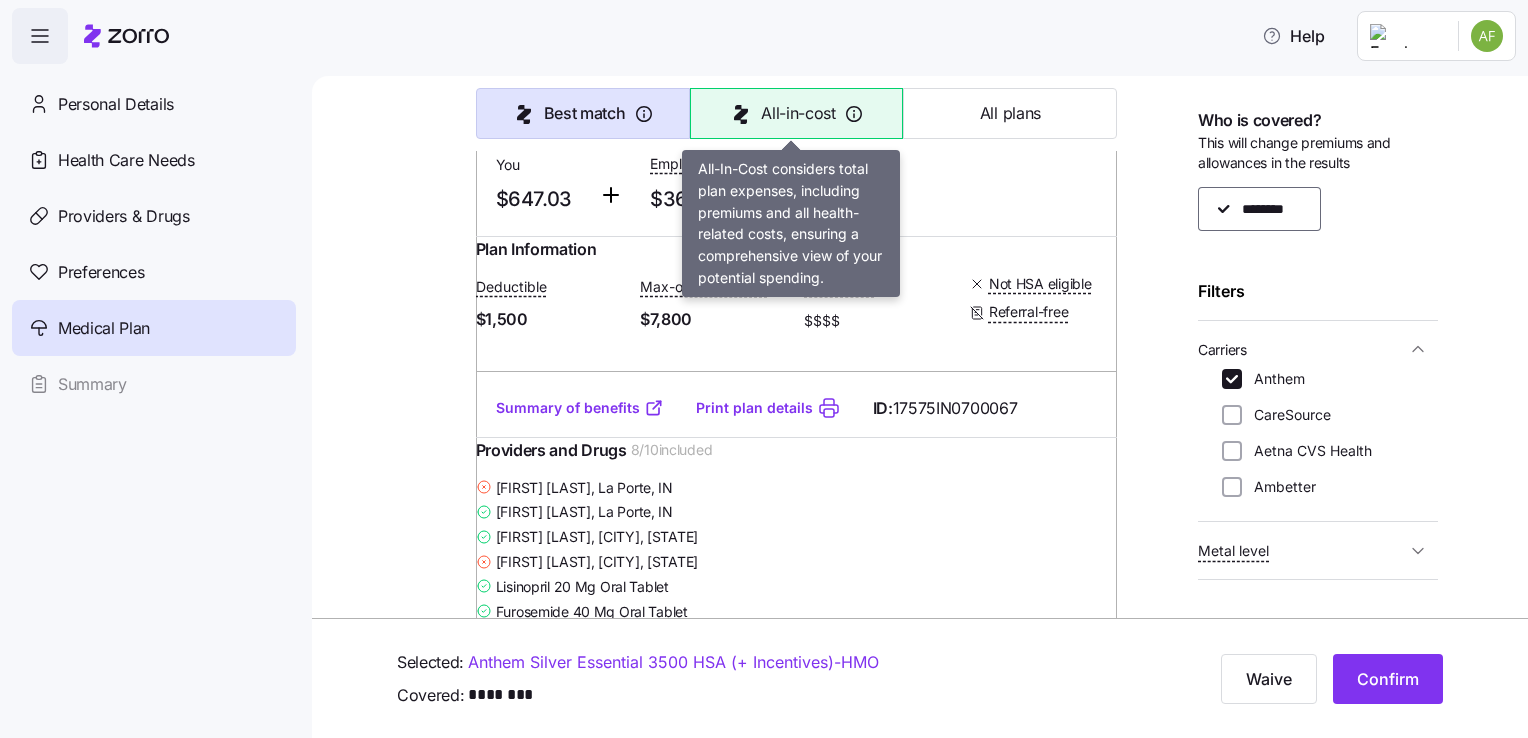 click on "All-in-cost" at bounding box center (798, 113) 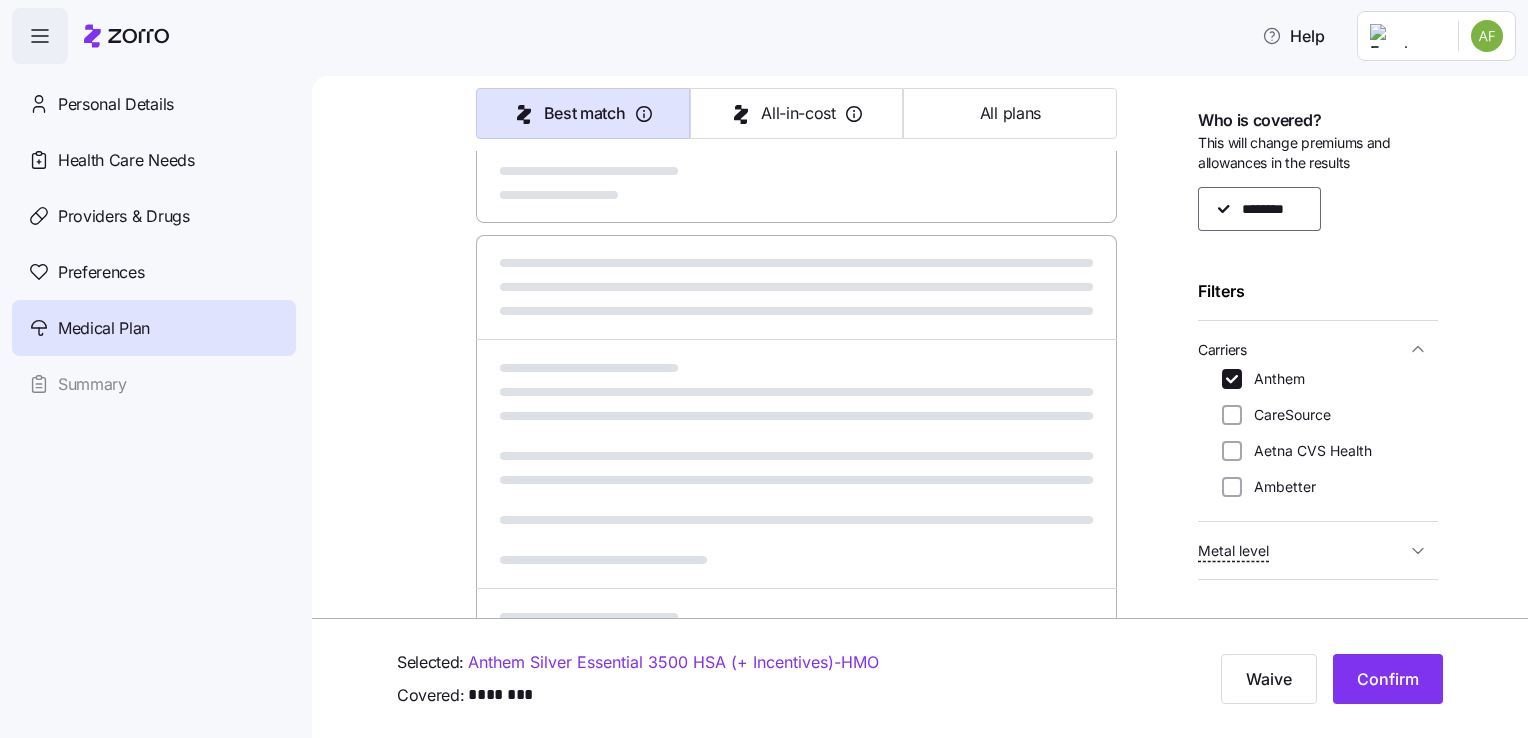 type on "All-in-cost" 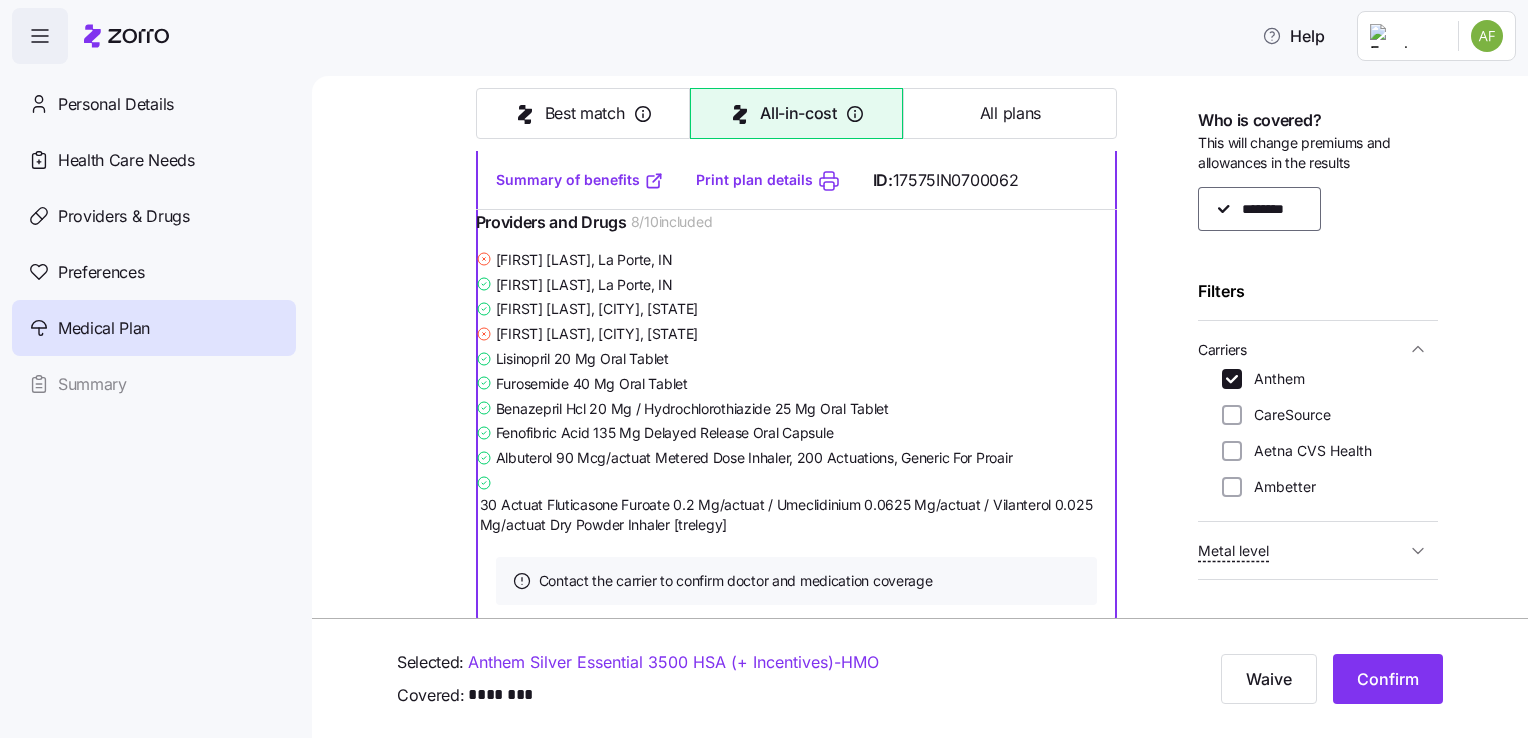 scroll, scrollTop: 884, scrollLeft: 0, axis: vertical 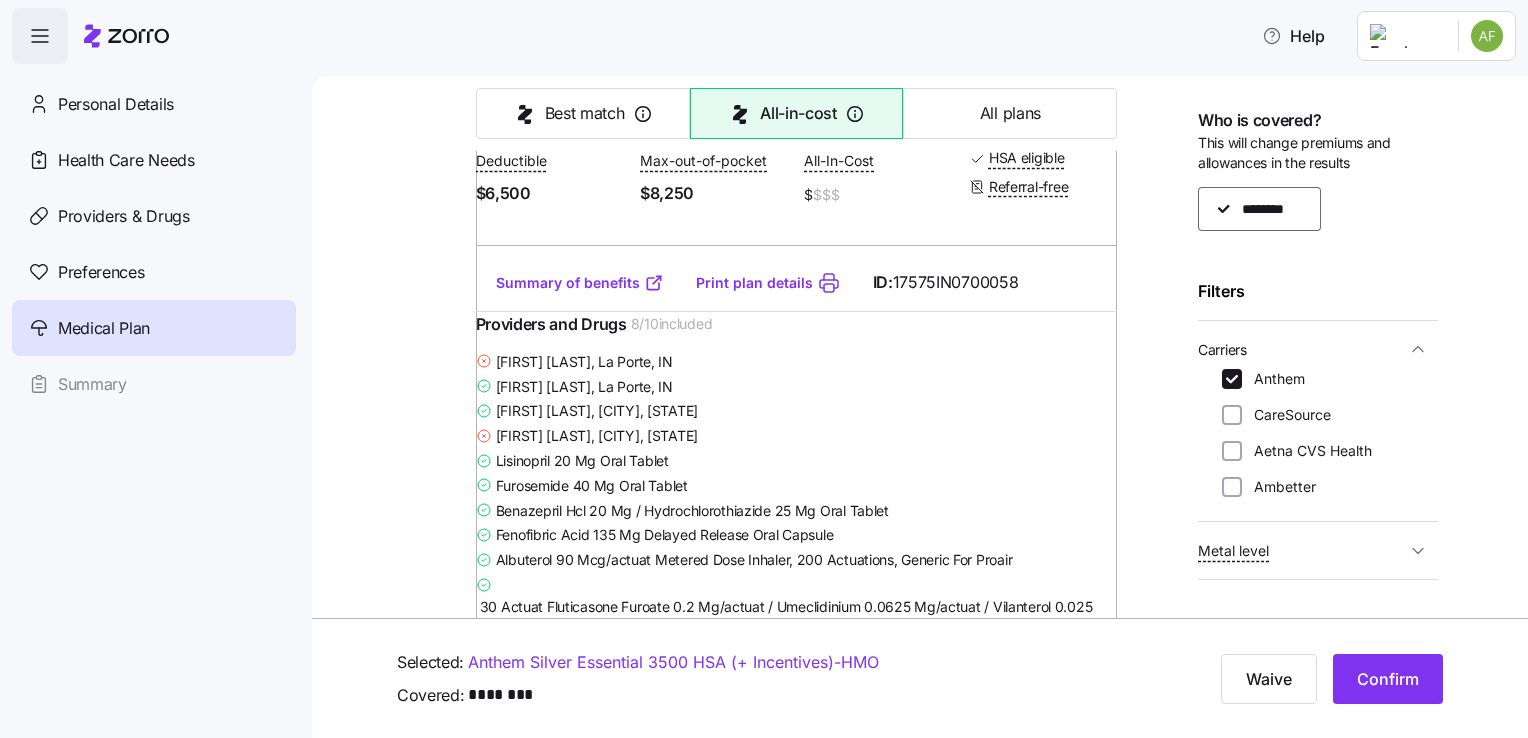 click on "Summary of benefits" at bounding box center [580, 283] 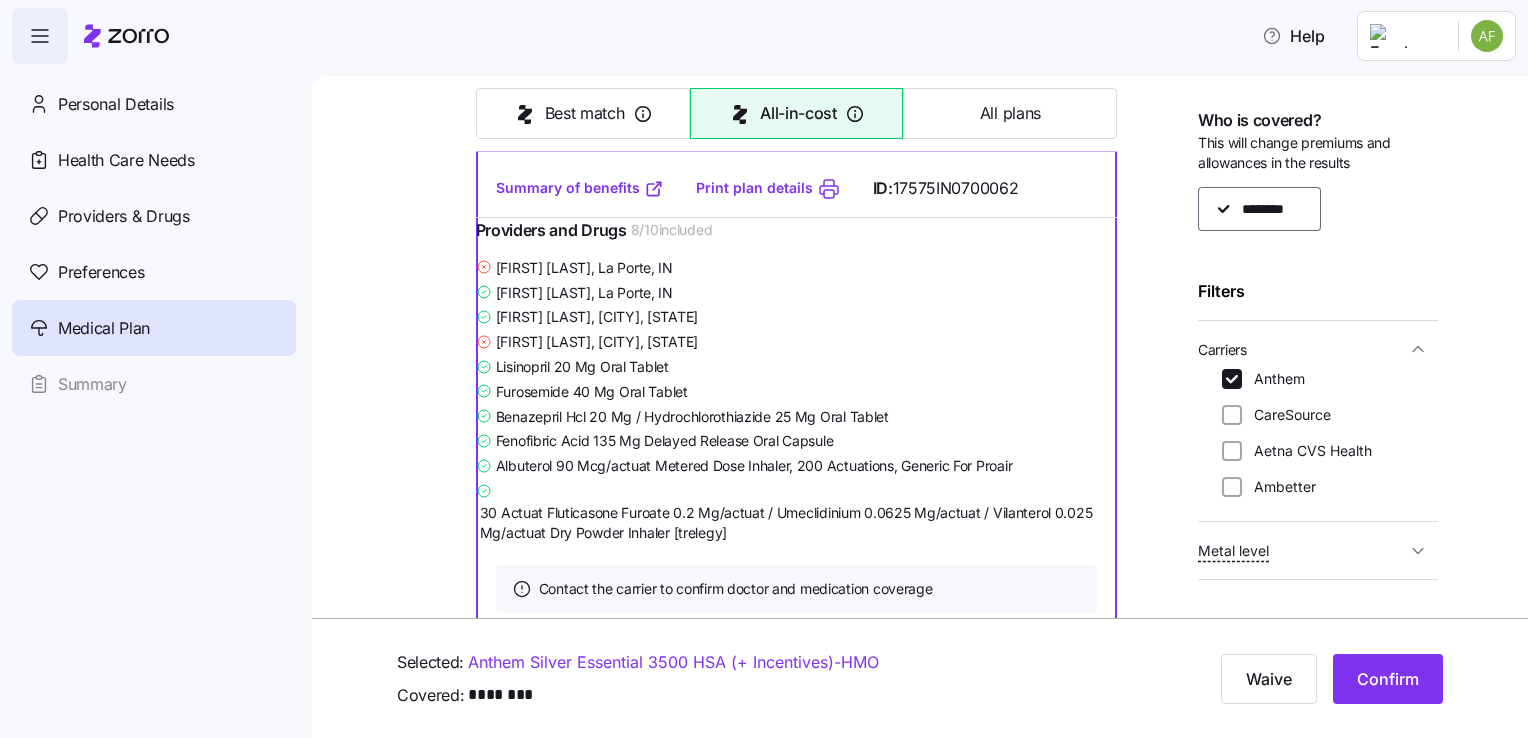 scroll, scrollTop: 1300, scrollLeft: 0, axis: vertical 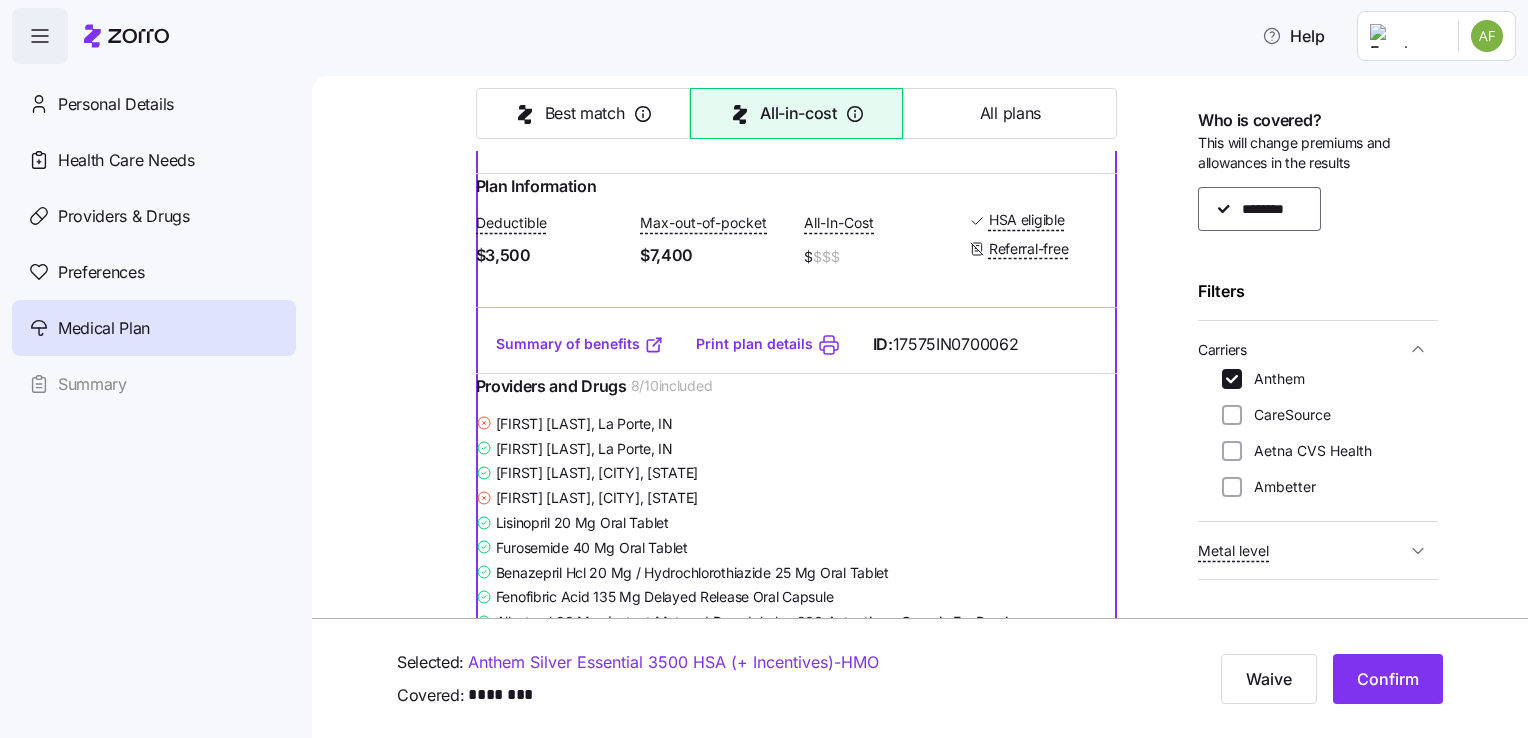 click on "Summary of benefits" at bounding box center (580, 344) 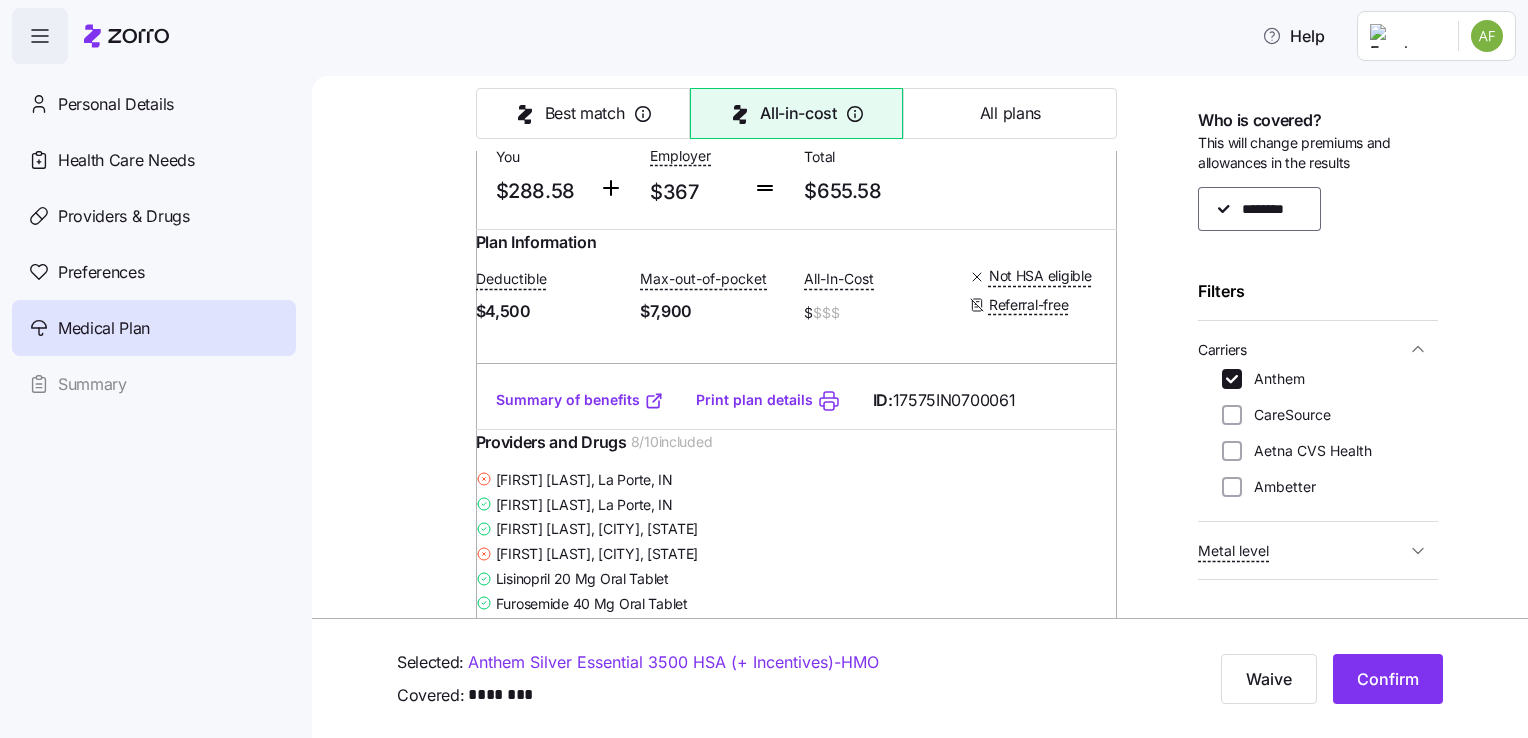 scroll, scrollTop: 3900, scrollLeft: 0, axis: vertical 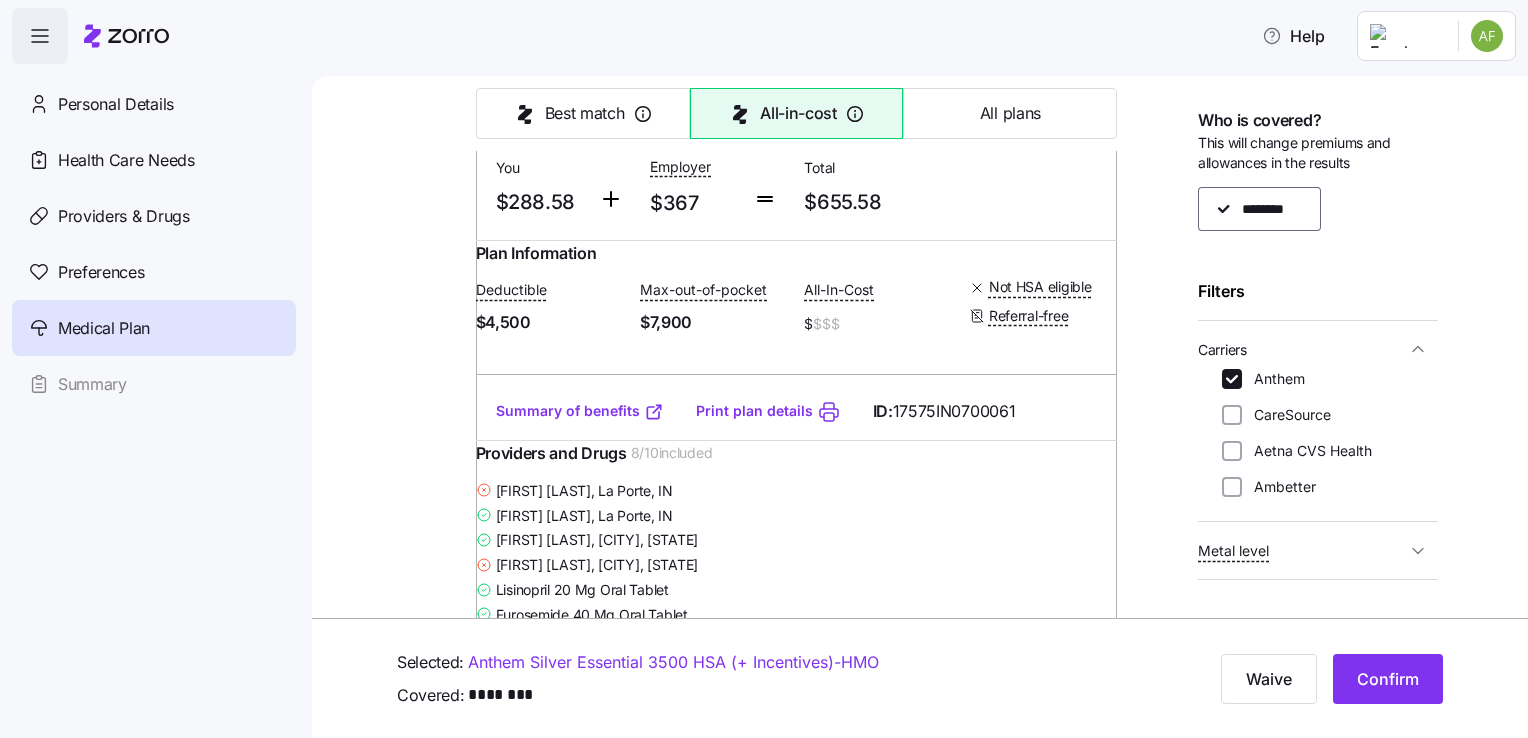 click at bounding box center (1083, 41) 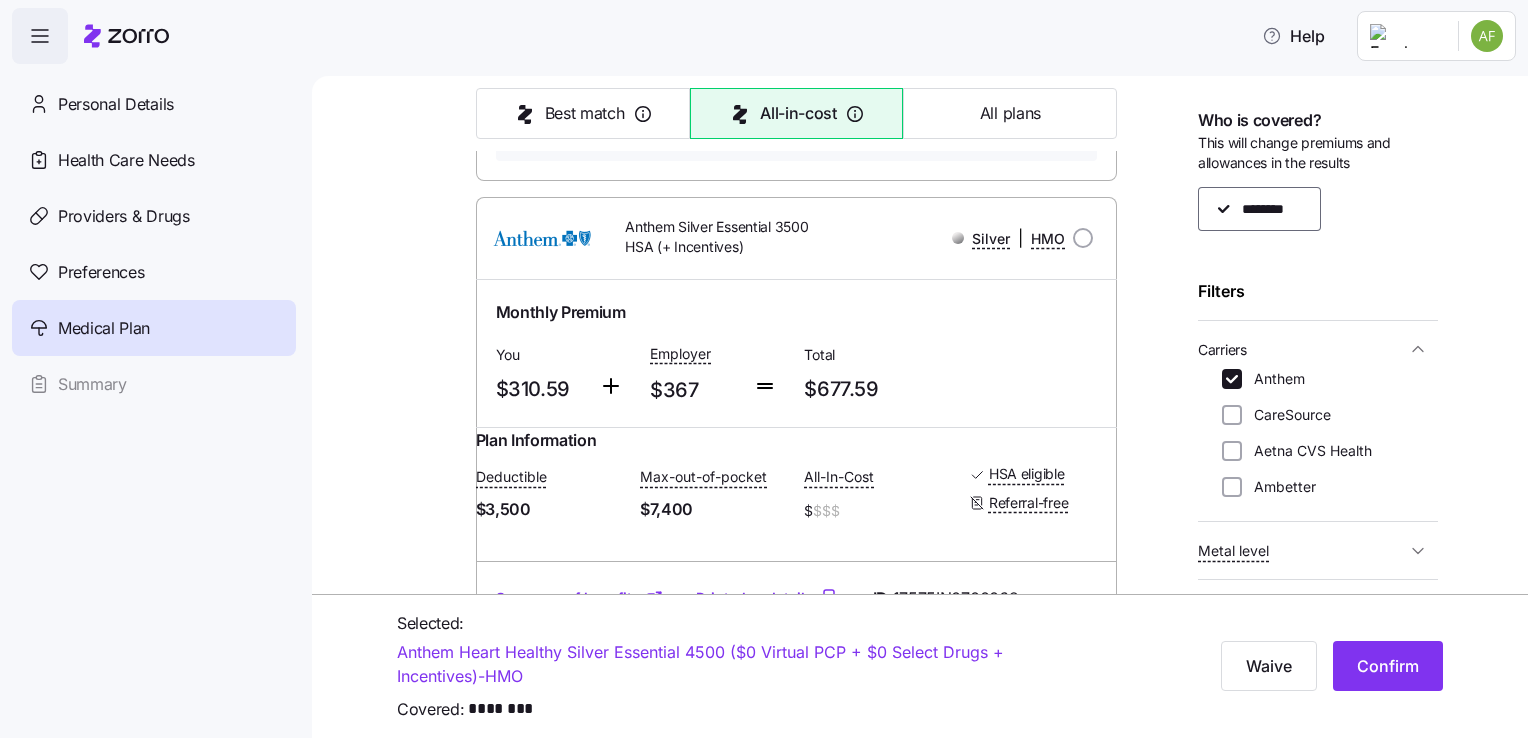scroll, scrollTop: 1000, scrollLeft: 0, axis: vertical 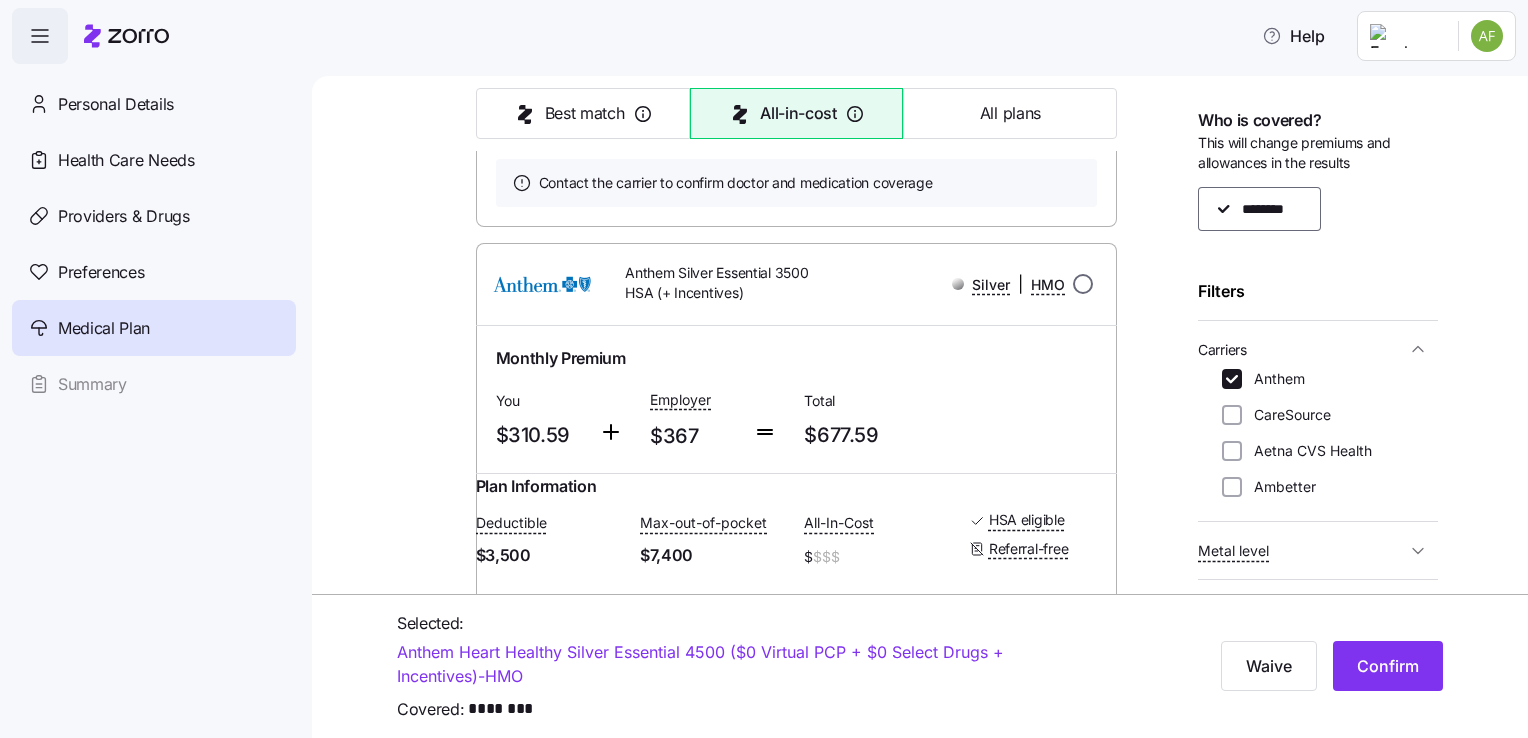 click at bounding box center (1083, 284) 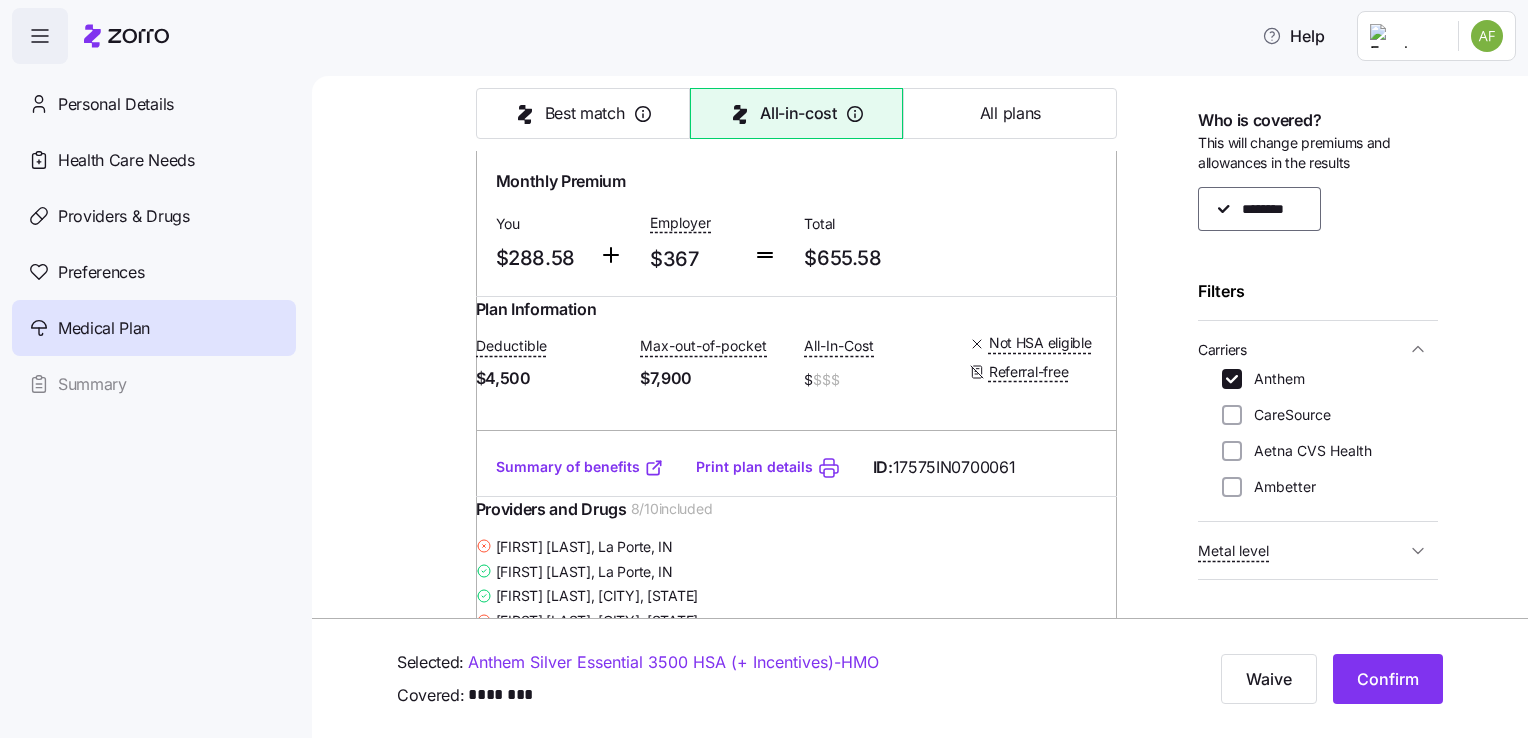 scroll, scrollTop: 3800, scrollLeft: 0, axis: vertical 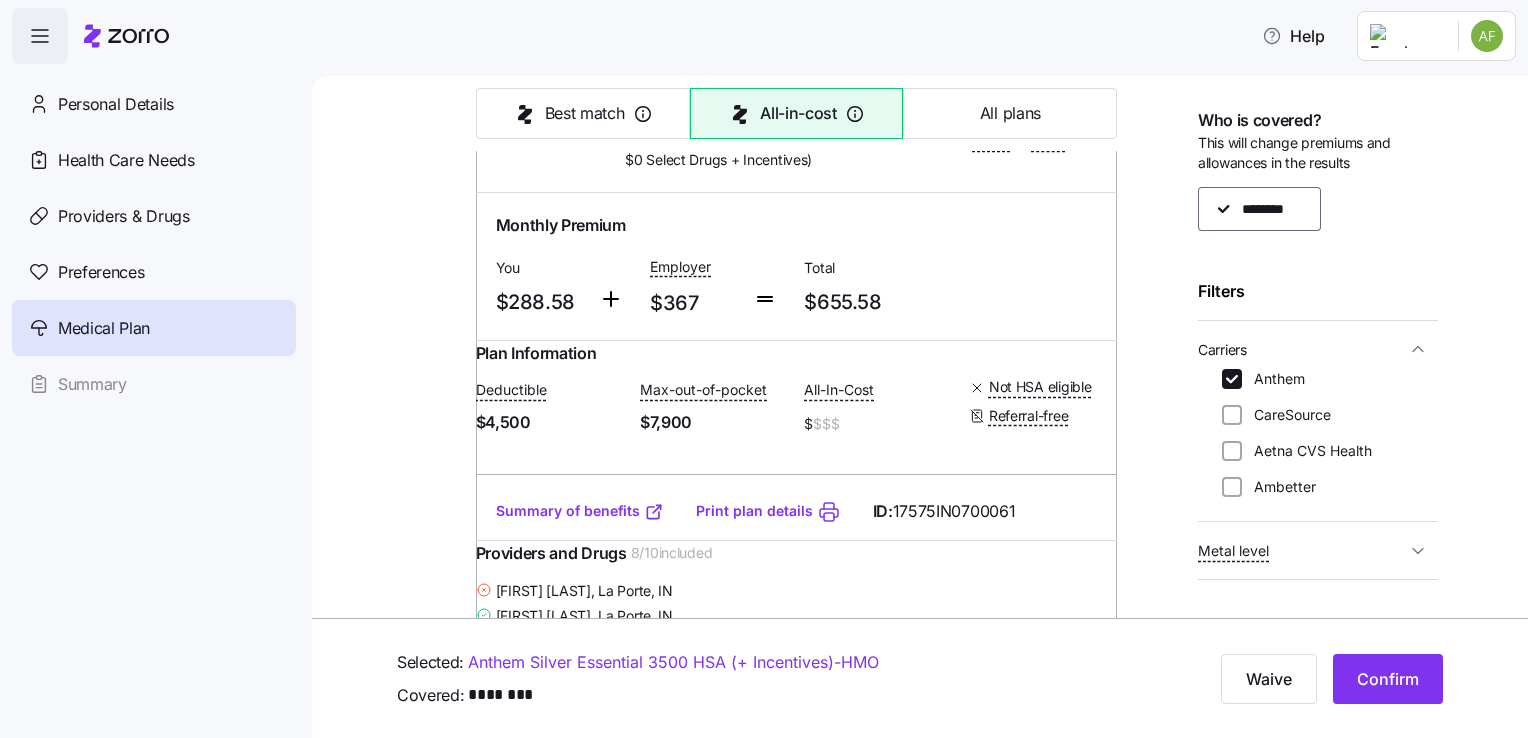 click at bounding box center [1083, 141] 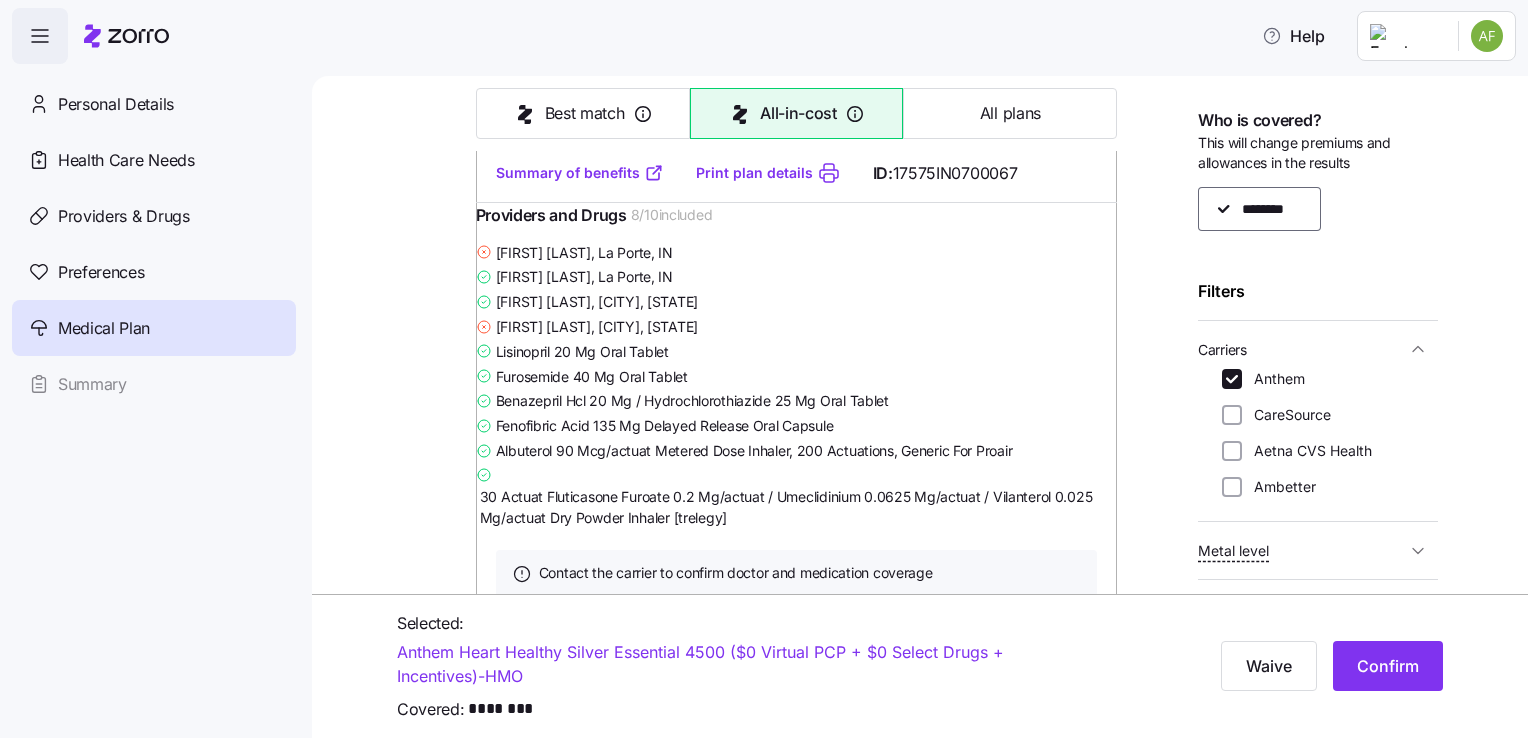 scroll, scrollTop: 12504, scrollLeft: 0, axis: vertical 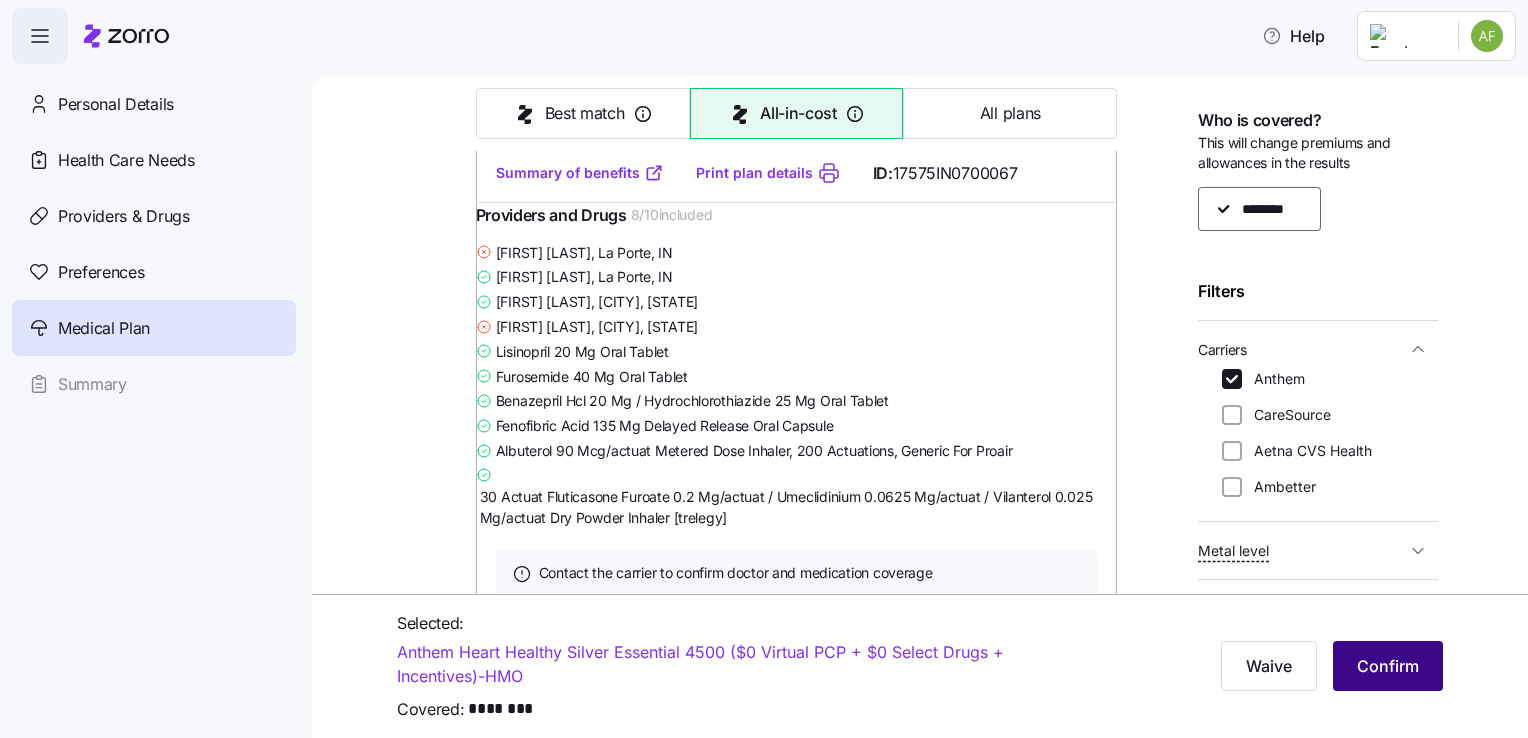 click on "Confirm" at bounding box center (1388, 666) 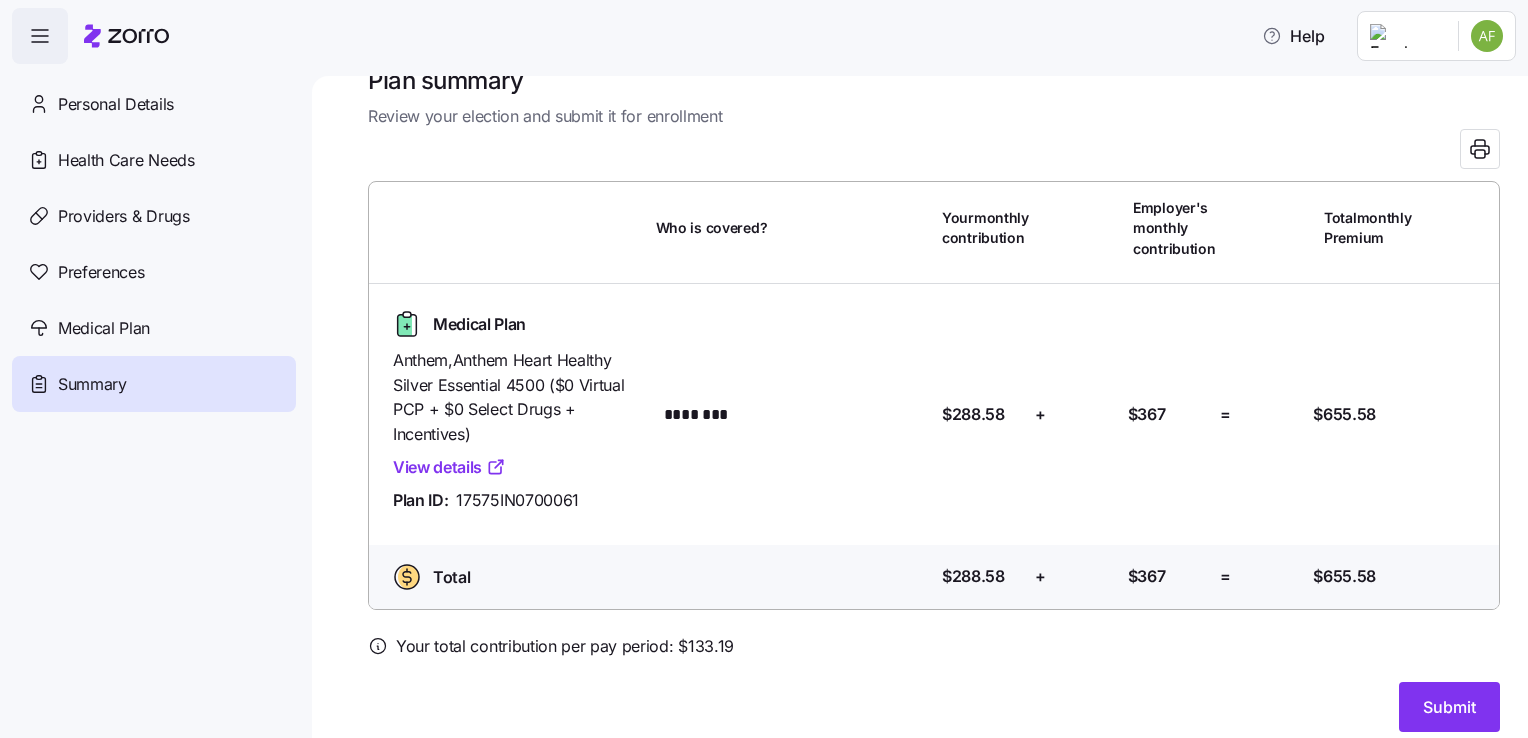 scroll, scrollTop: 60, scrollLeft: 0, axis: vertical 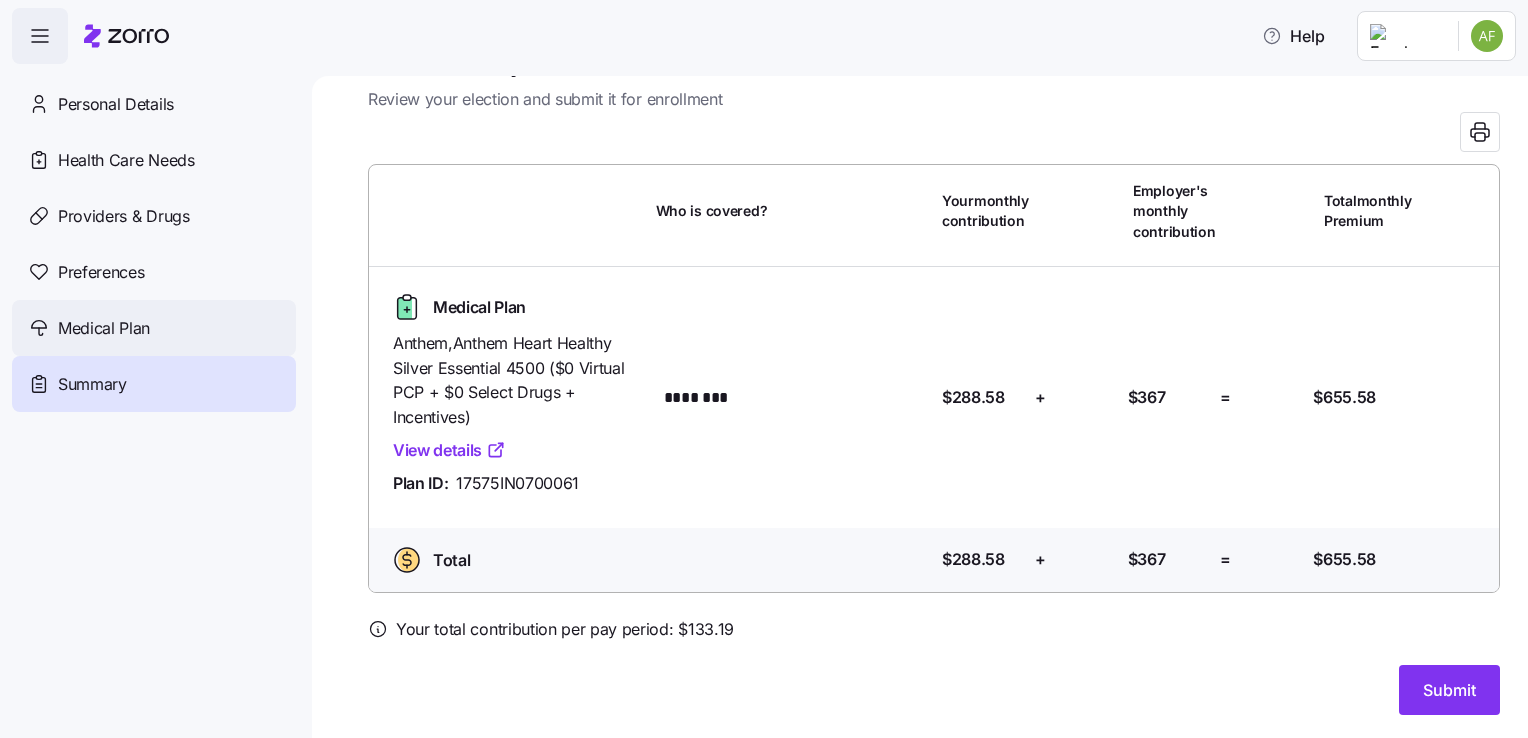 click on "Medical Plan" at bounding box center [104, 328] 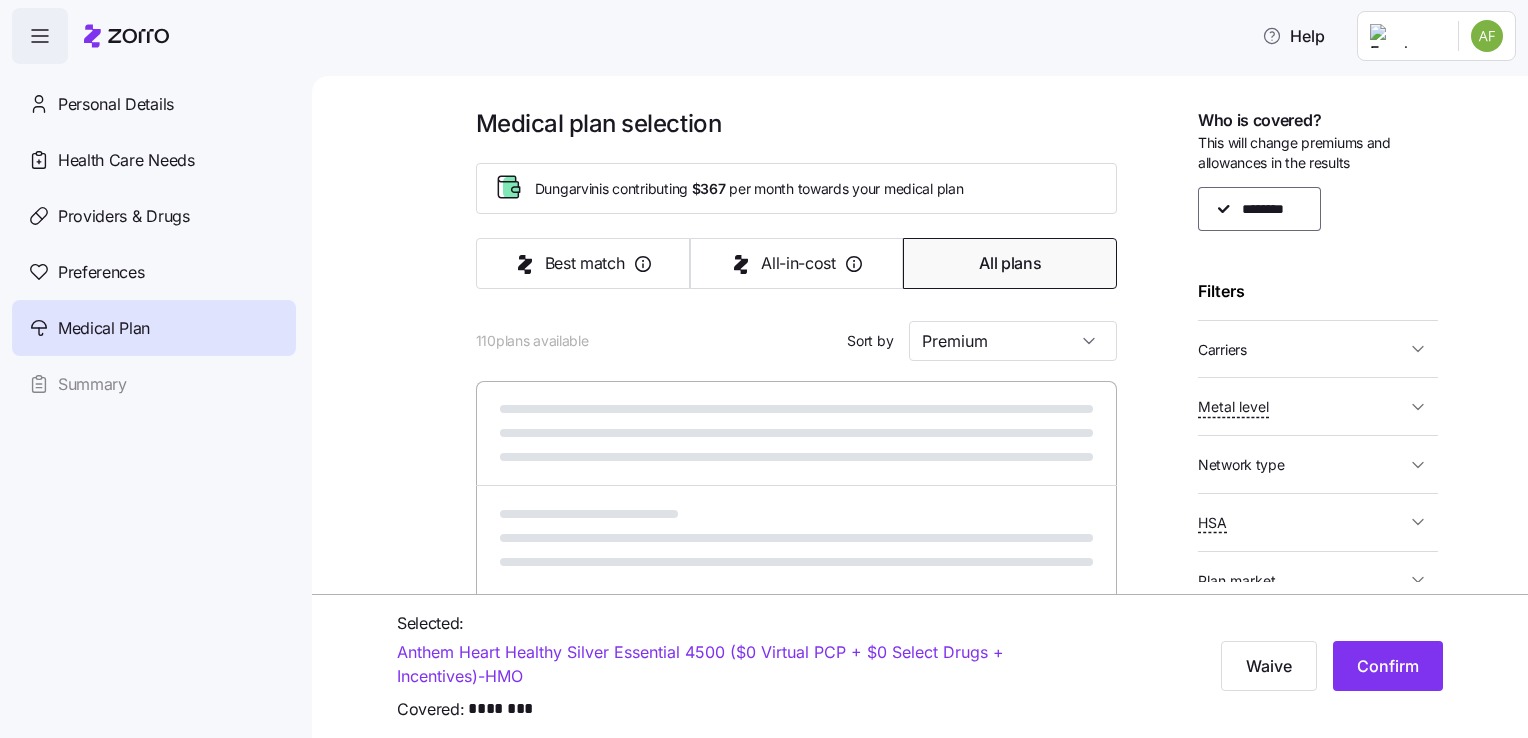 scroll, scrollTop: 83, scrollLeft: 0, axis: vertical 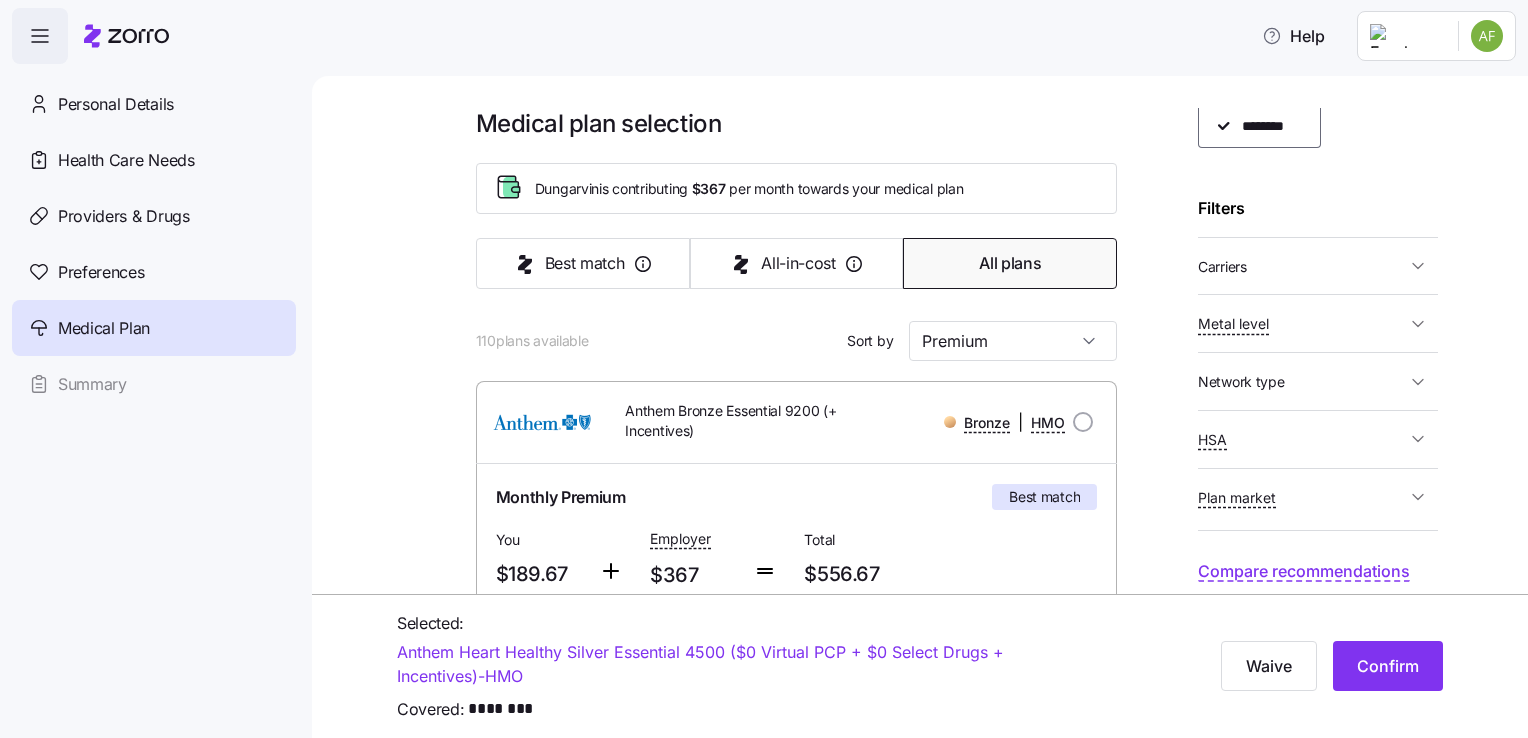 click on "Compare recommendations" at bounding box center [1304, 571] 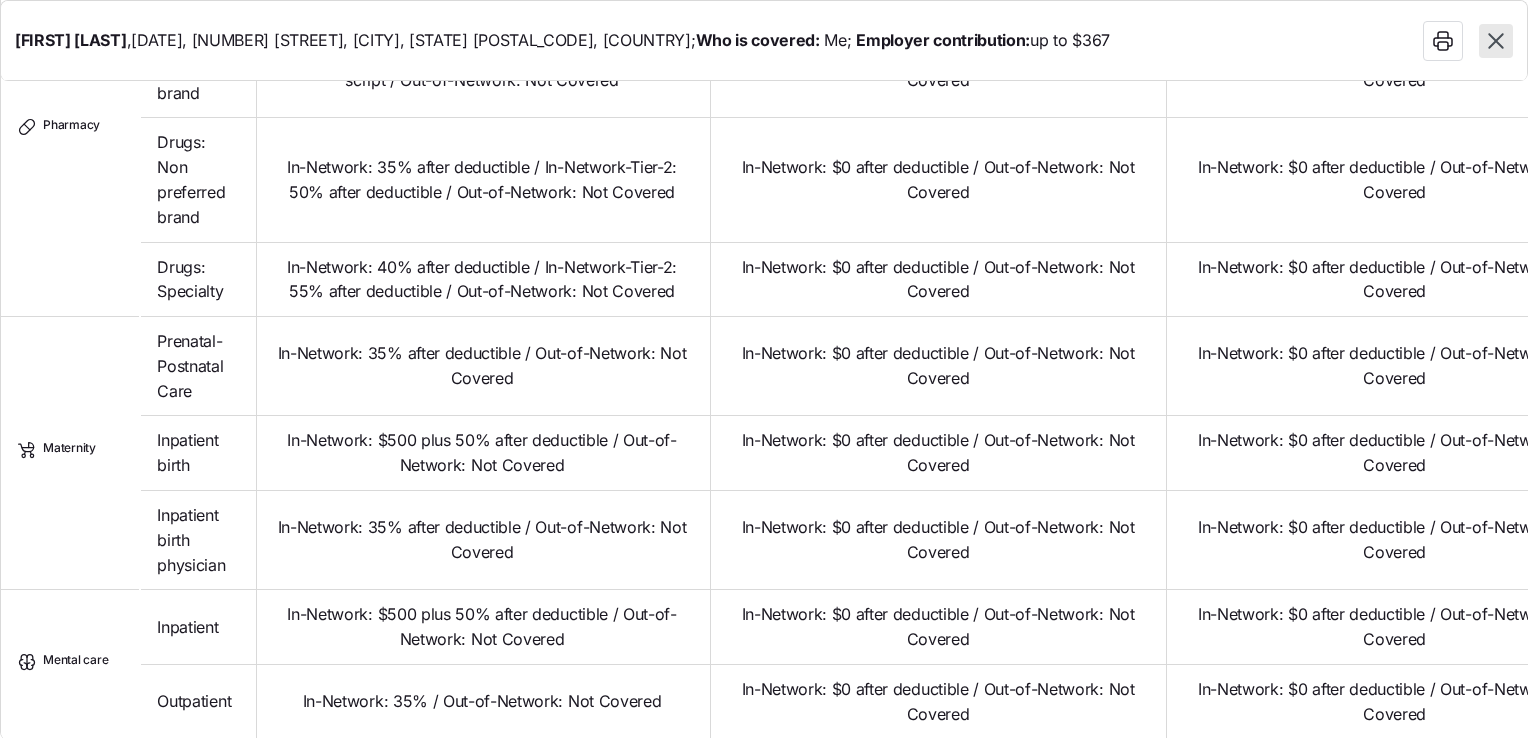 scroll, scrollTop: 2357, scrollLeft: 0, axis: vertical 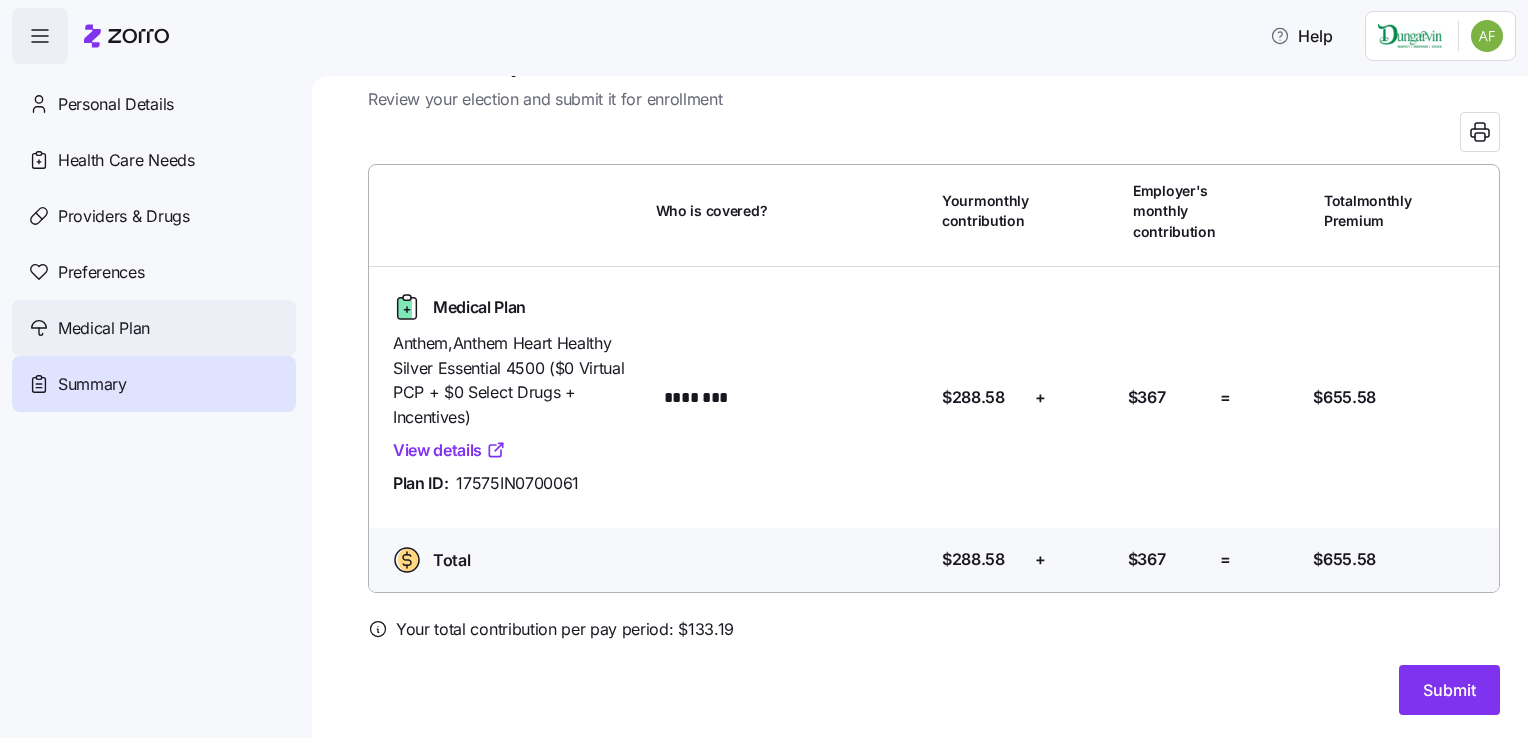 click on "Medical Plan" at bounding box center [104, 328] 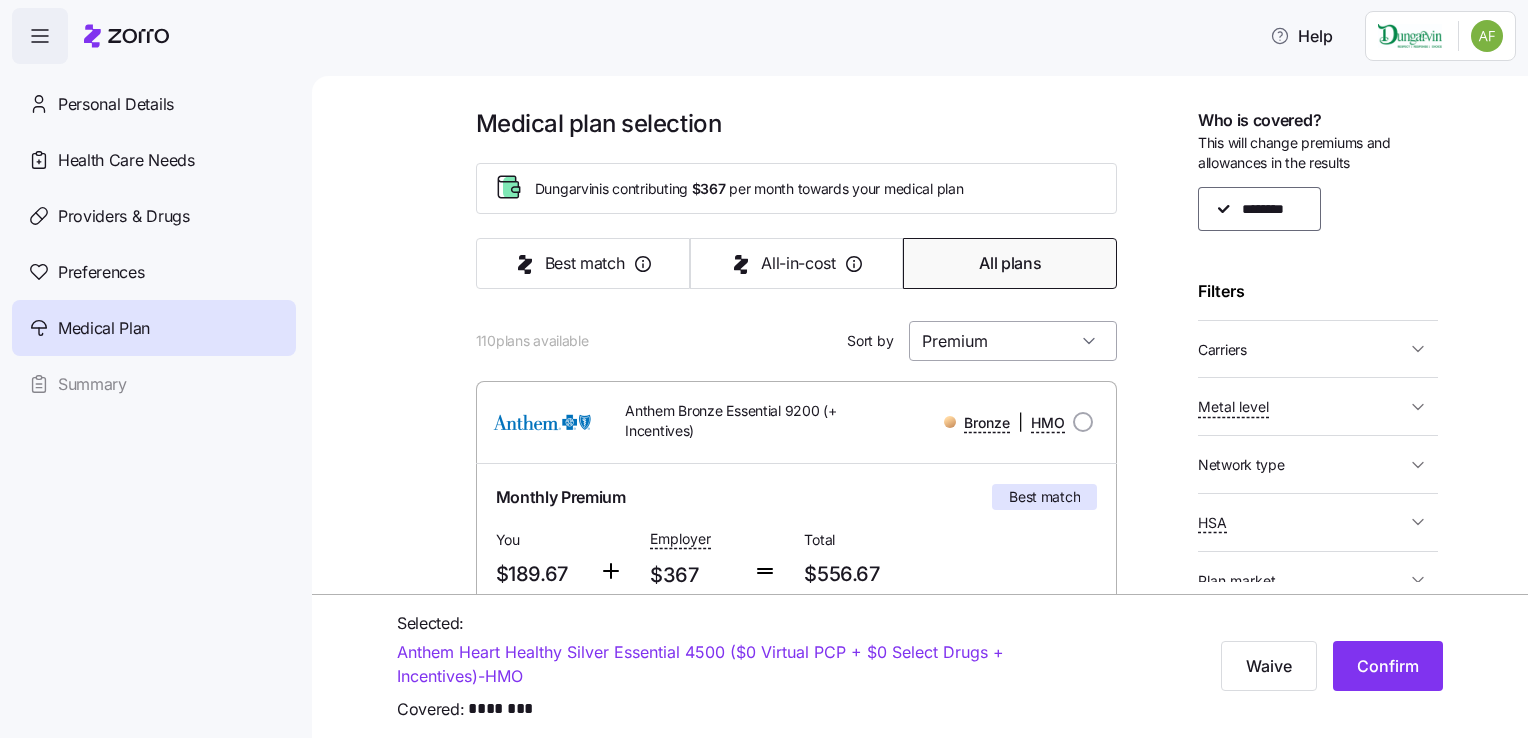 click on "Premium" at bounding box center (1013, 341) 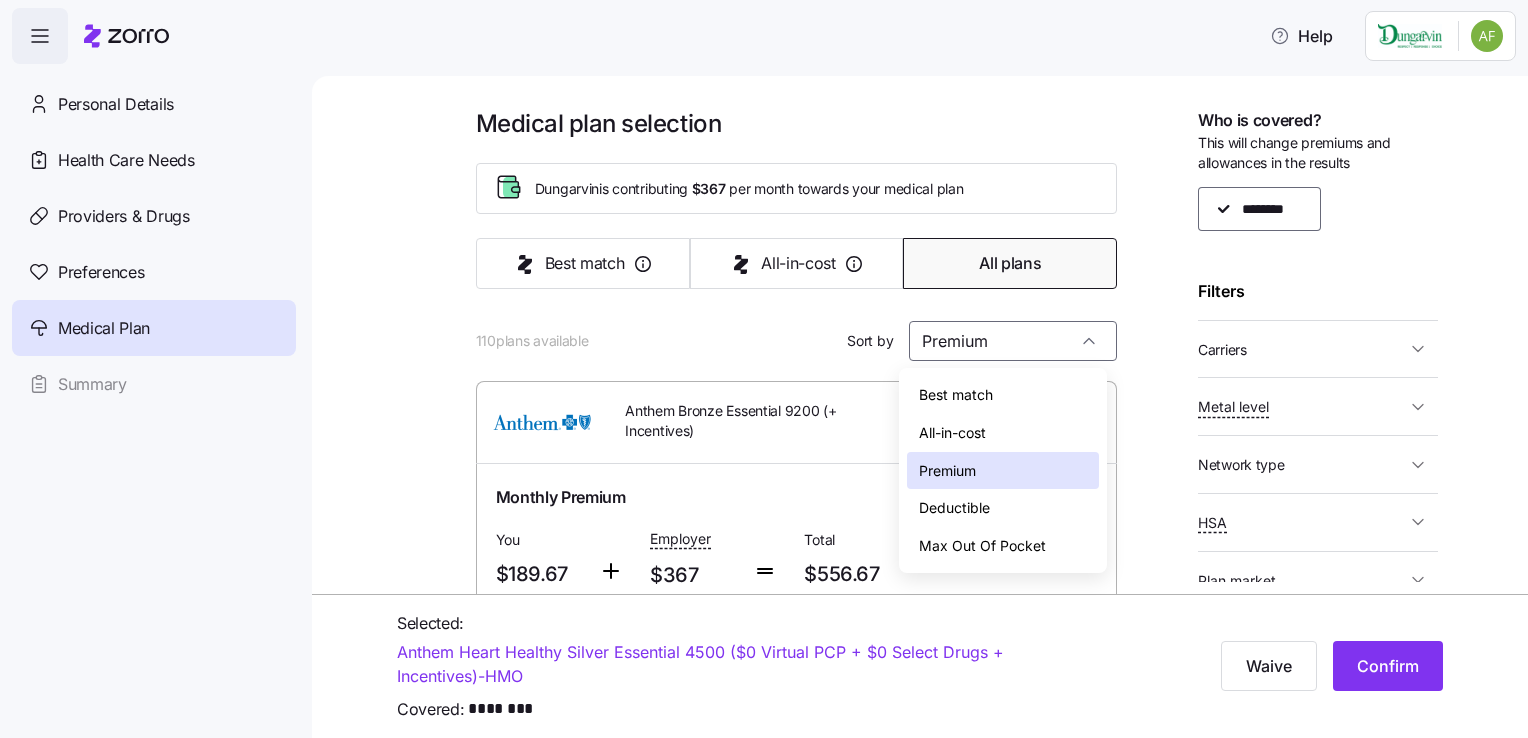 scroll, scrollTop: 100, scrollLeft: 0, axis: vertical 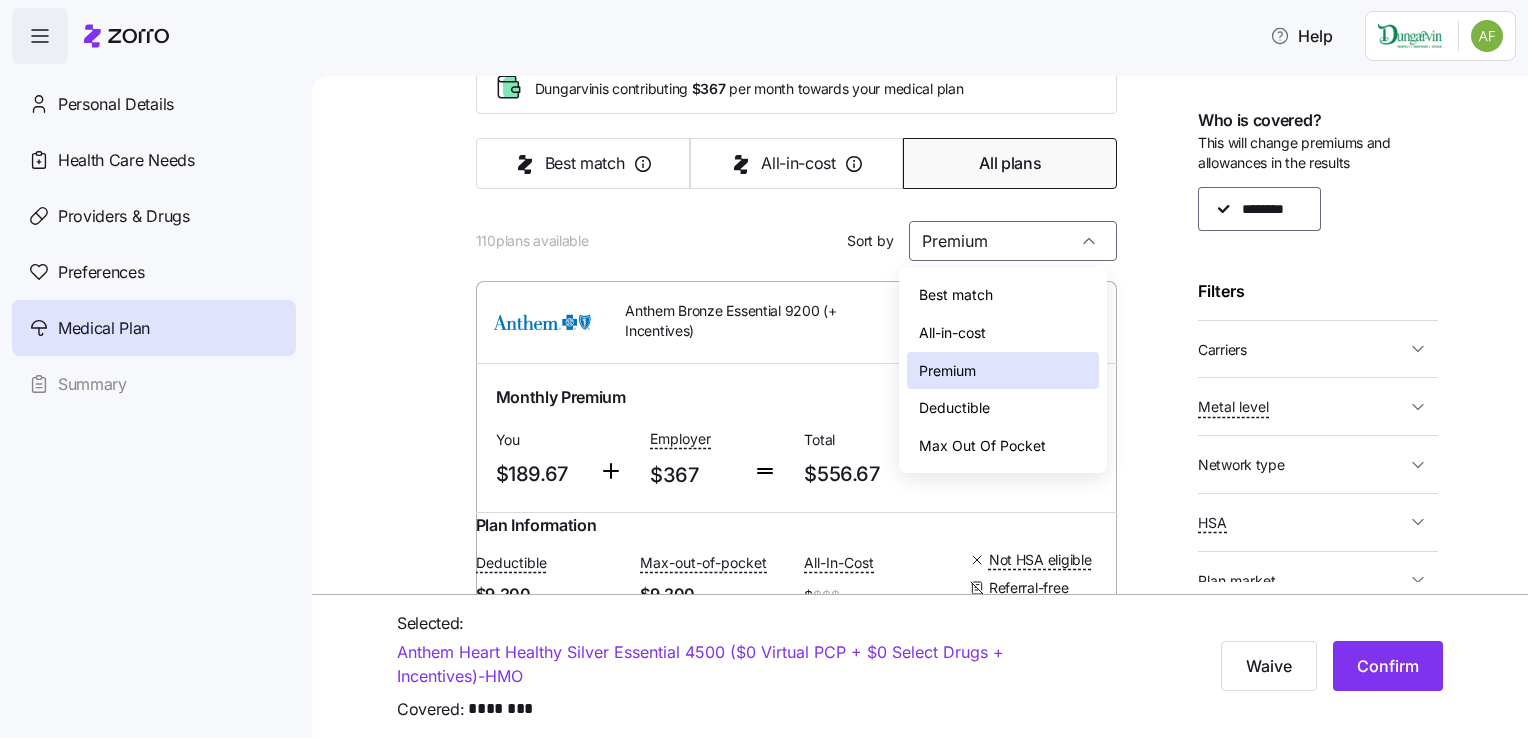 click on "Deductible" at bounding box center (954, 408) 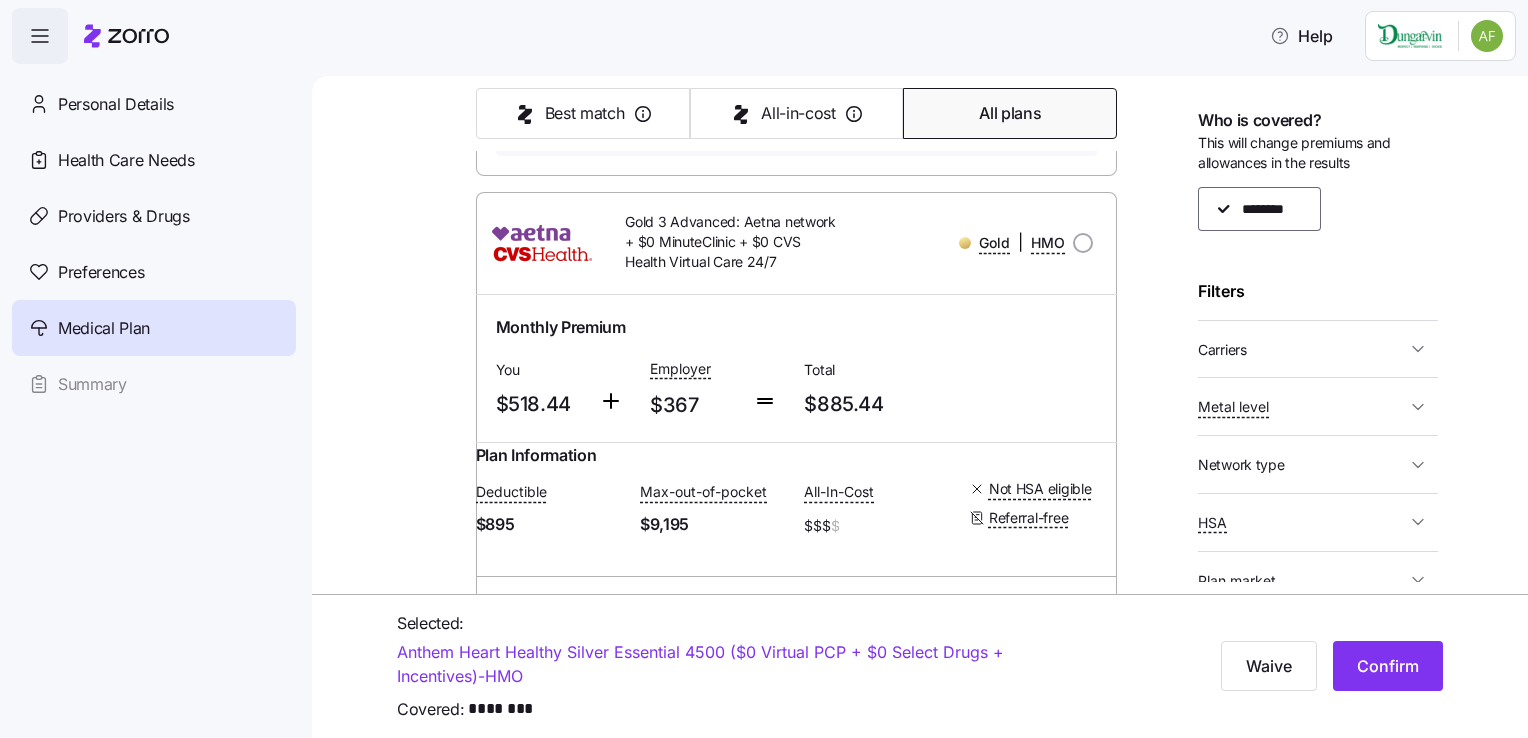 scroll, scrollTop: 3700, scrollLeft: 0, axis: vertical 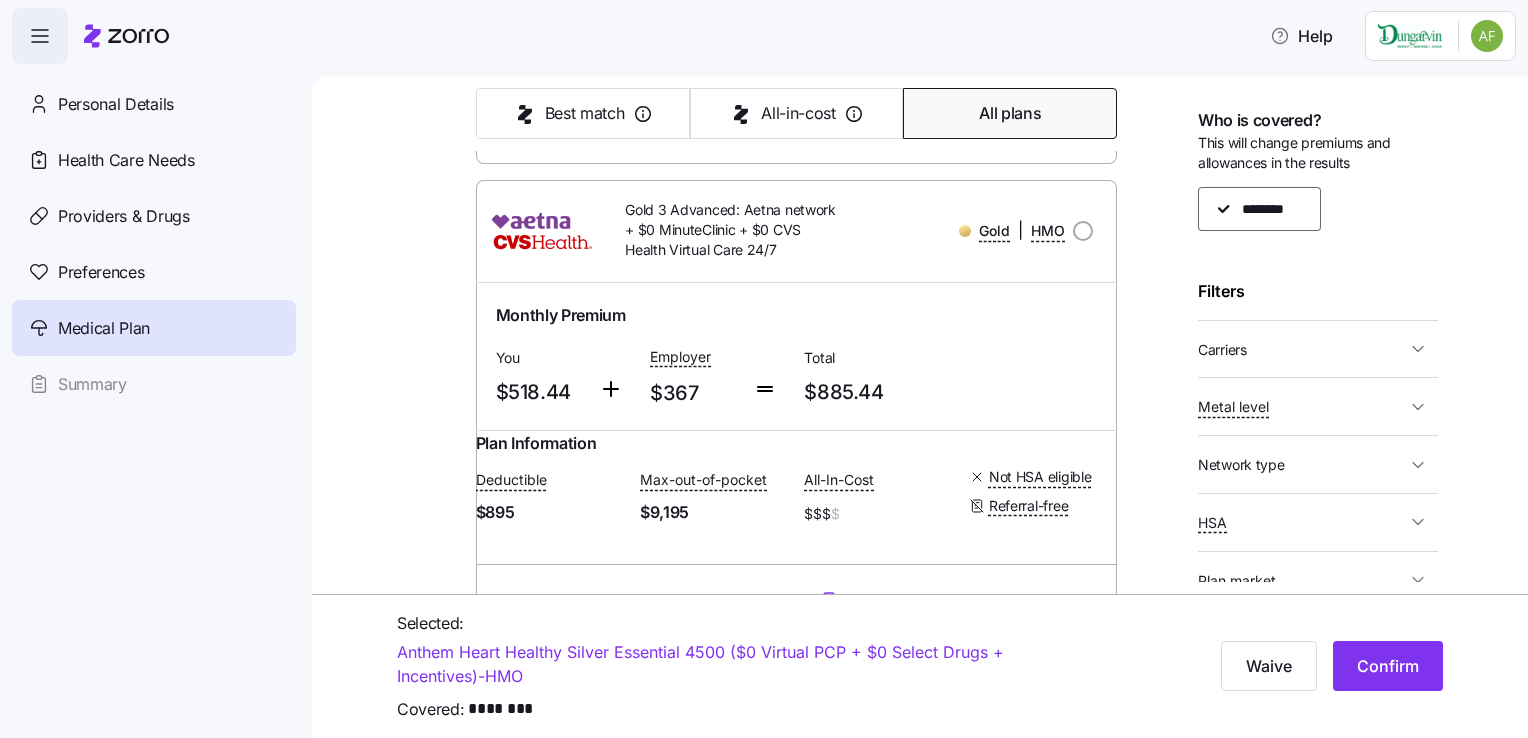 click 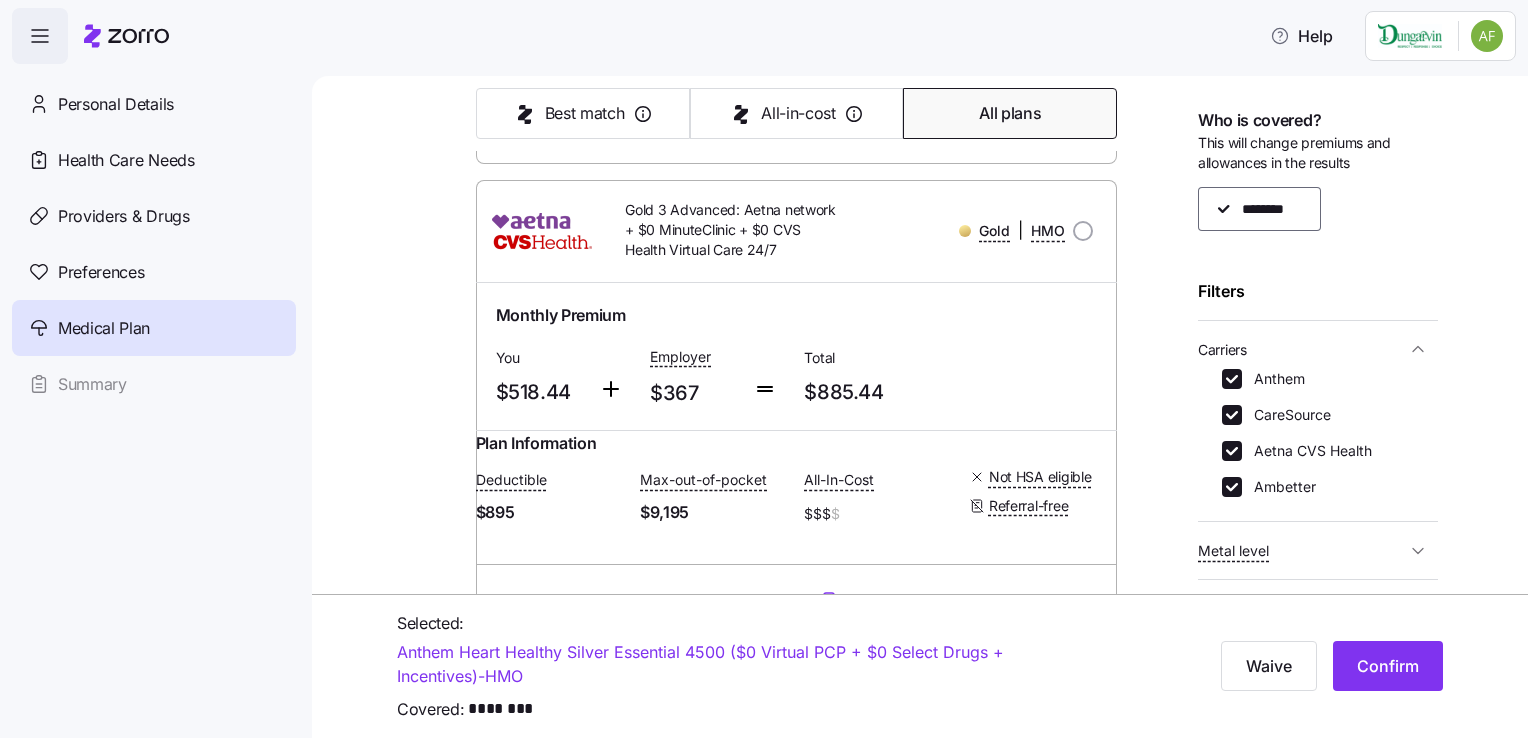 click 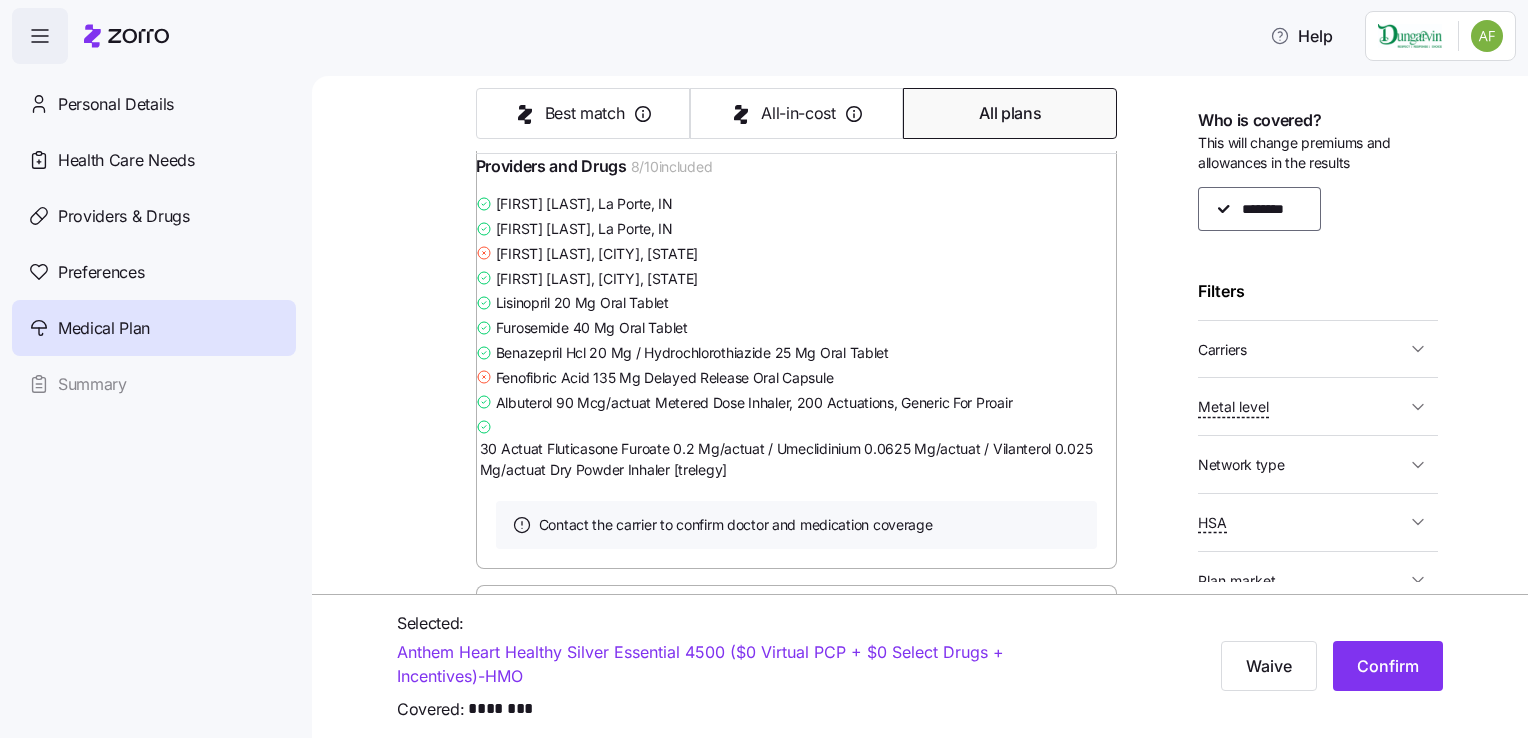 scroll, scrollTop: 19800, scrollLeft: 0, axis: vertical 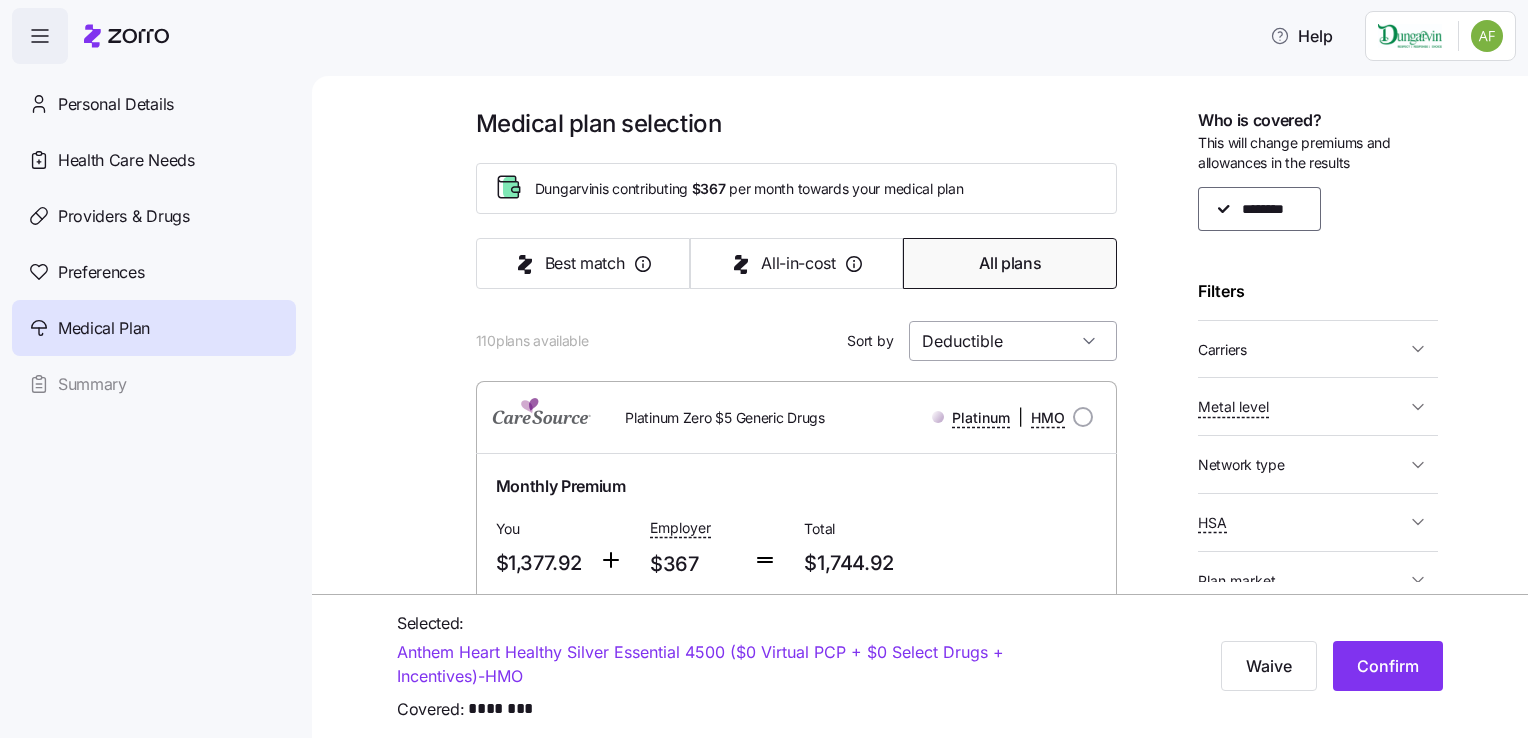 click on "Deductible" at bounding box center (1013, 341) 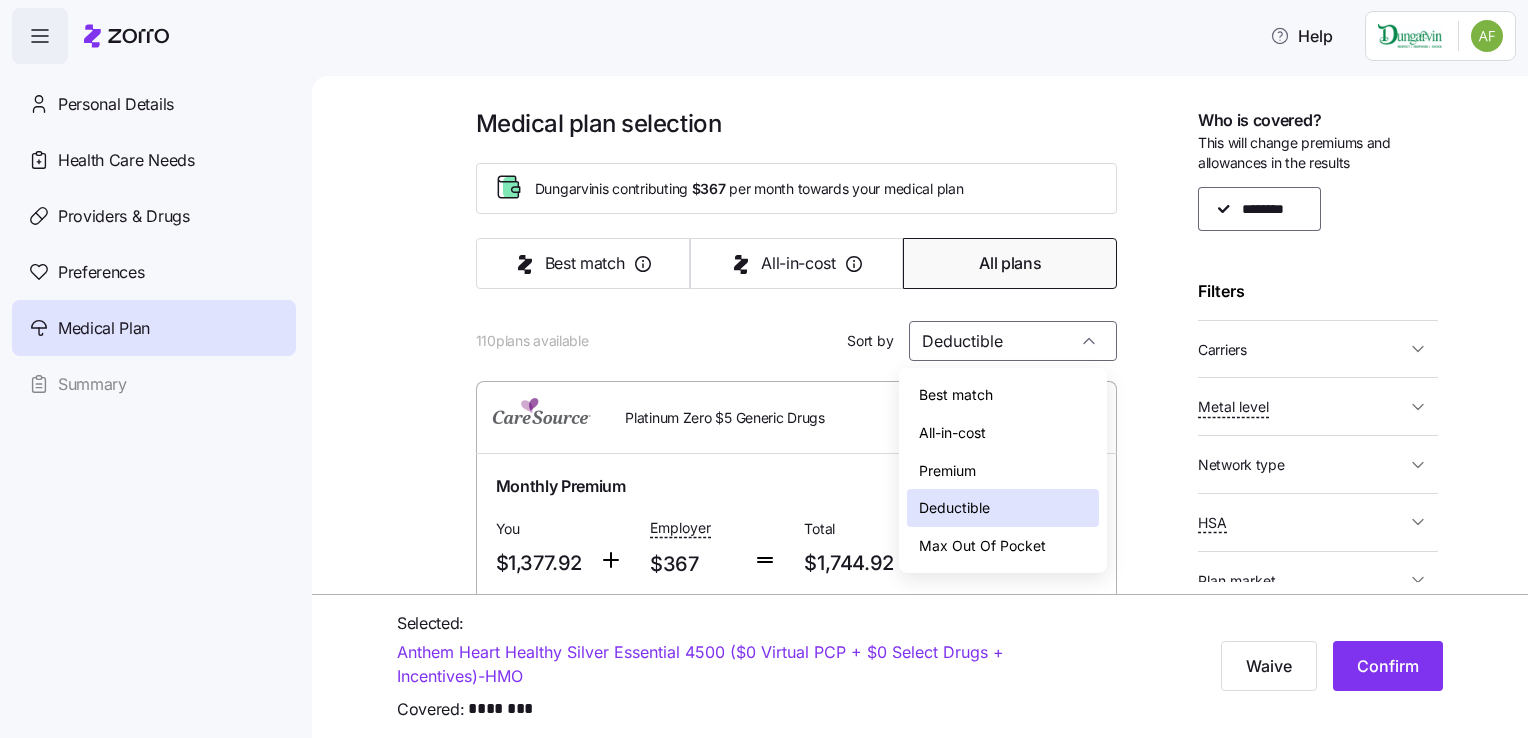 click on "Premium" at bounding box center [947, 471] 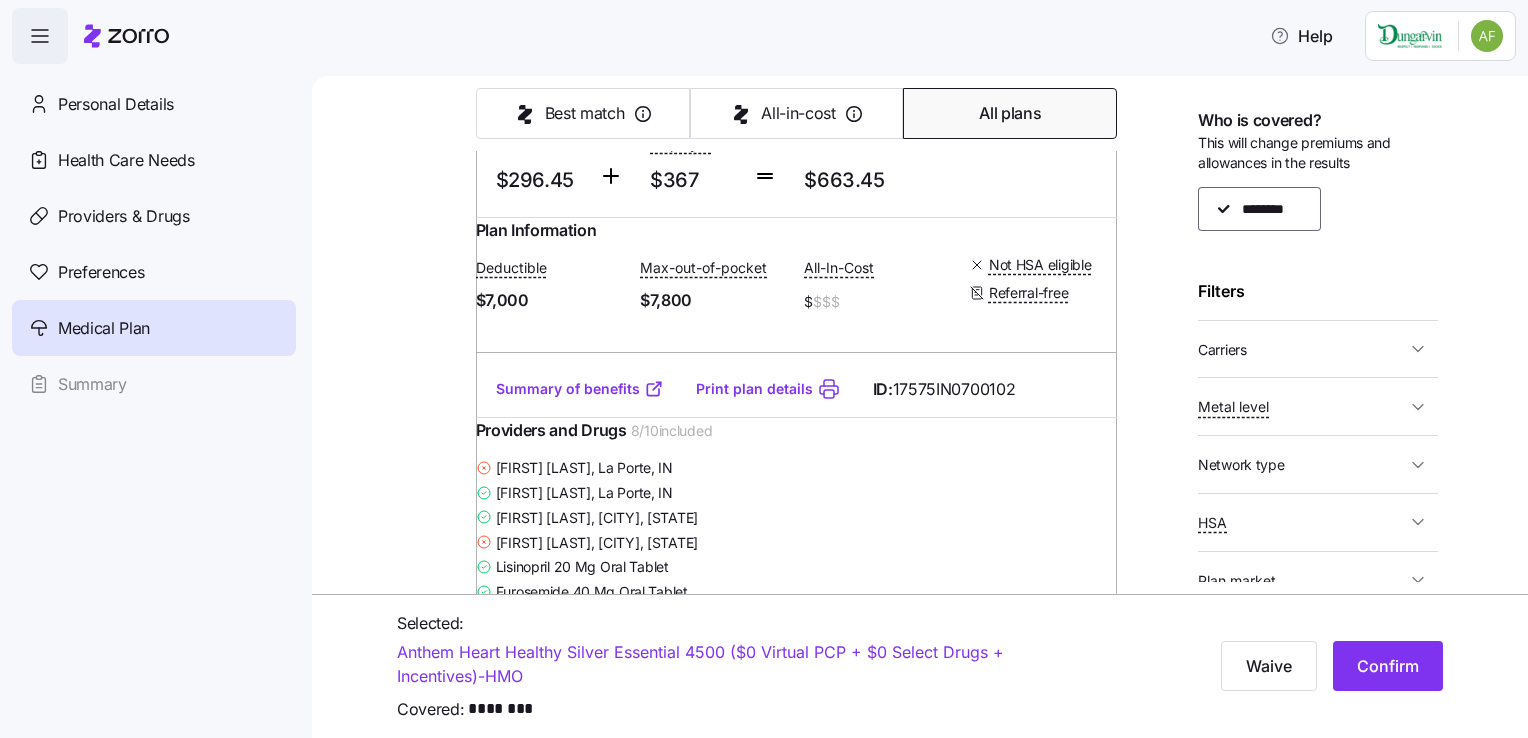 scroll, scrollTop: 14371, scrollLeft: 0, axis: vertical 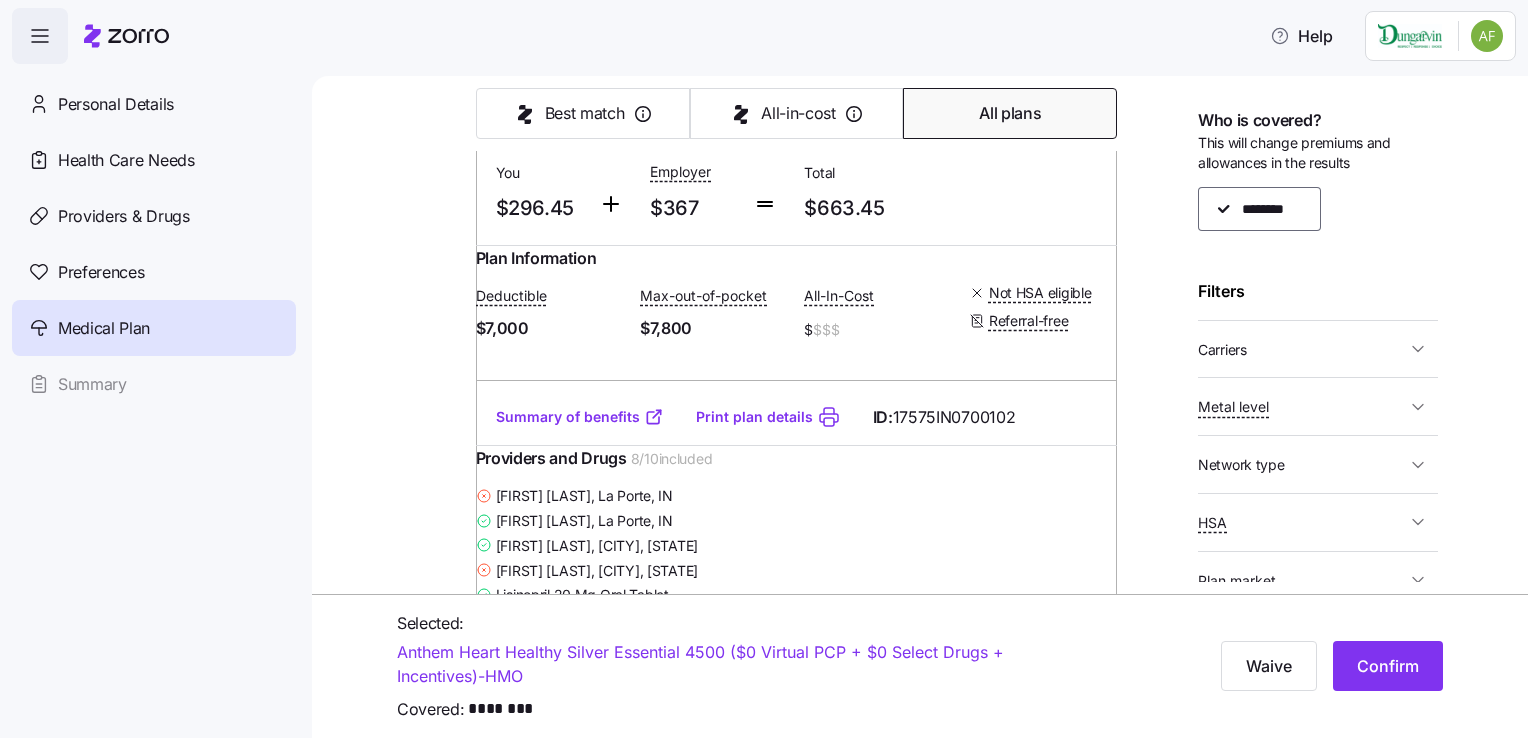 click on "Summary of benefits" at bounding box center [580, -486] 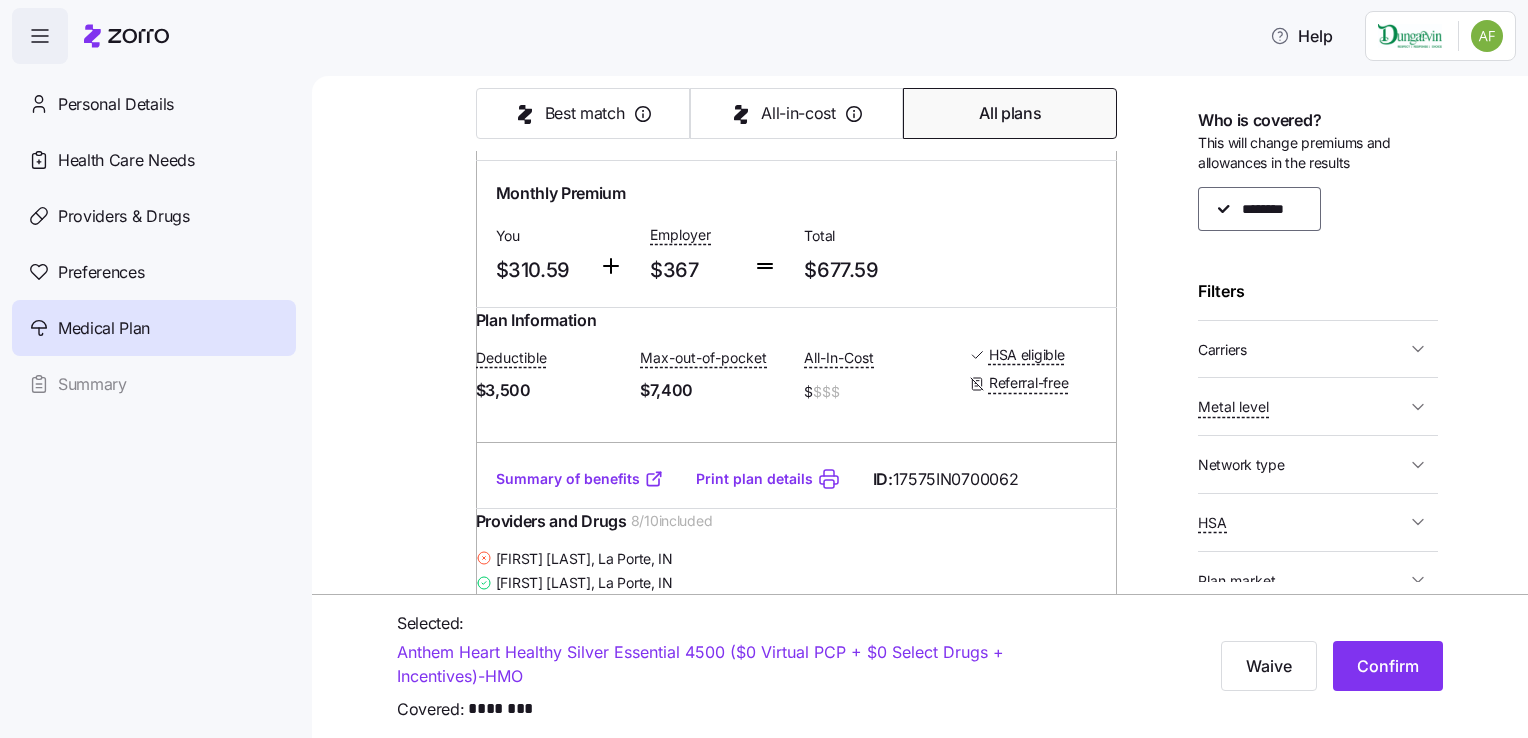 scroll, scrollTop: 17771, scrollLeft: 0, axis: vertical 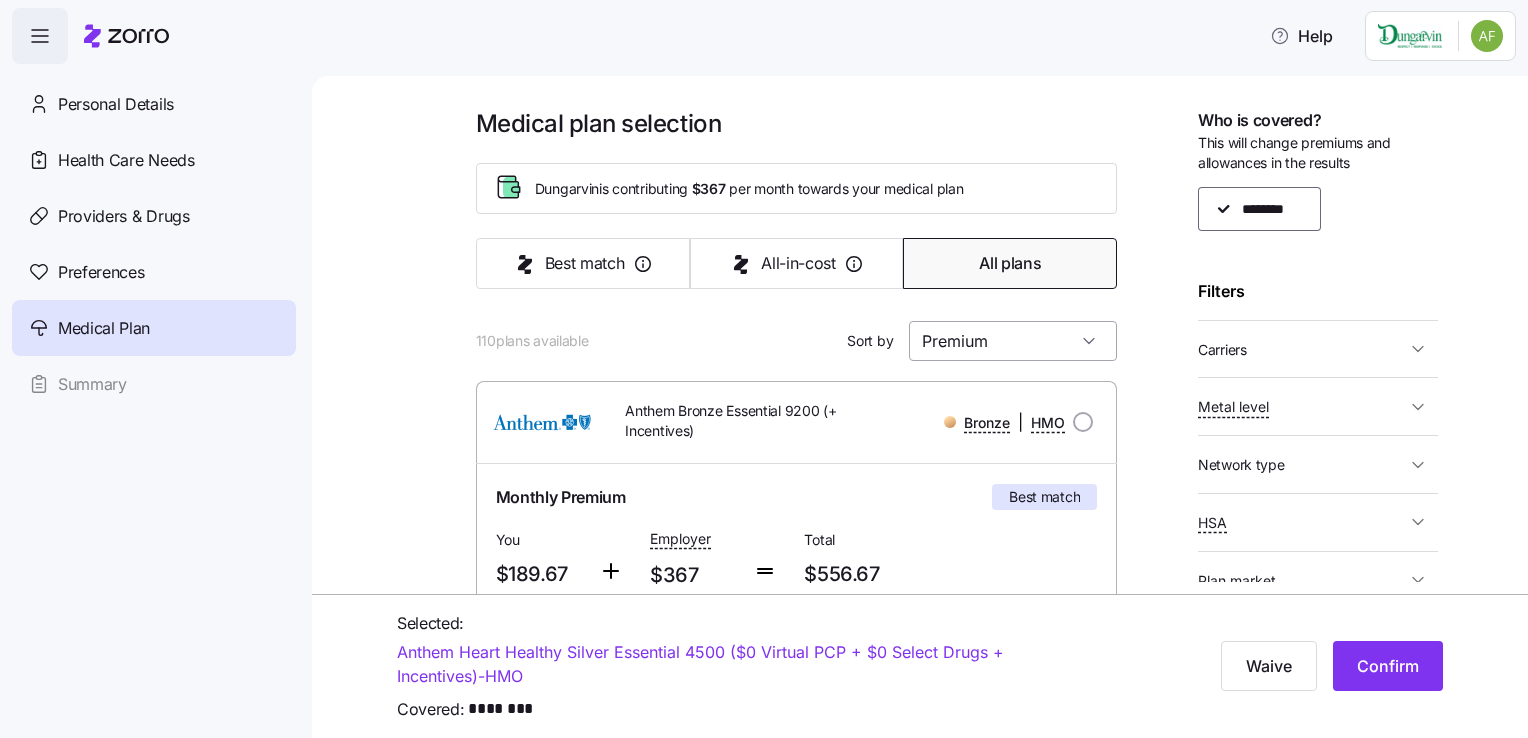 click on "Premium" at bounding box center [1013, 341] 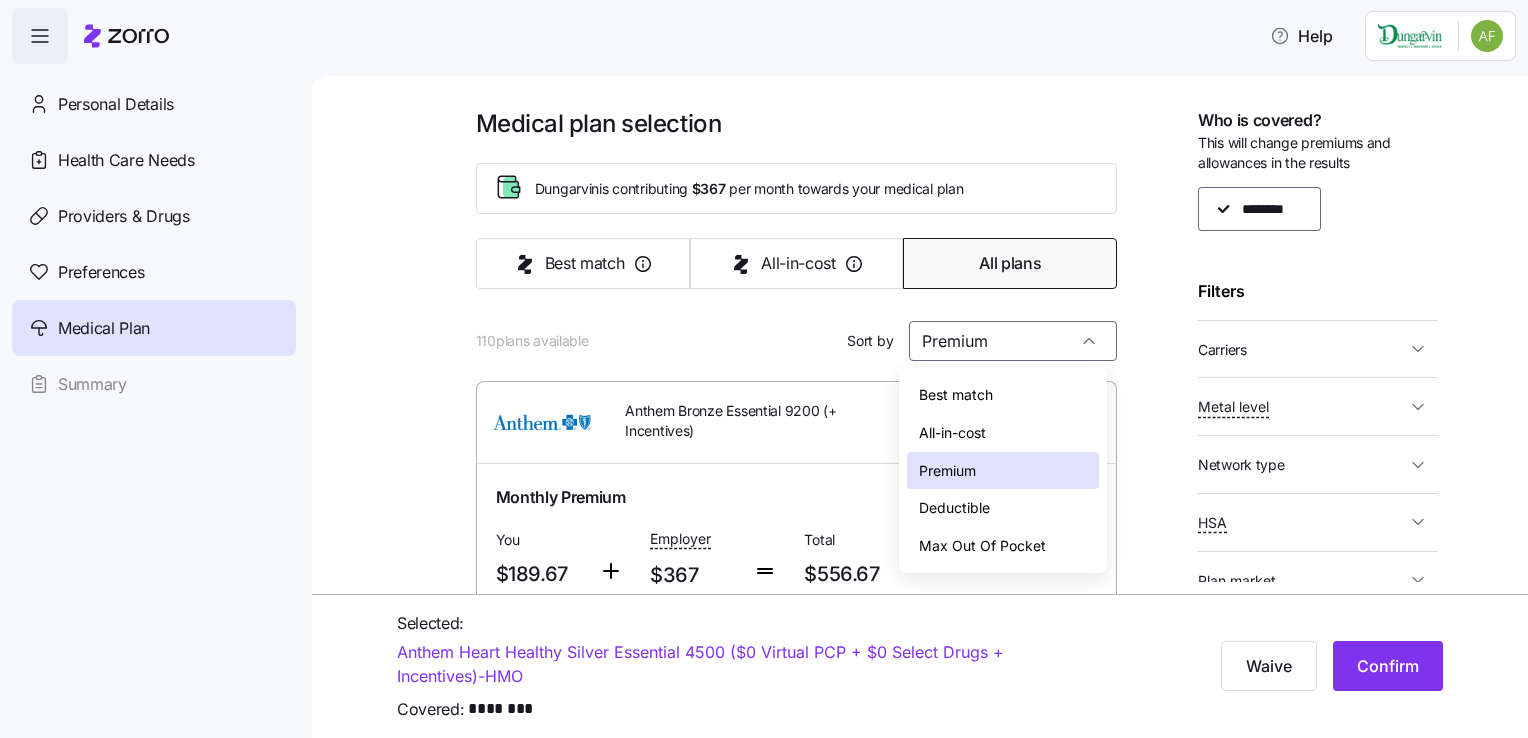 click on "Best match" at bounding box center (956, 395) 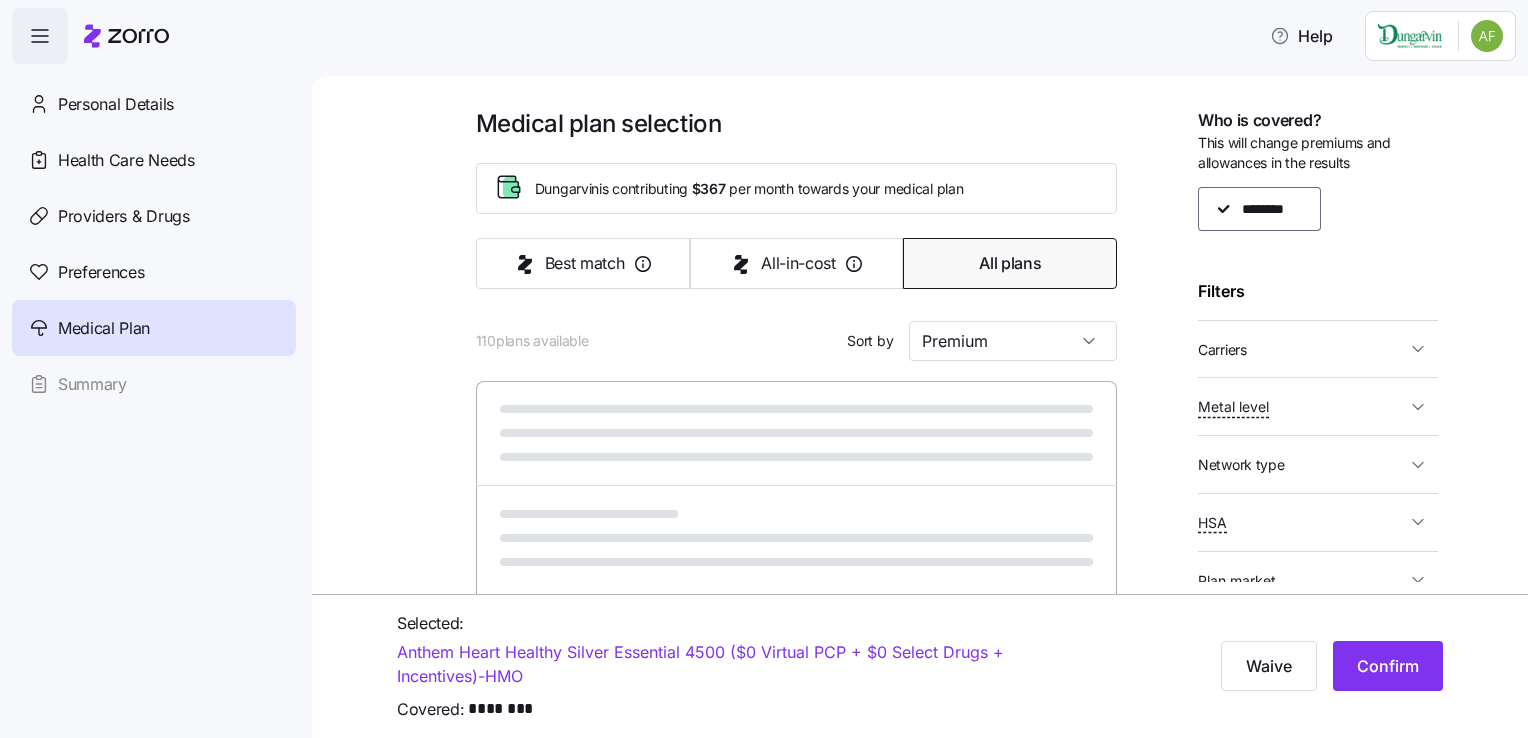 type on "Best match" 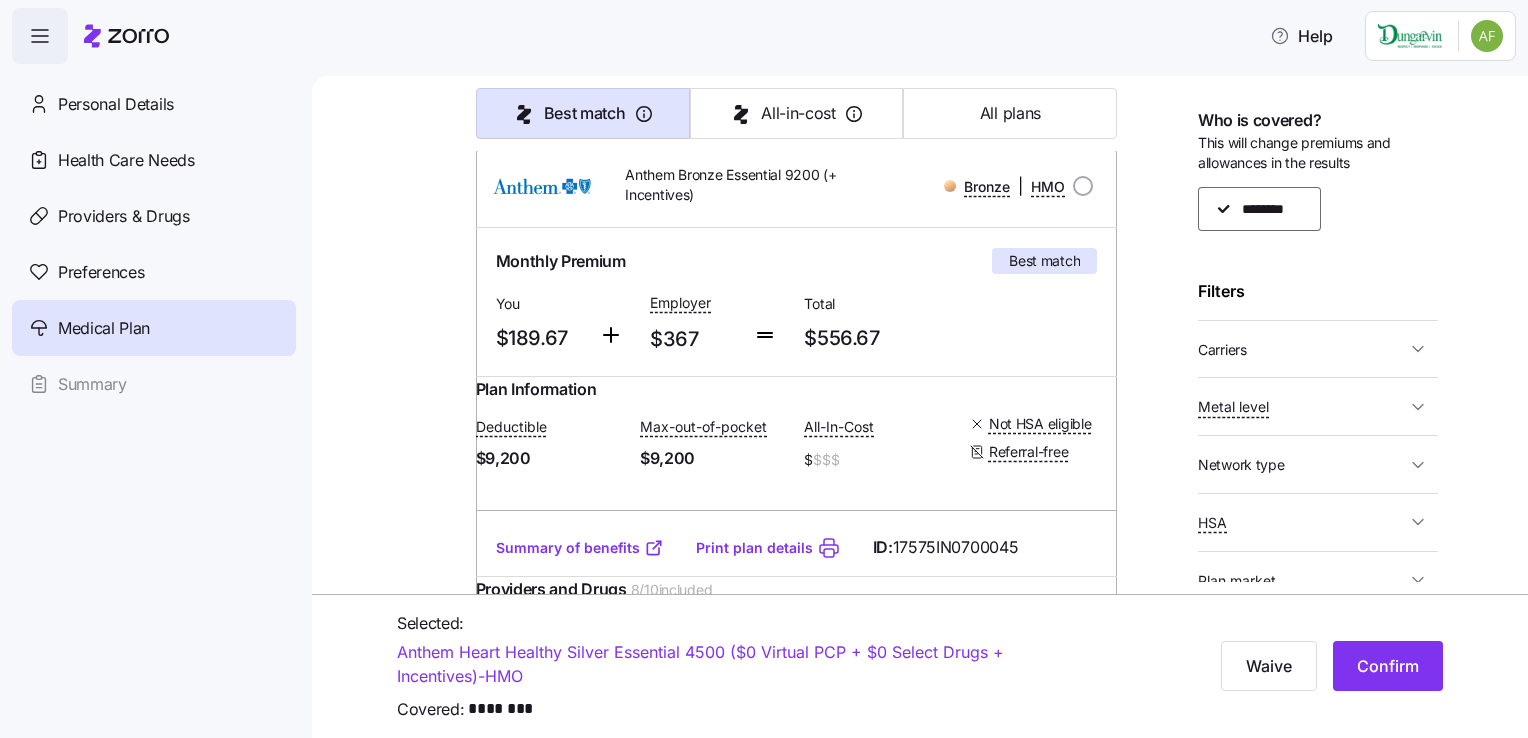 scroll, scrollTop: 300, scrollLeft: 0, axis: vertical 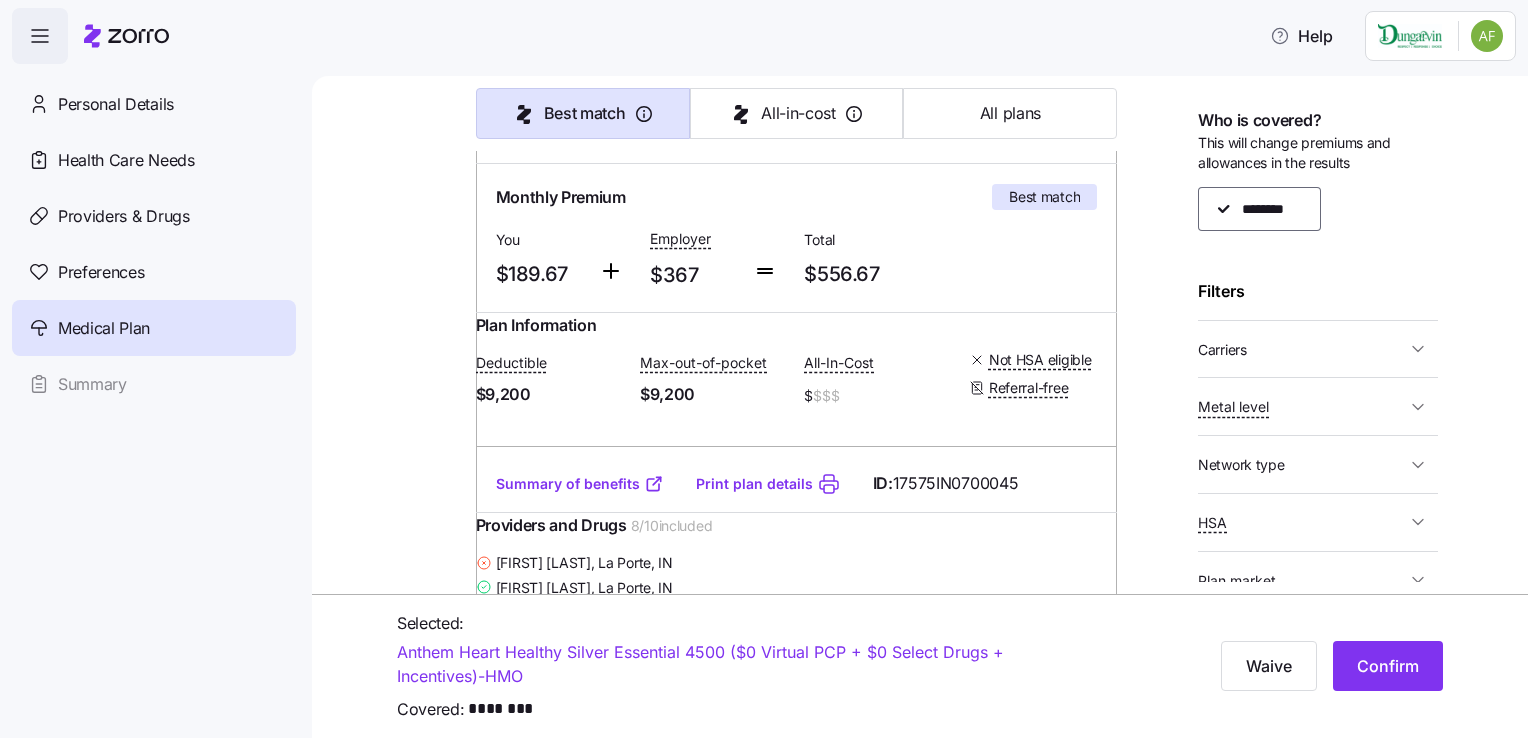 click on "Summary of benefits" at bounding box center (580, 484) 